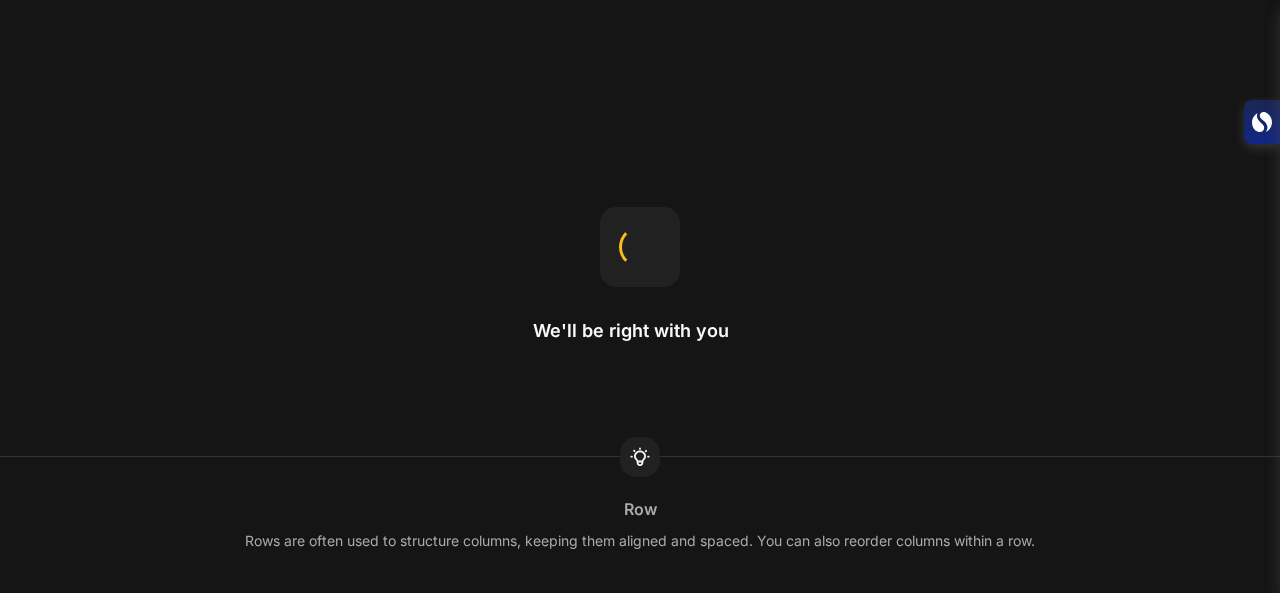 scroll, scrollTop: 0, scrollLeft: 0, axis: both 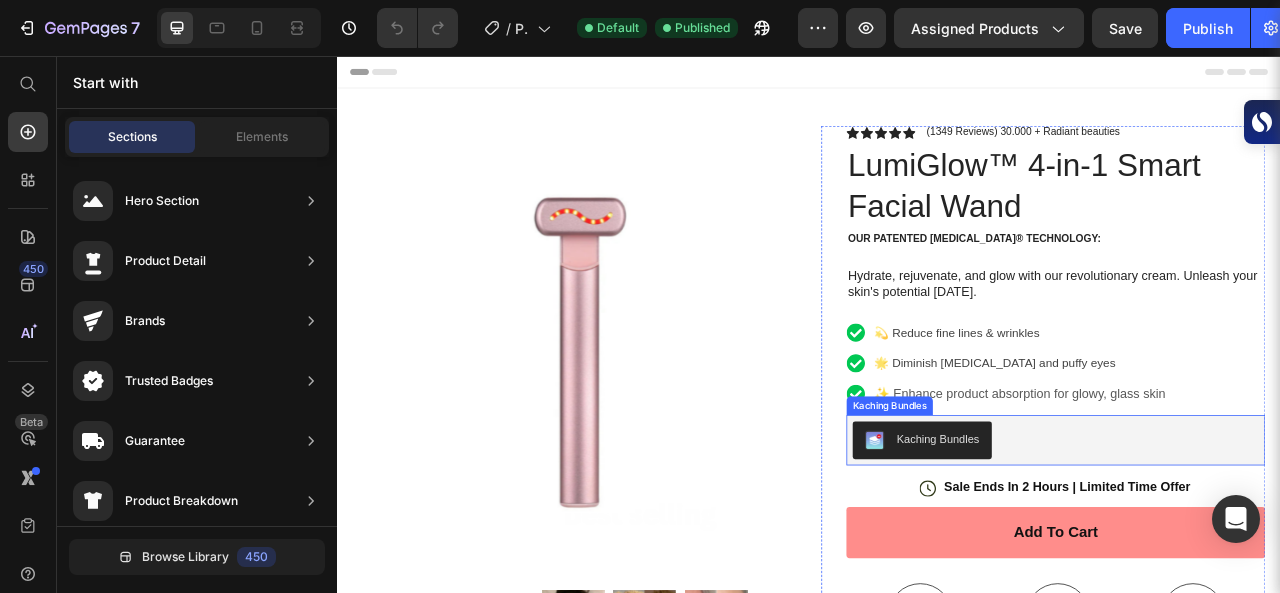 click on "Kaching Bundles" at bounding box center [1100, 543] 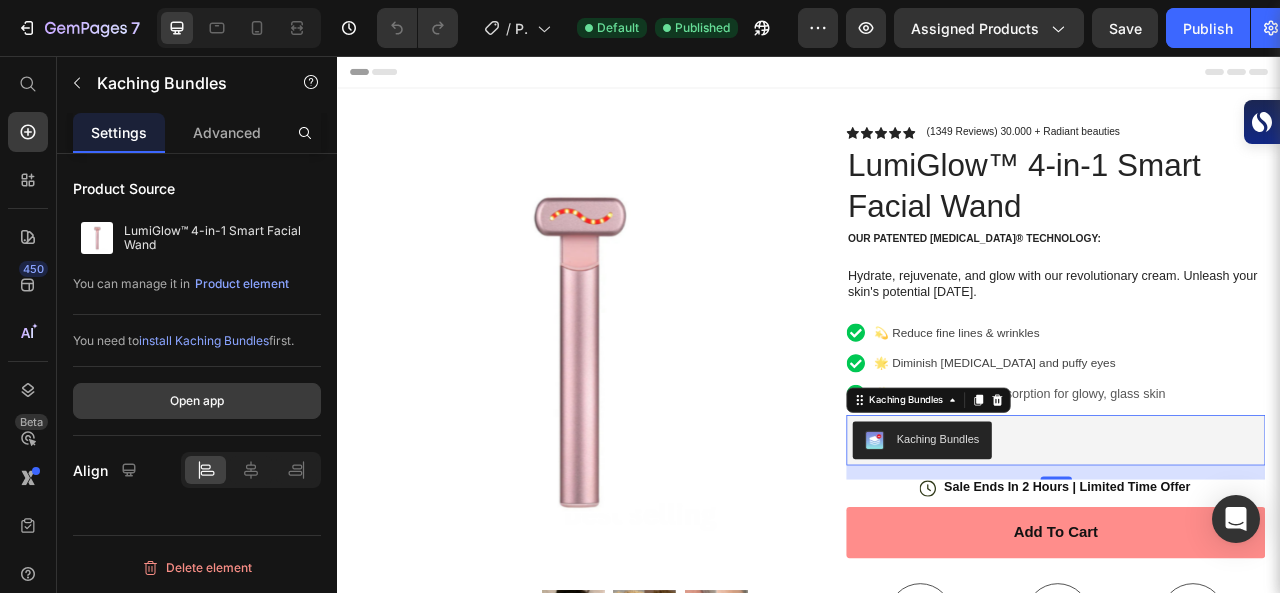 click on "Open app" at bounding box center [197, 401] 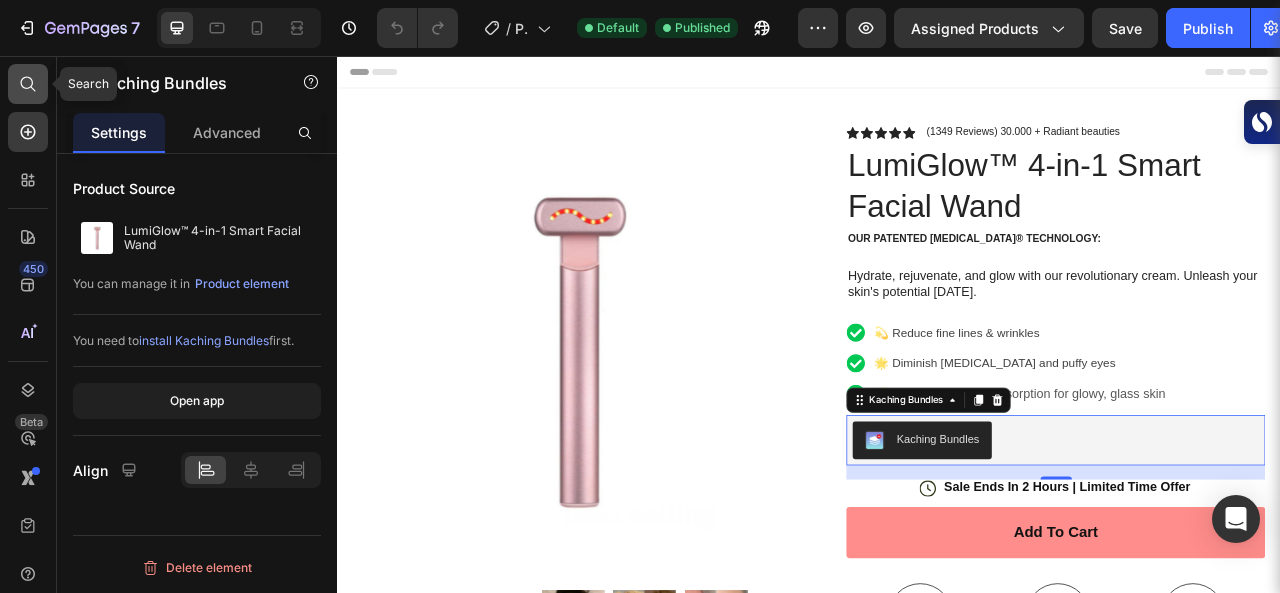 click 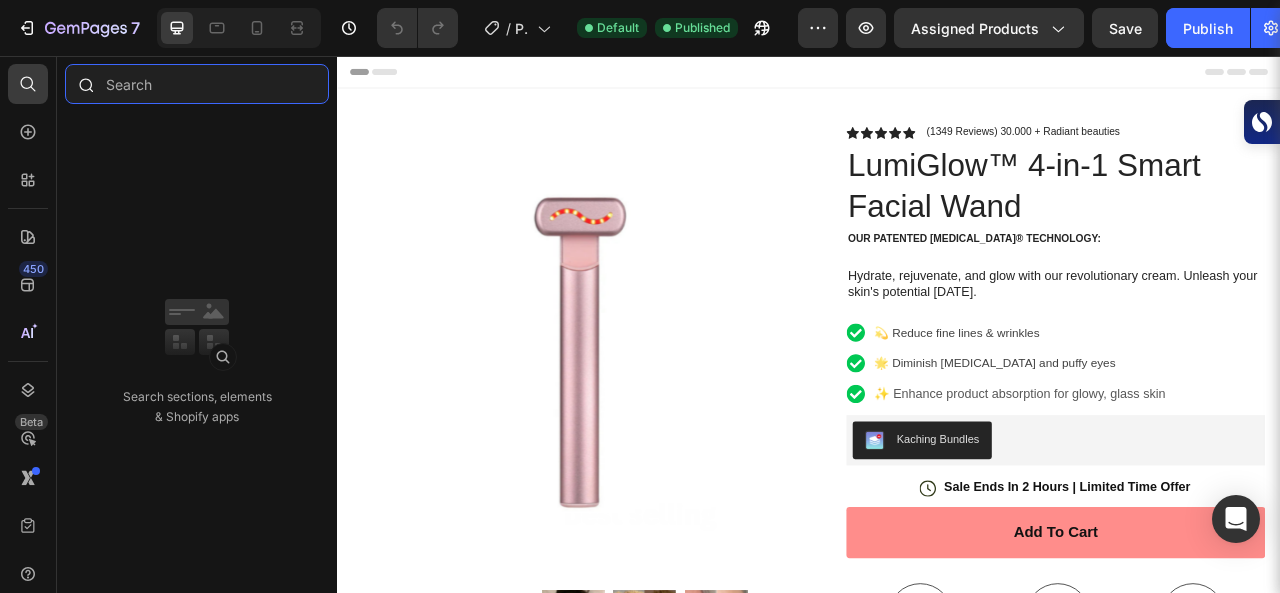click at bounding box center [197, 84] 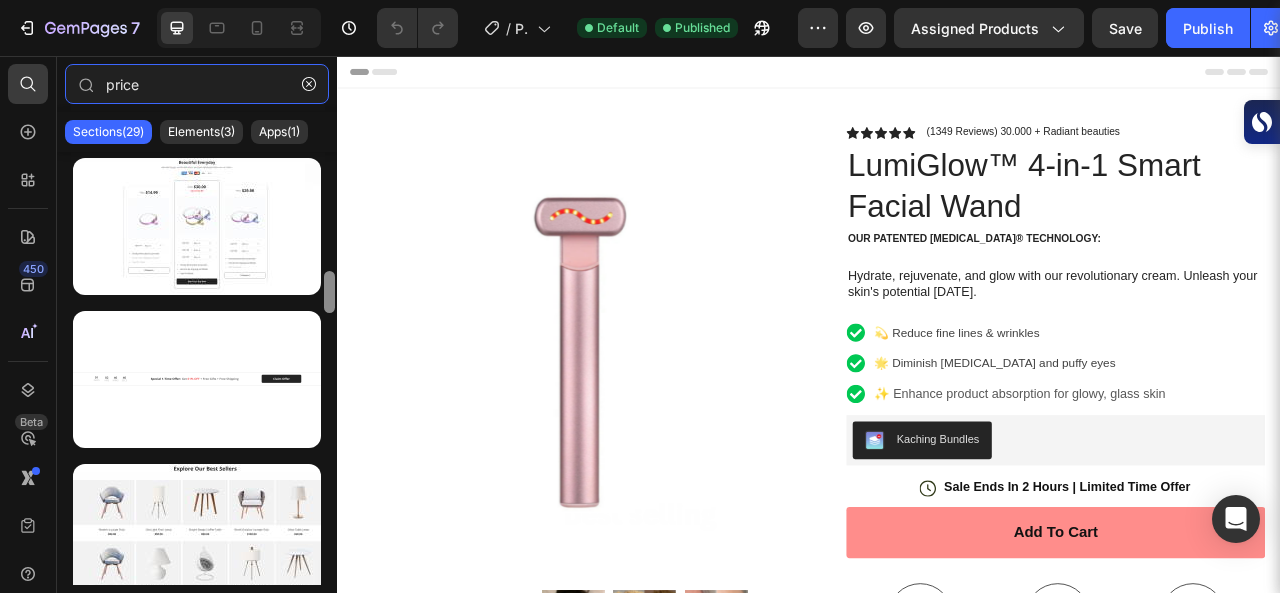 scroll, scrollTop: 0, scrollLeft: 0, axis: both 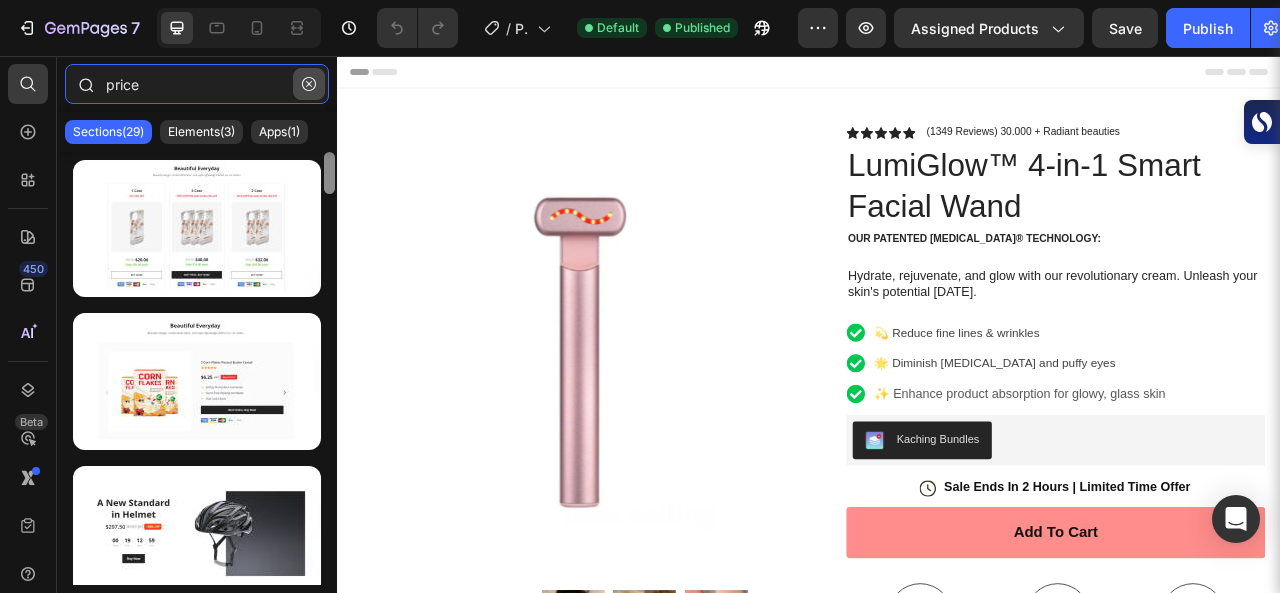 drag, startPoint x: 332, startPoint y: 185, endPoint x: 322, endPoint y: 91, distance: 94.53042 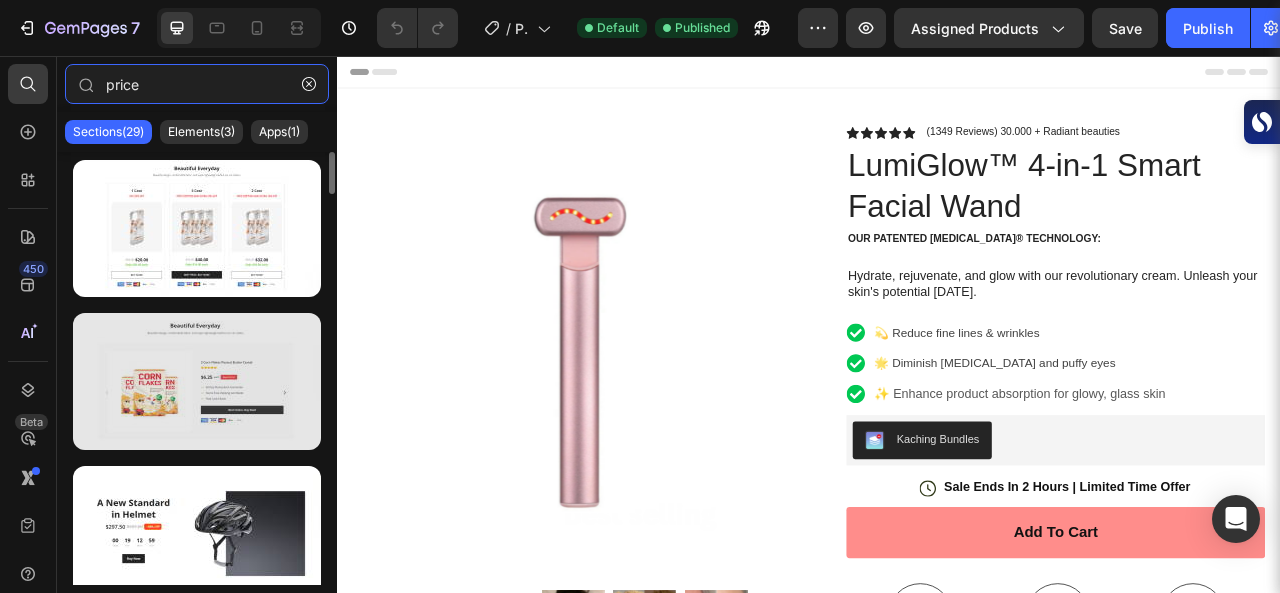 type on "price" 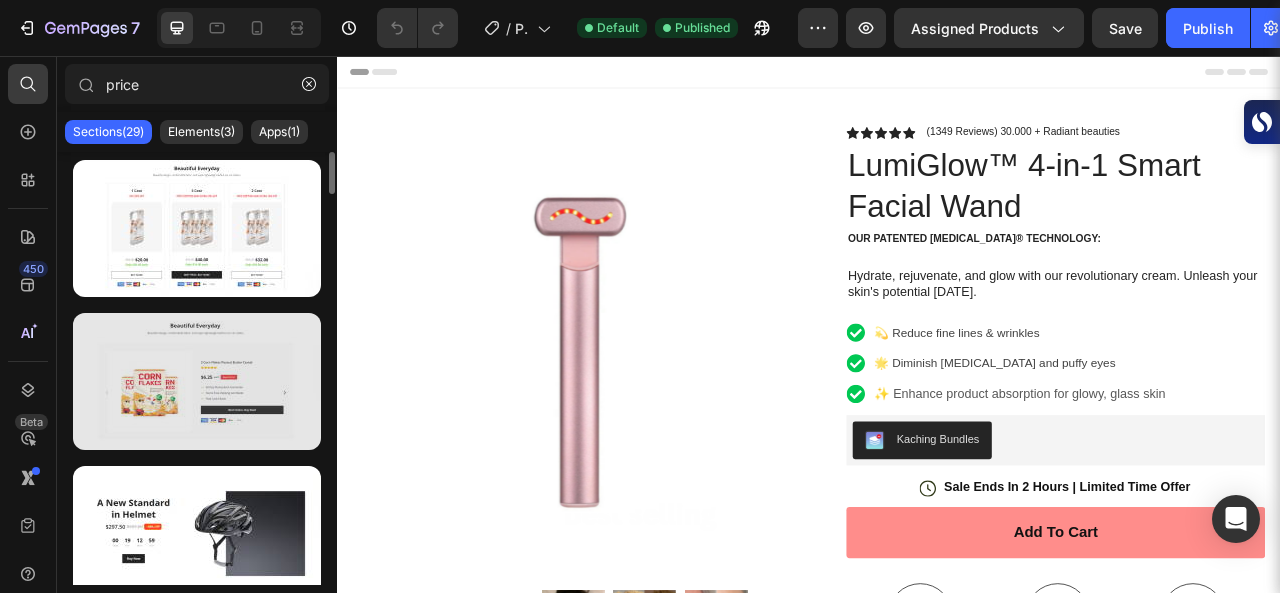 click at bounding box center (197, 381) 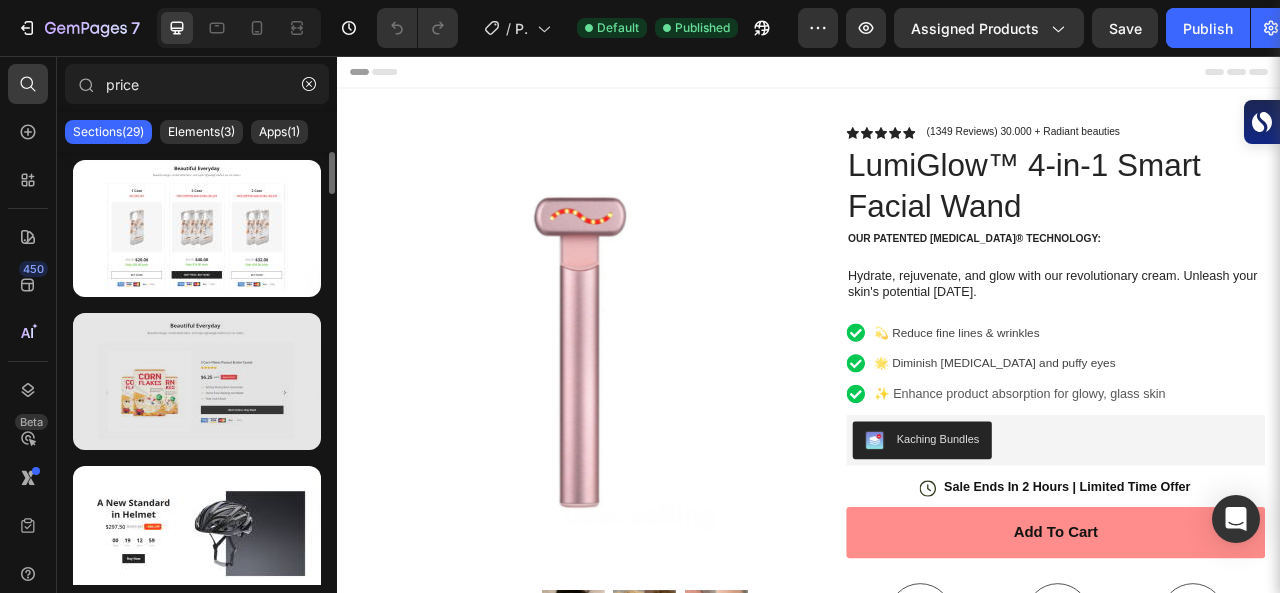 click at bounding box center (197, 381) 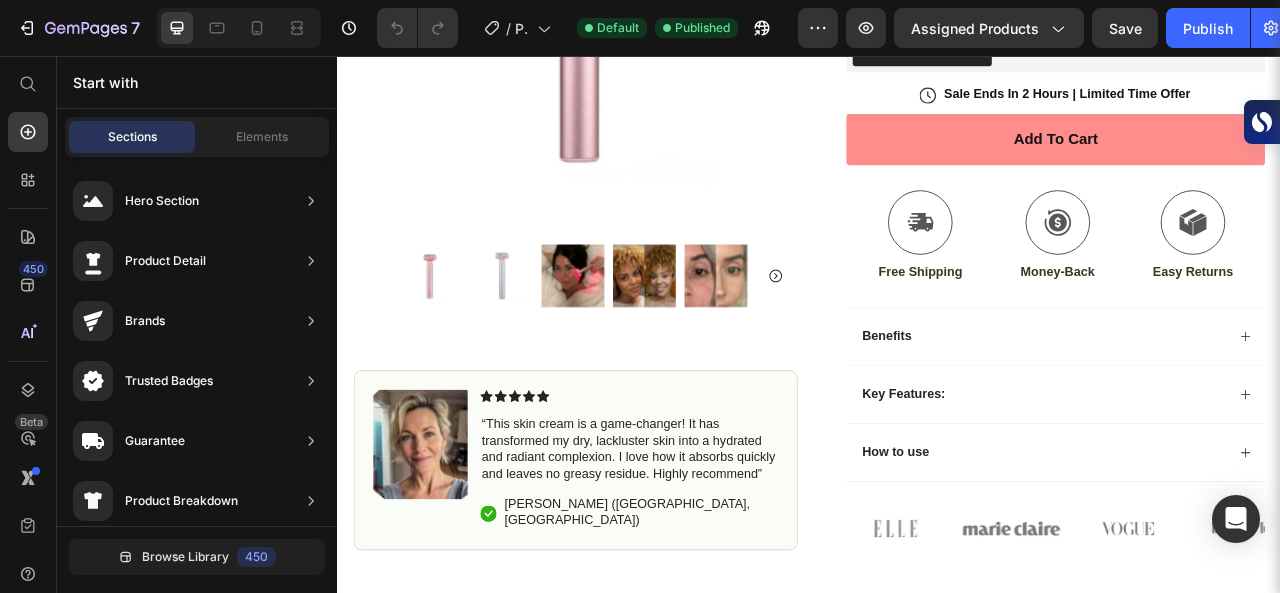 scroll, scrollTop: 526, scrollLeft: 0, axis: vertical 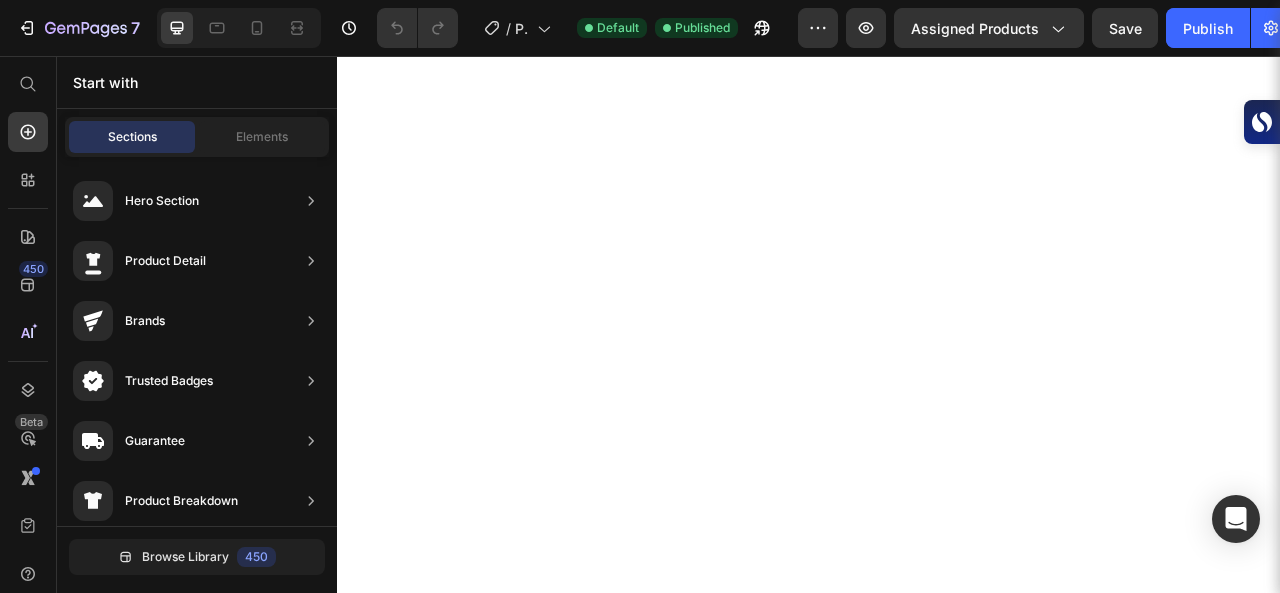 drag, startPoint x: 1526, startPoint y: 92, endPoint x: 557, endPoint y: 147, distance: 970.55963 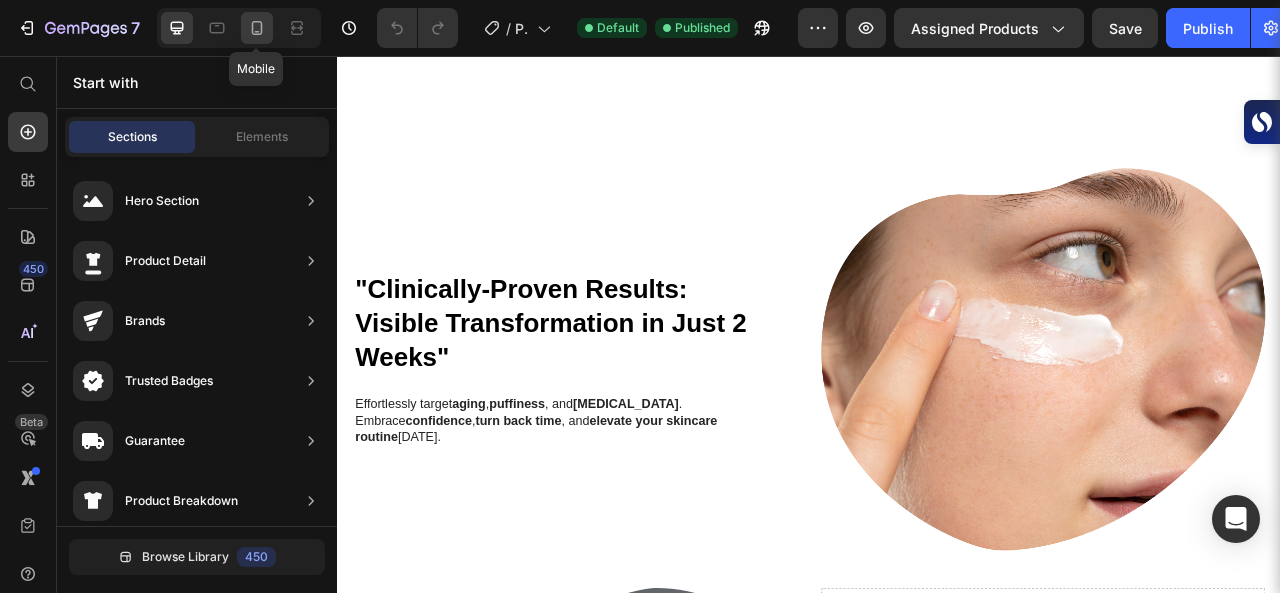 click 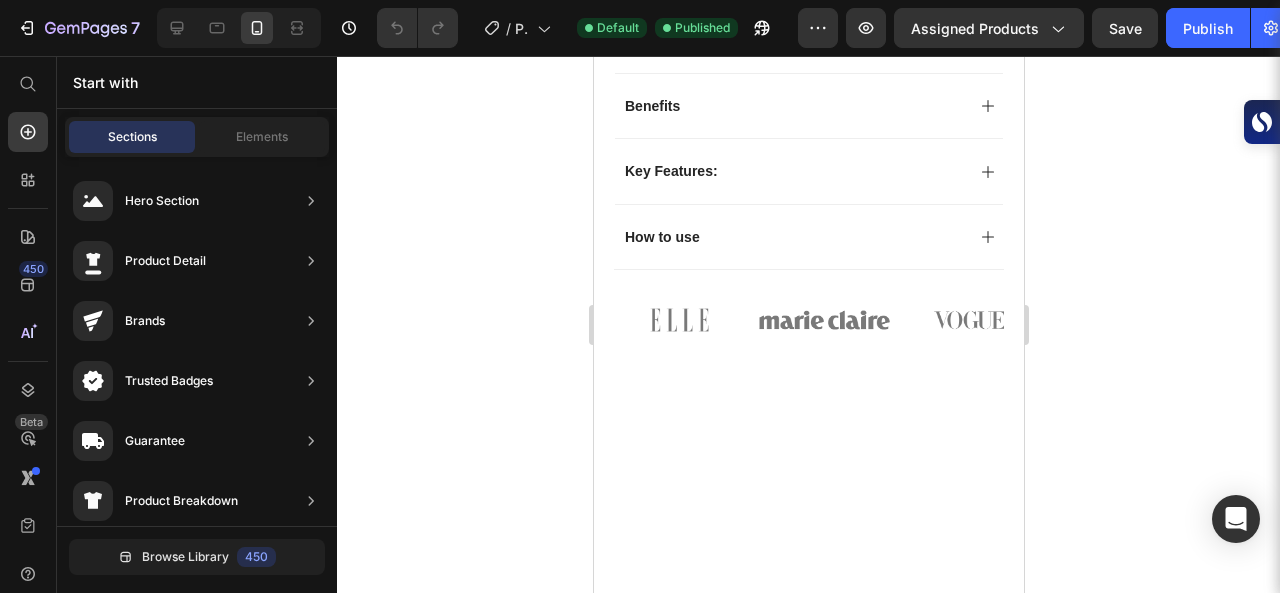 scroll, scrollTop: 0, scrollLeft: 0, axis: both 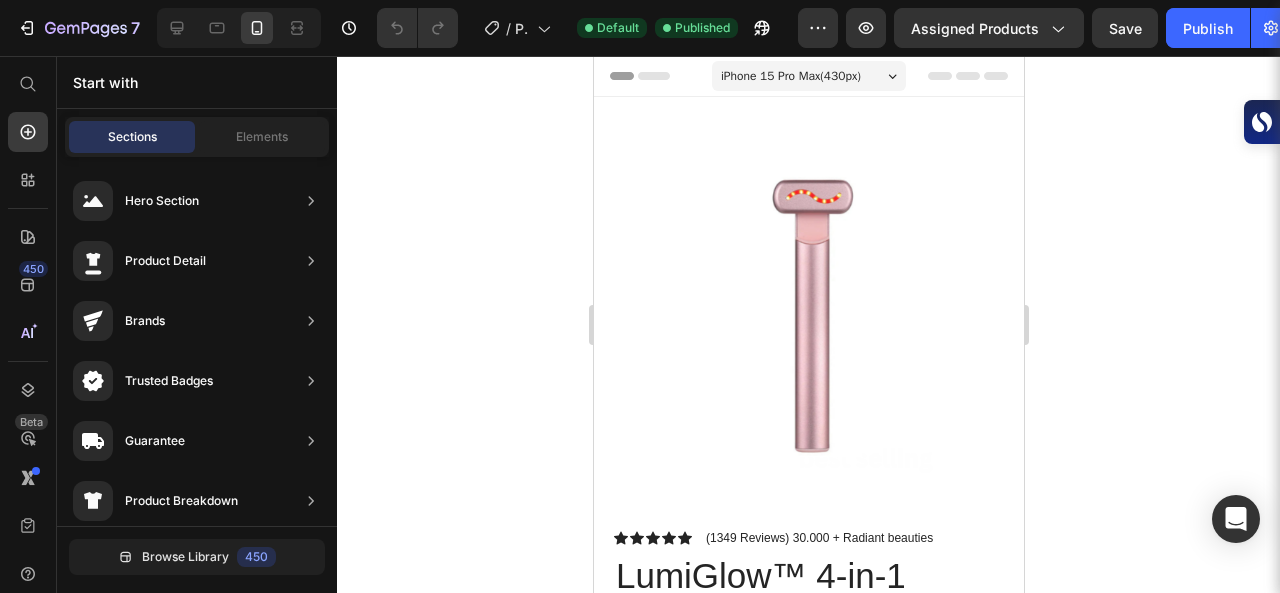 drag, startPoint x: 1012, startPoint y: 133, endPoint x: 1592, endPoint y: 101, distance: 580.8821 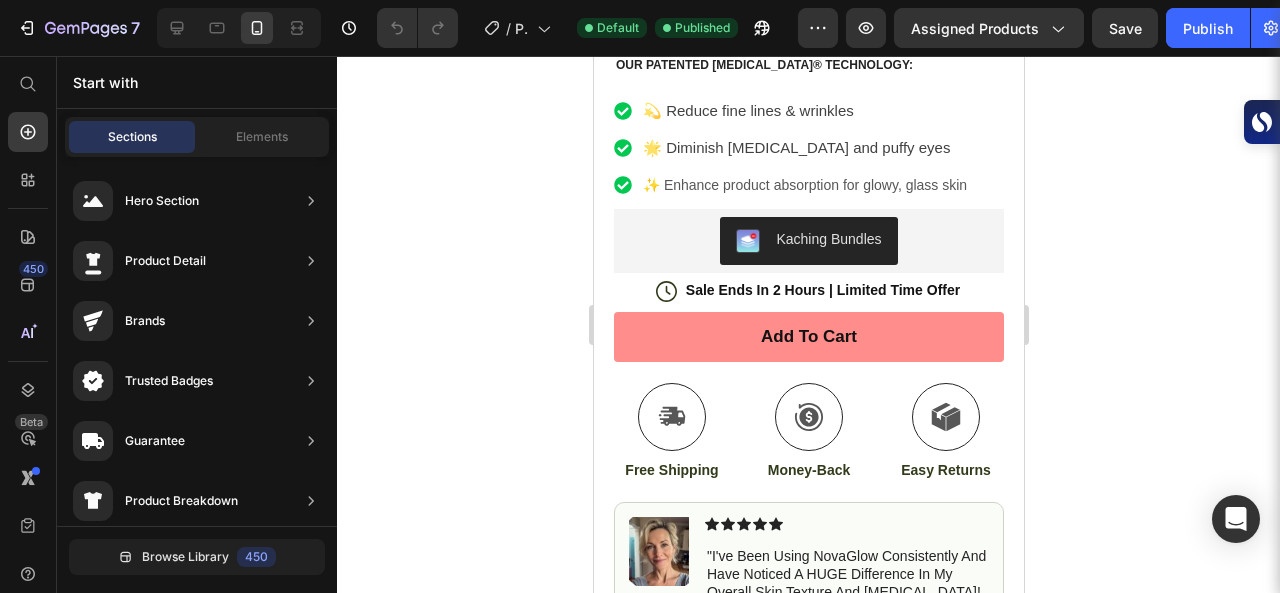 scroll, scrollTop: 866, scrollLeft: 0, axis: vertical 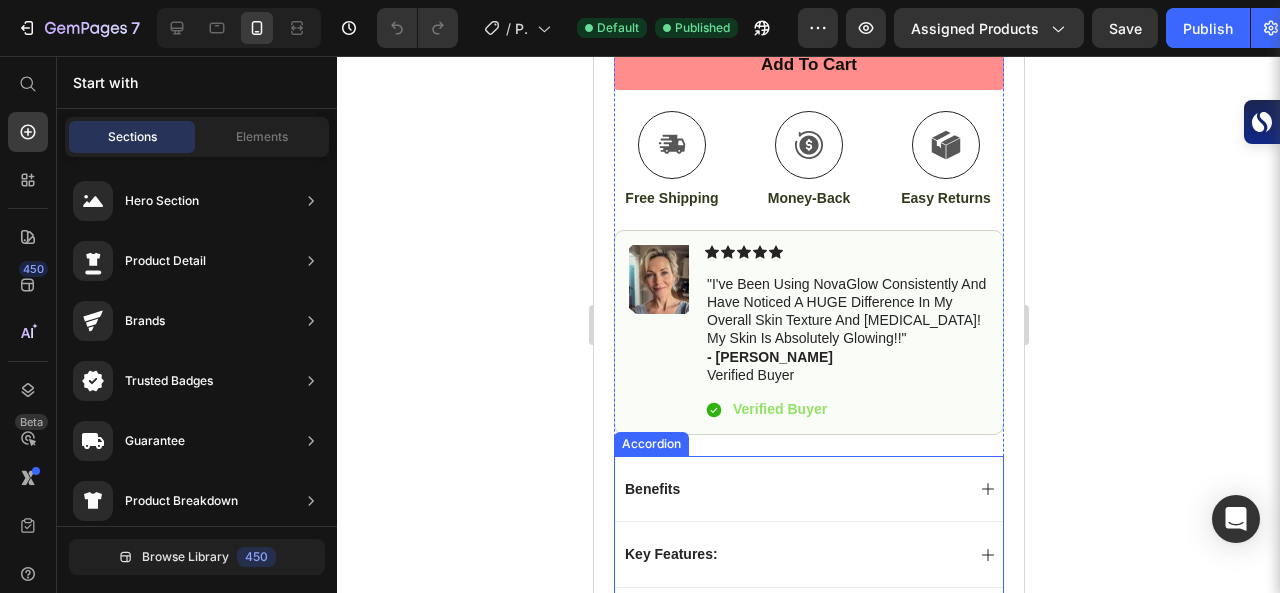 drag, startPoint x: 1203, startPoint y: 466, endPoint x: 619, endPoint y: 461, distance: 584.0214 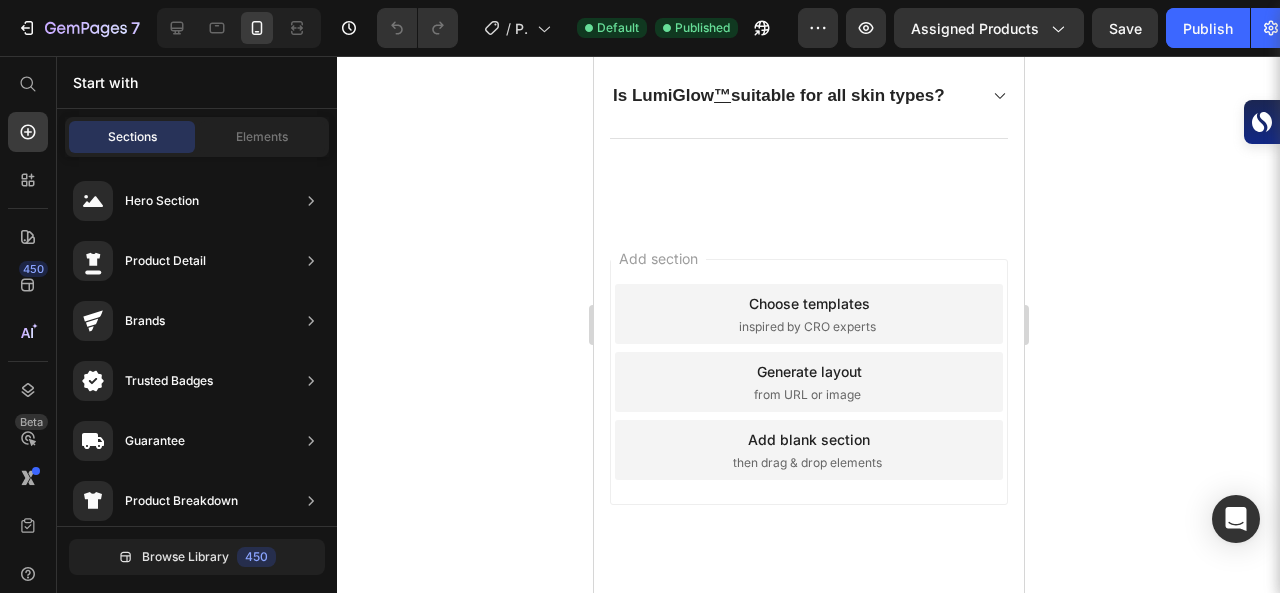 scroll, scrollTop: 10190, scrollLeft: 0, axis: vertical 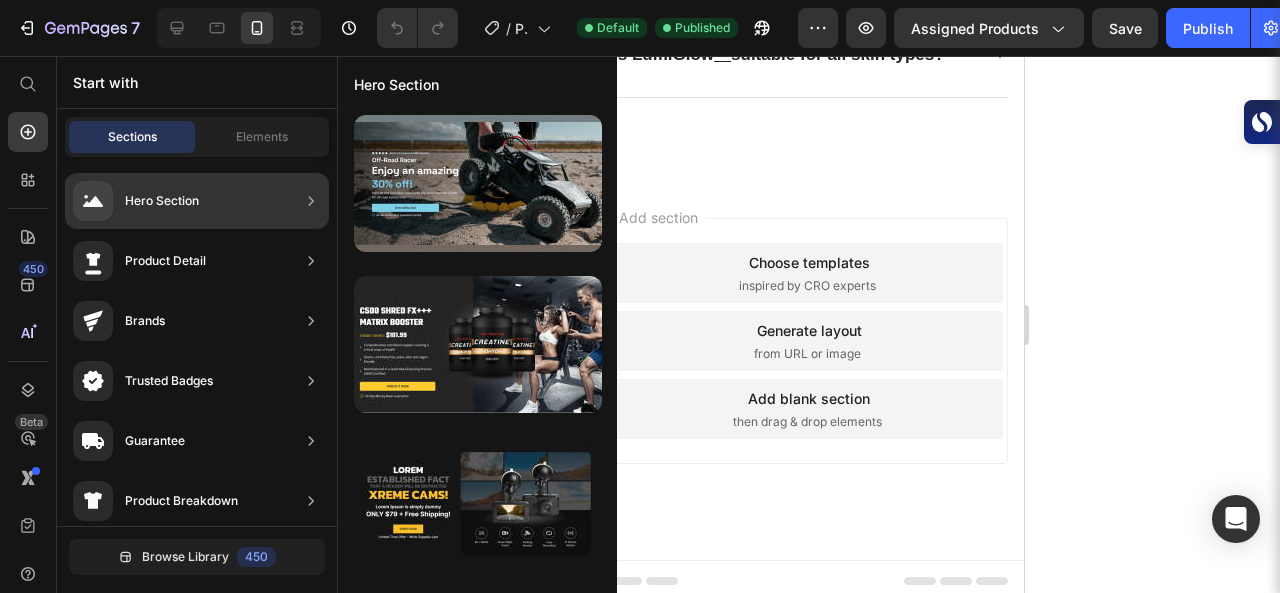 drag, startPoint x: 610, startPoint y: 271, endPoint x: 598, endPoint y: 613, distance: 342.21045 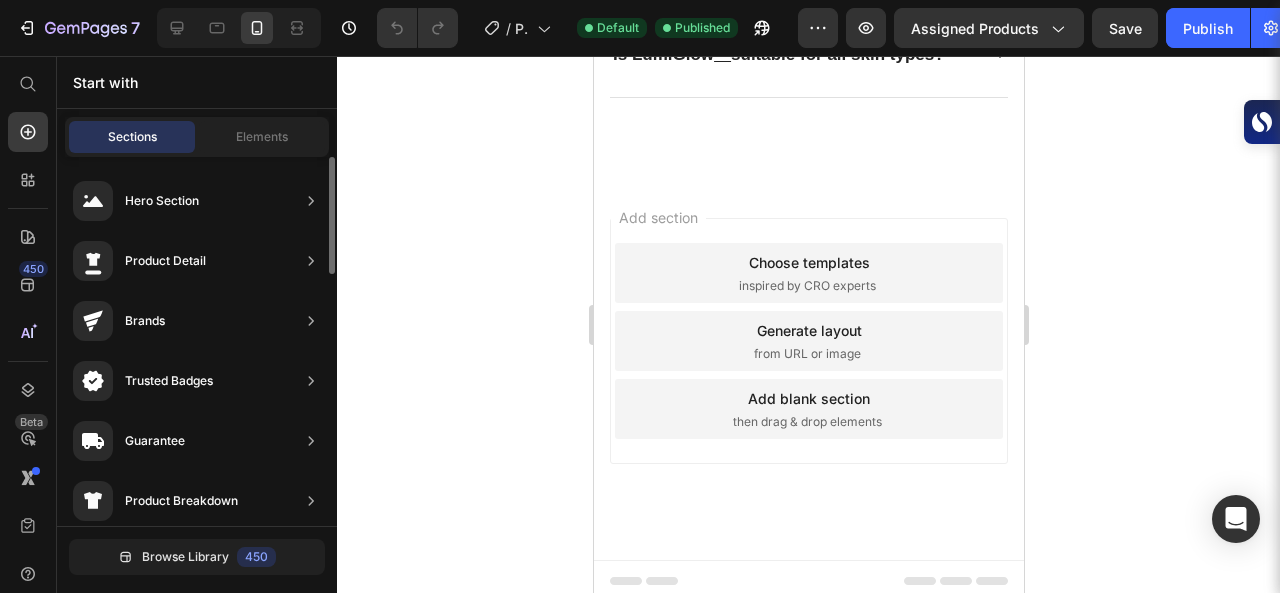 scroll, scrollTop: 310, scrollLeft: 0, axis: vertical 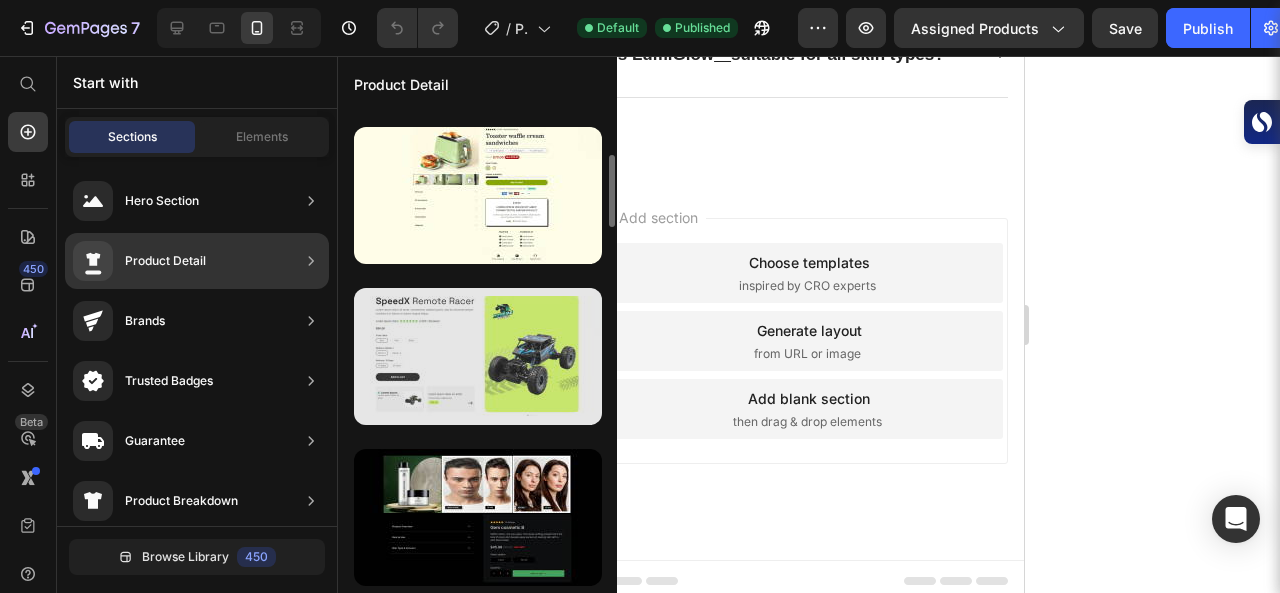 click at bounding box center [478, 356] 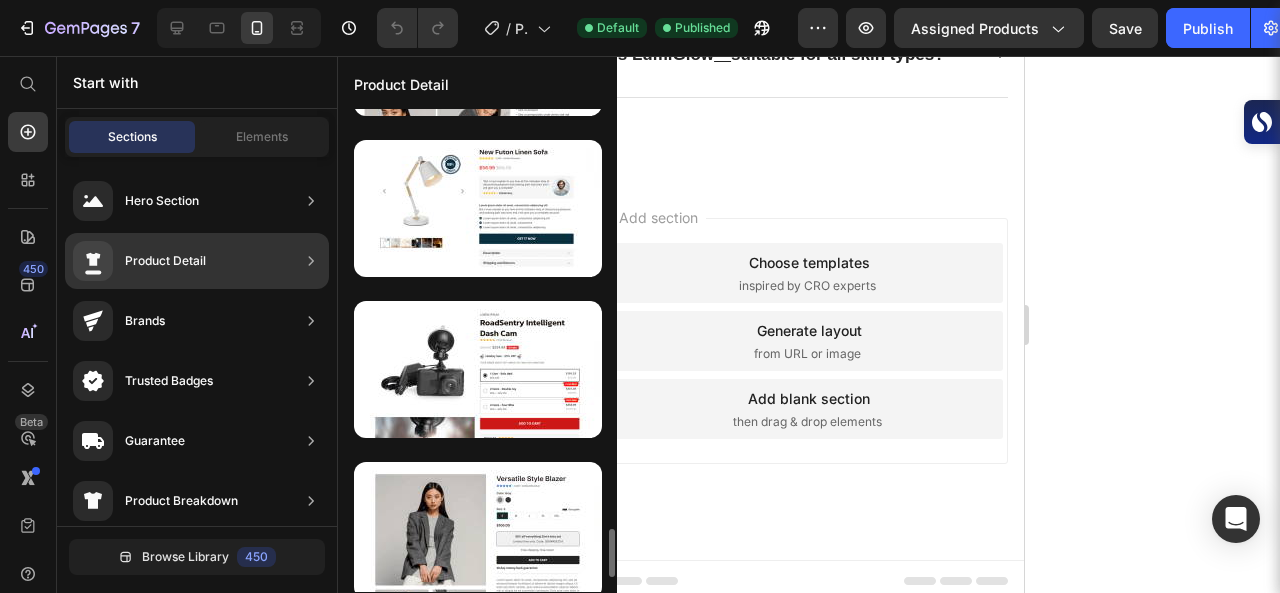 scroll, scrollTop: 4191, scrollLeft: 0, axis: vertical 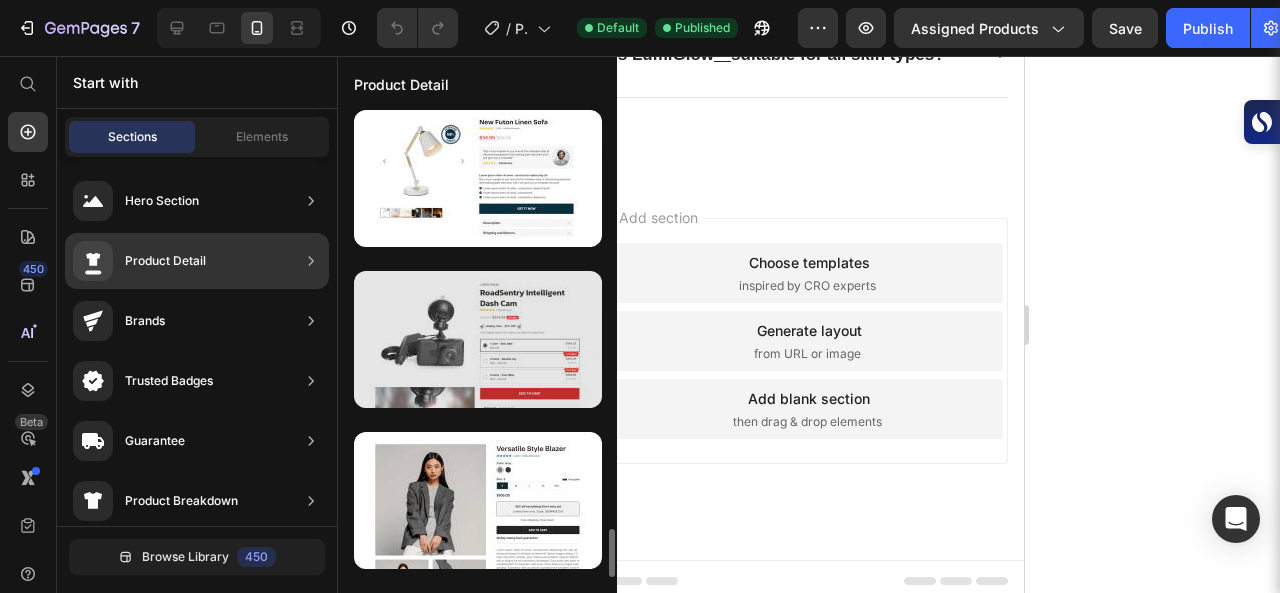 click at bounding box center (478, 339) 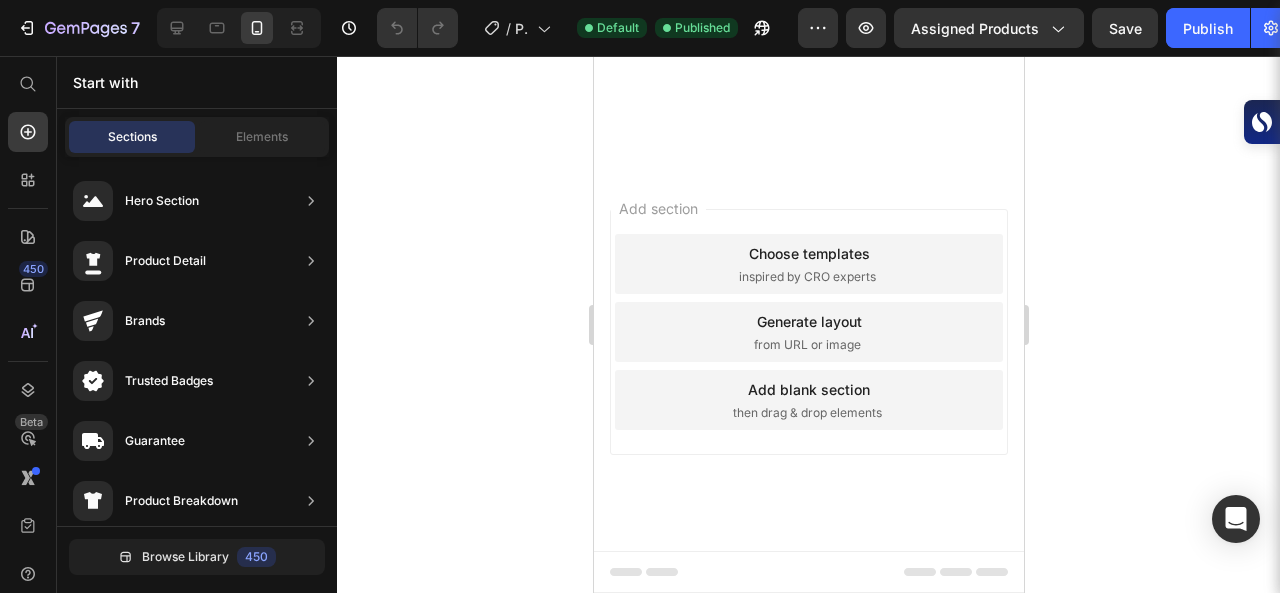 scroll, scrollTop: 7728, scrollLeft: 0, axis: vertical 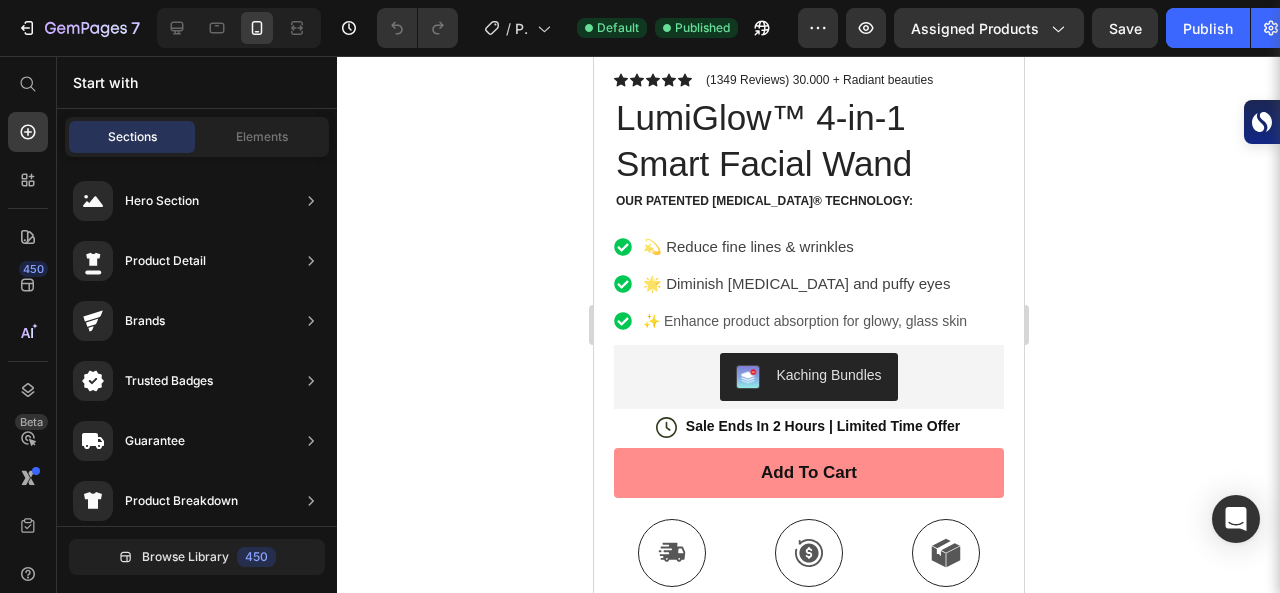 drag, startPoint x: 1012, startPoint y: 448, endPoint x: 1619, endPoint y: 100, distance: 699.68066 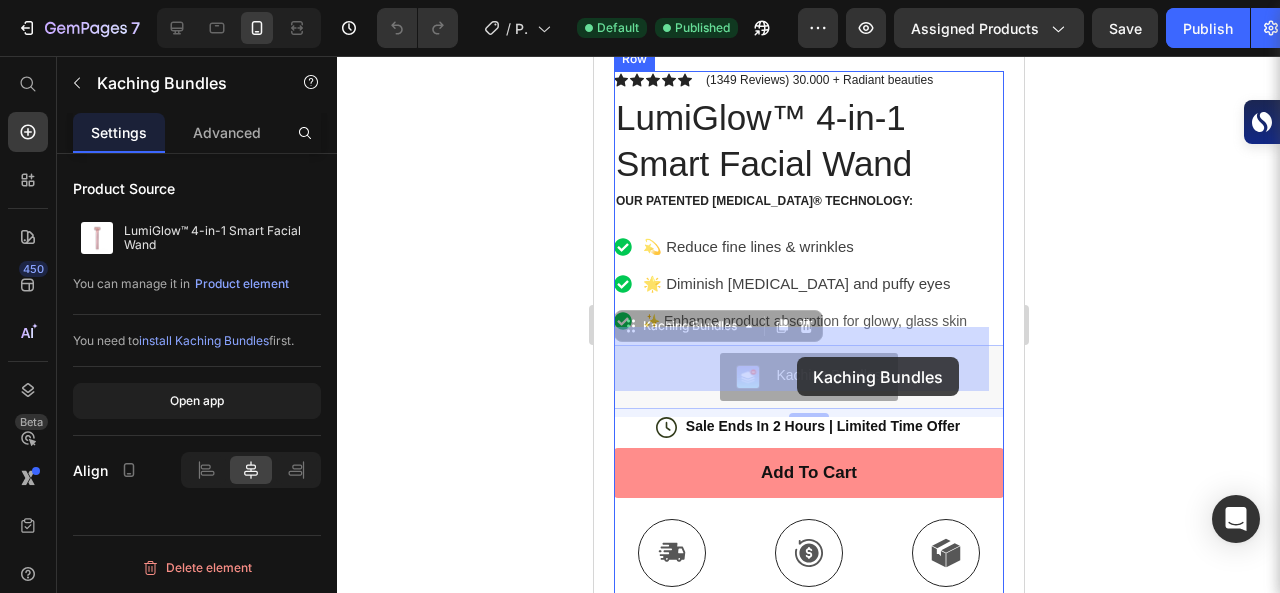 drag, startPoint x: 760, startPoint y: 359, endPoint x: 796, endPoint y: 358, distance: 36.013885 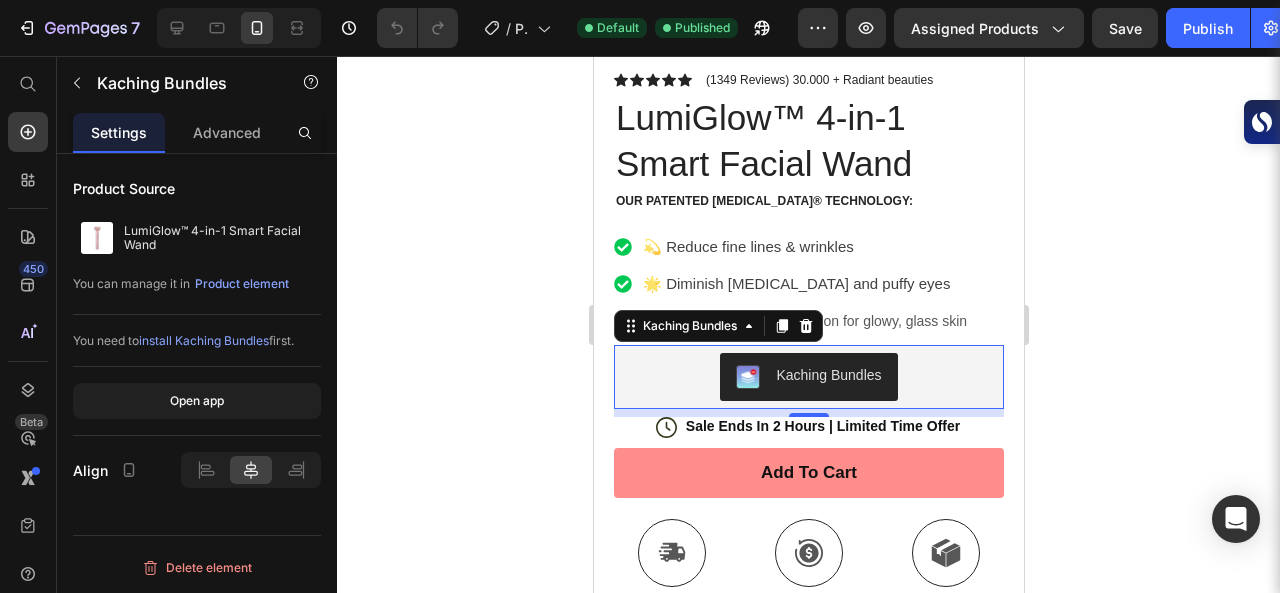 click on "Kaching Bundles" at bounding box center (827, 375) 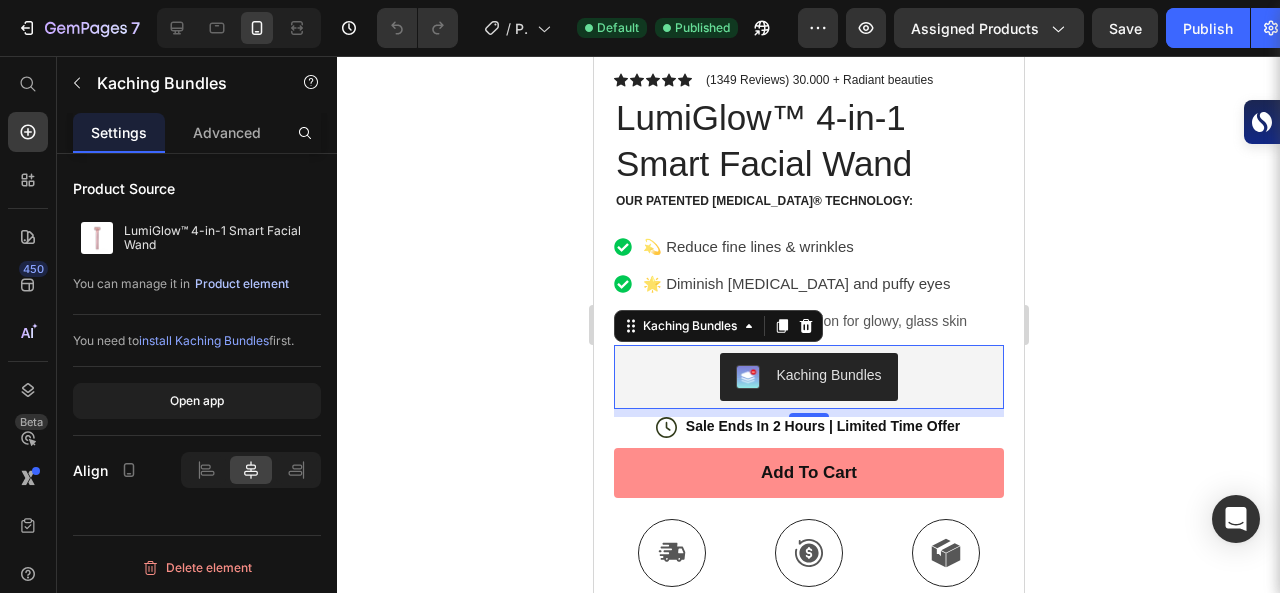 click on "Product element" at bounding box center (242, 284) 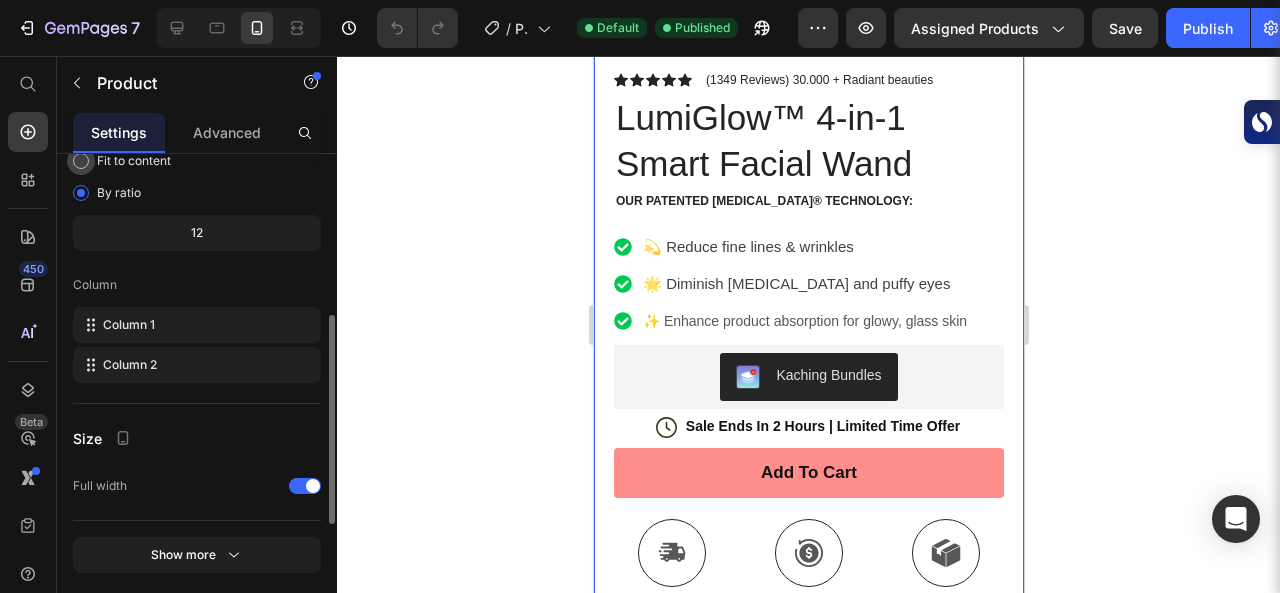 scroll, scrollTop: 683, scrollLeft: 0, axis: vertical 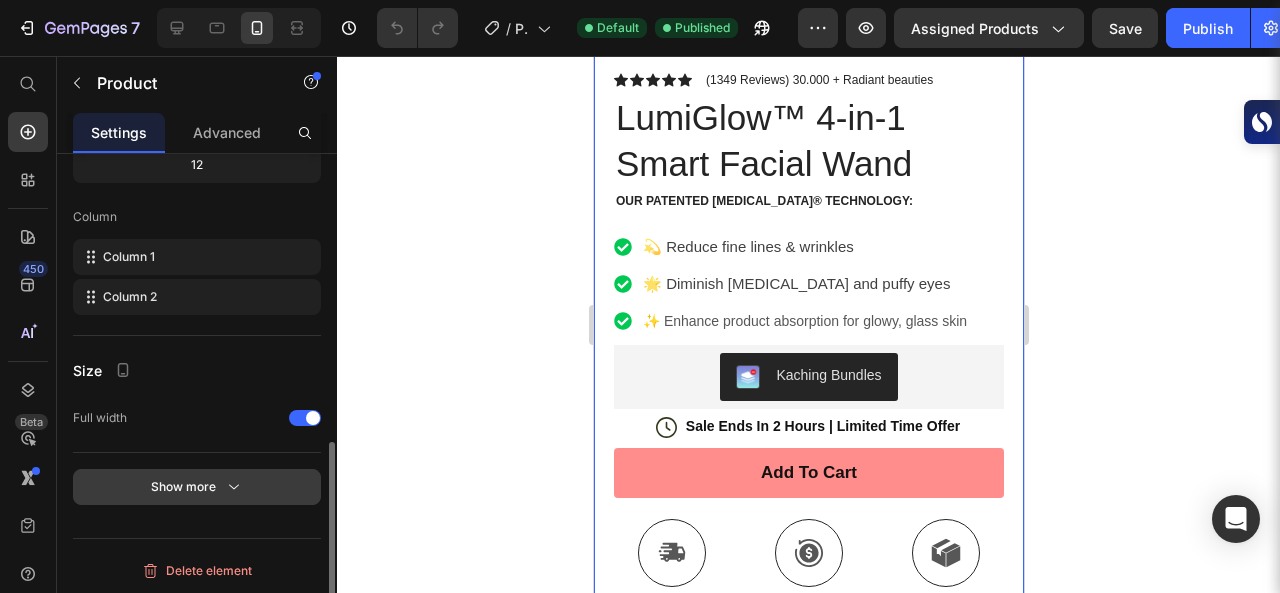 click on "Show more" at bounding box center (197, 487) 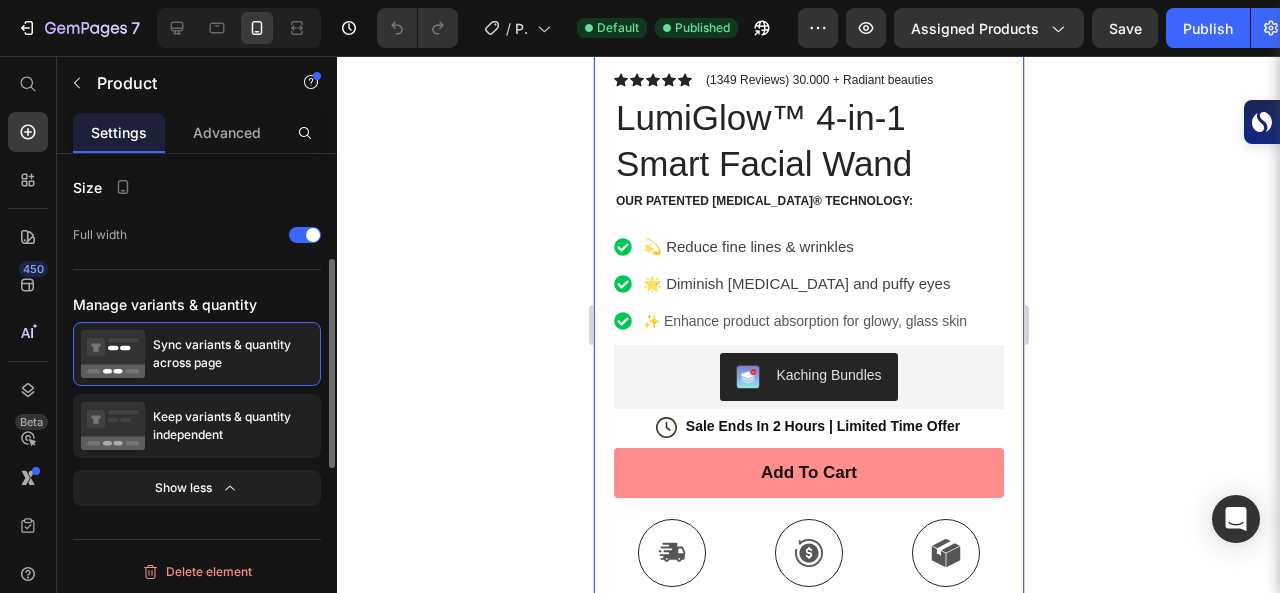 scroll, scrollTop: 866, scrollLeft: 0, axis: vertical 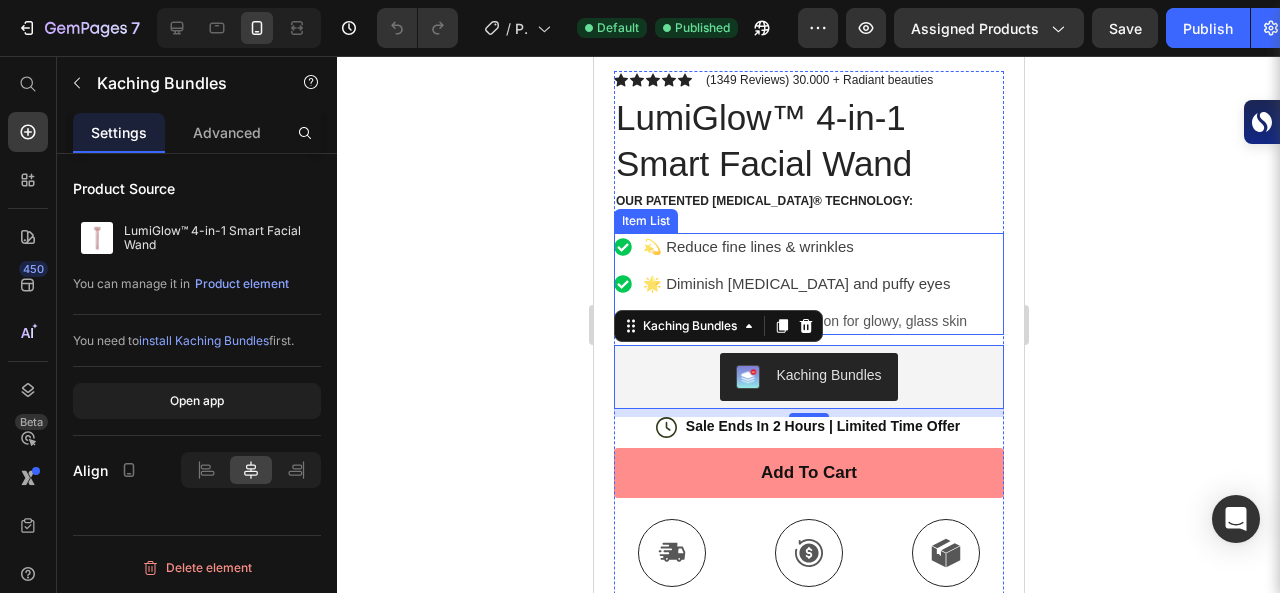 click on "💫 Reduce fine lines & wrinkles" at bounding box center [747, 246] 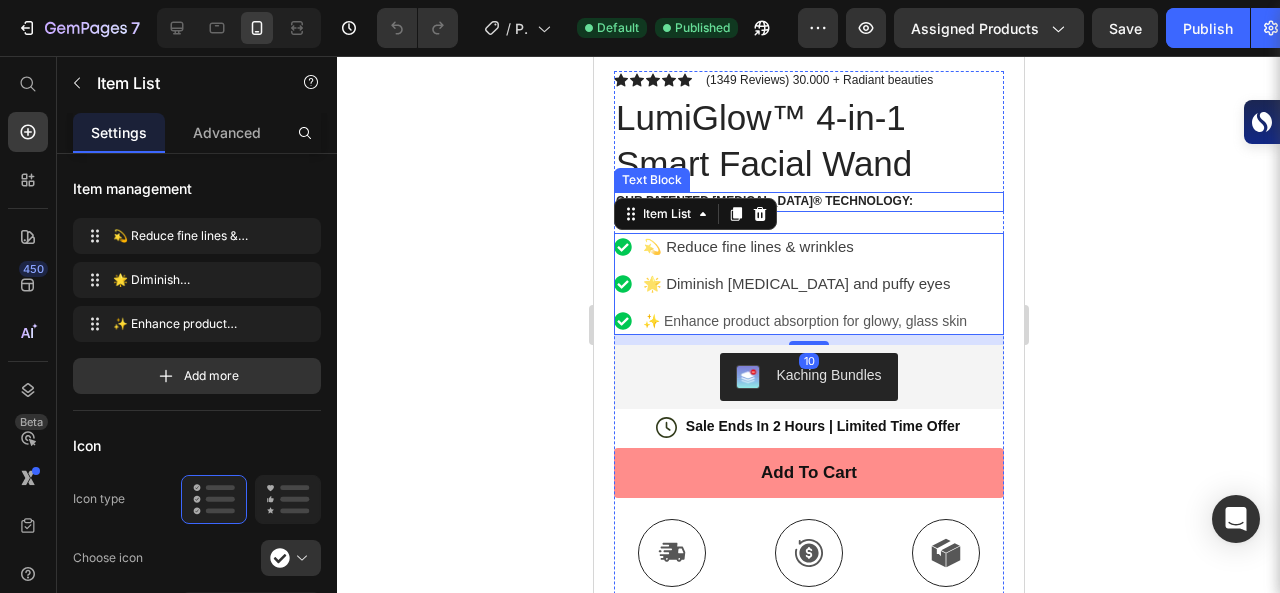click on "OUR PATENTED [MEDICAL_DATA]® TECHNOLOGY:" at bounding box center (808, 202) 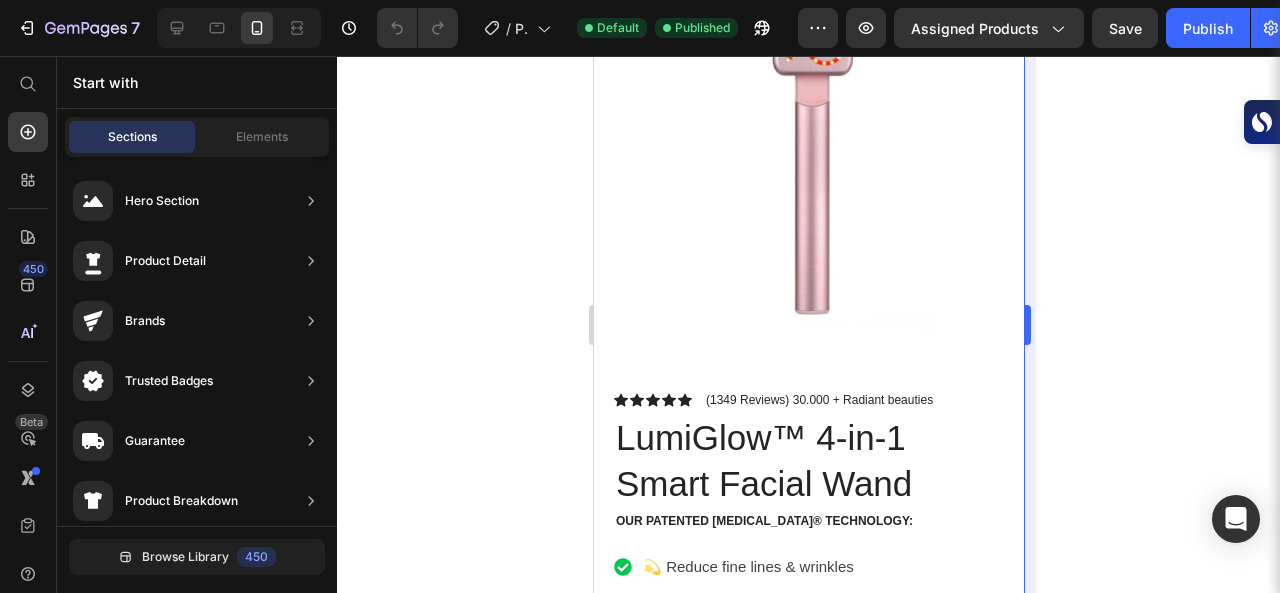 scroll, scrollTop: 1180, scrollLeft: 0, axis: vertical 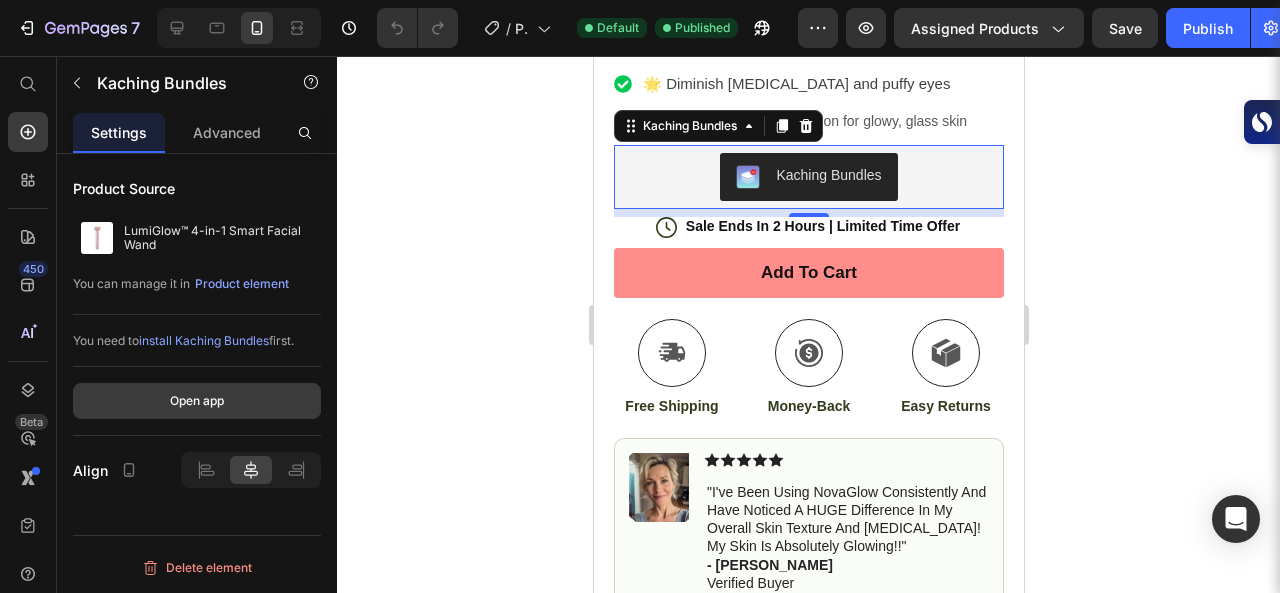 click on "Open app" at bounding box center [197, 401] 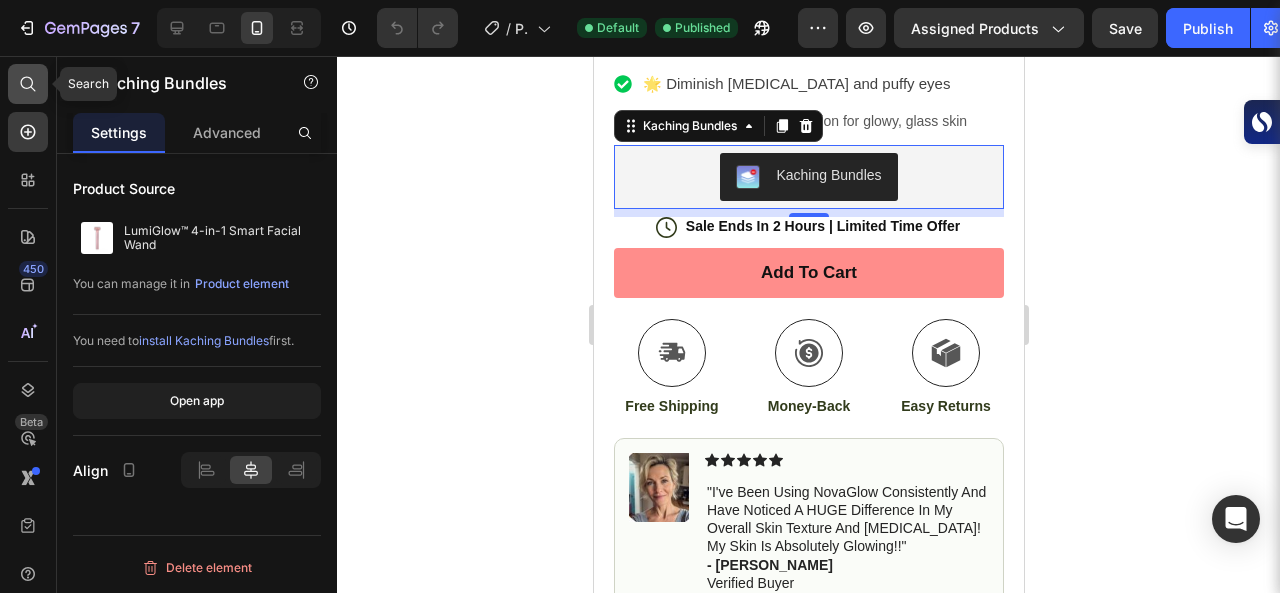 click 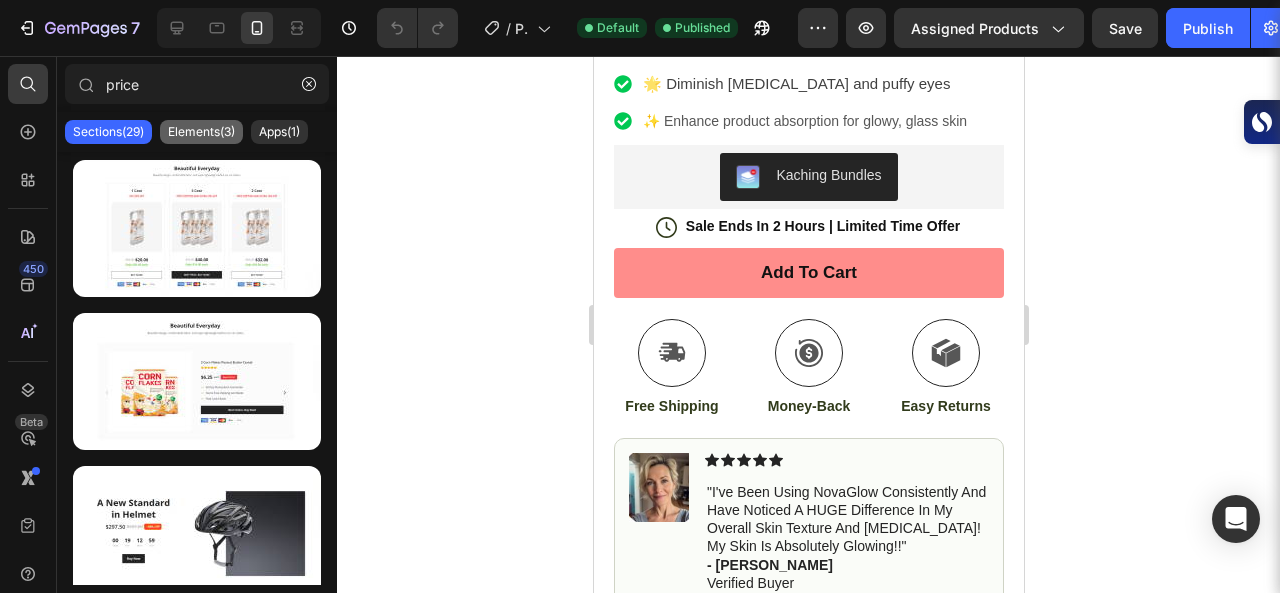click on "Elements(3)" at bounding box center [201, 132] 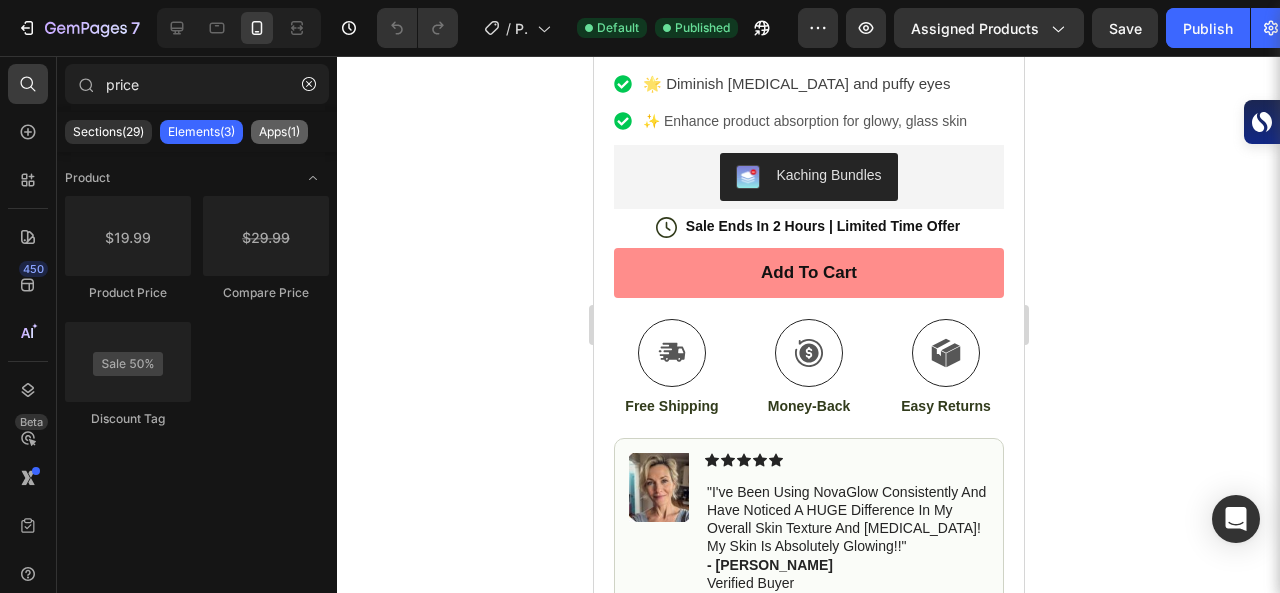 click on "Apps(1)" at bounding box center [279, 132] 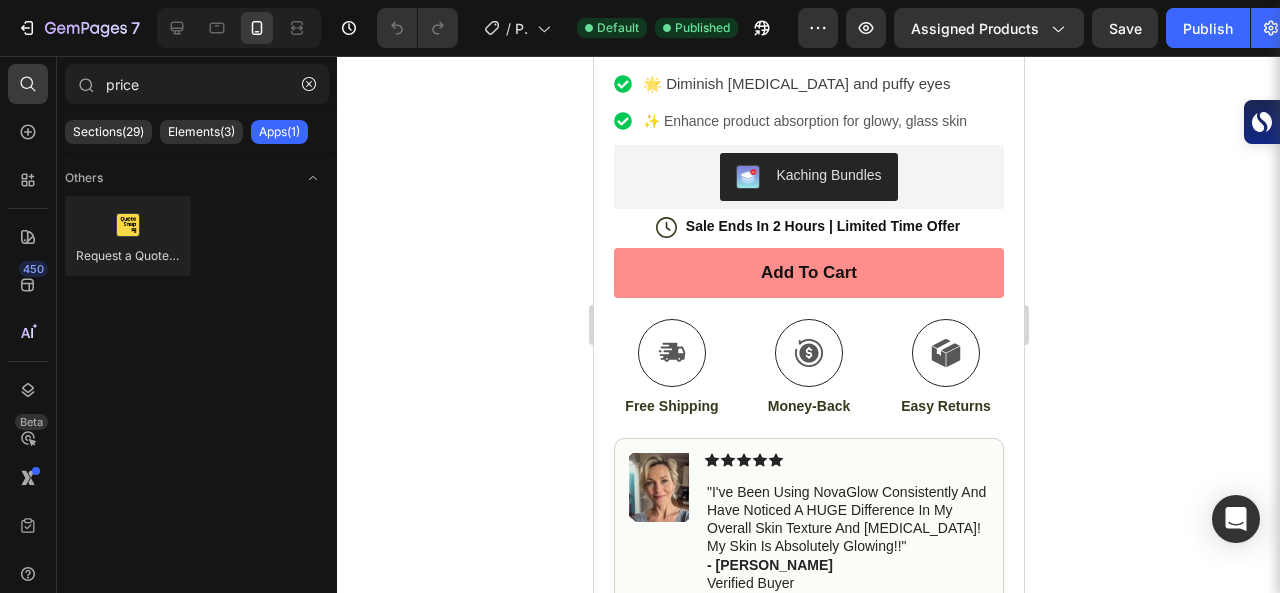click on "Sections(29) Elements(3) Apps(1)" 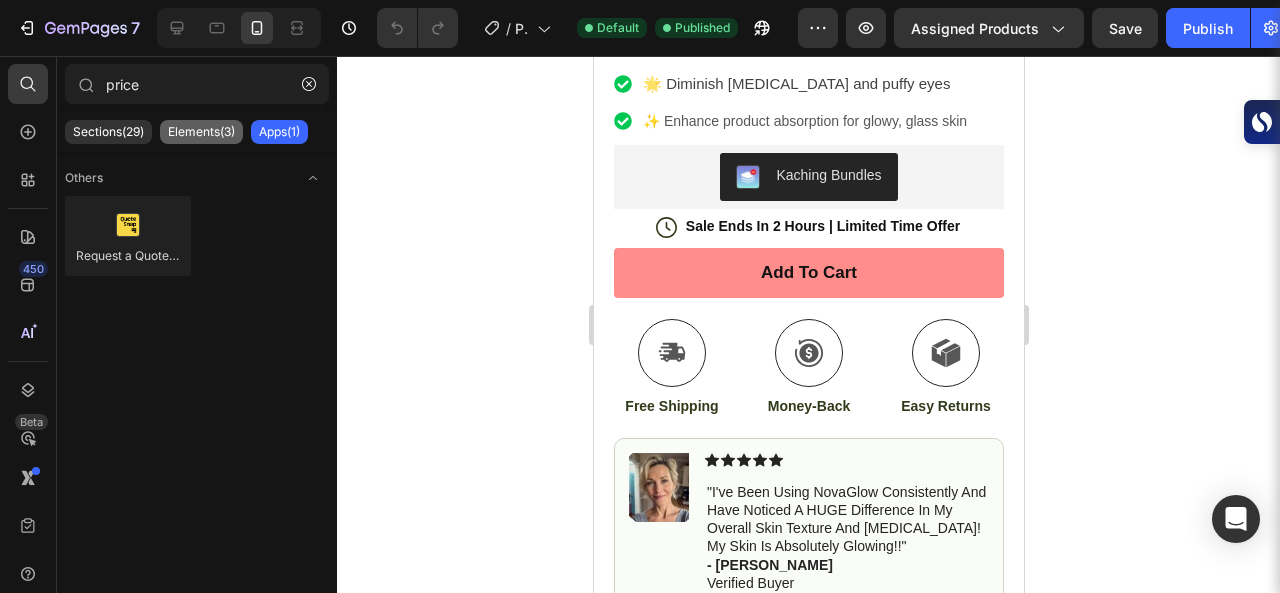 click on "Elements(3)" at bounding box center (201, 132) 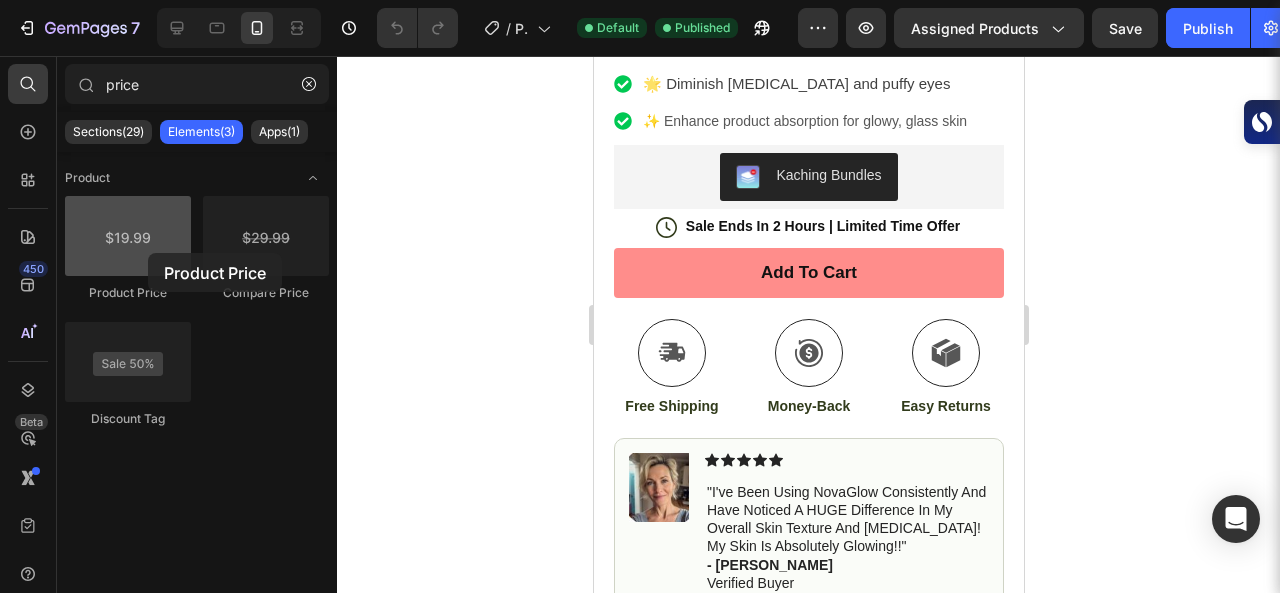 click at bounding box center [128, 236] 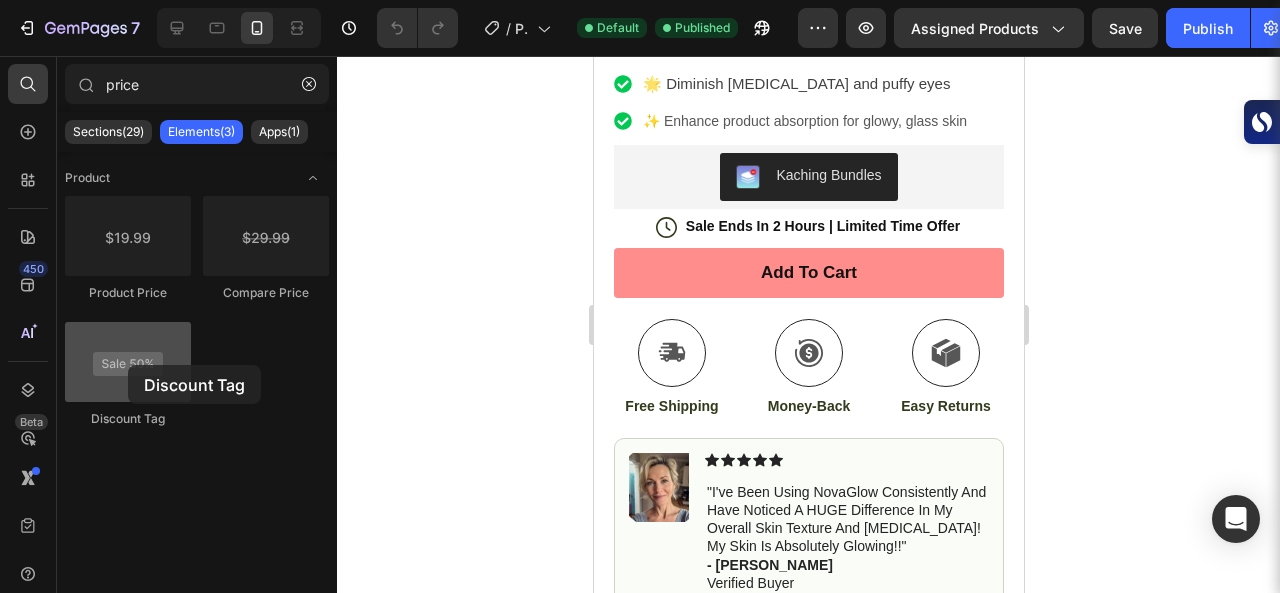 click at bounding box center [128, 362] 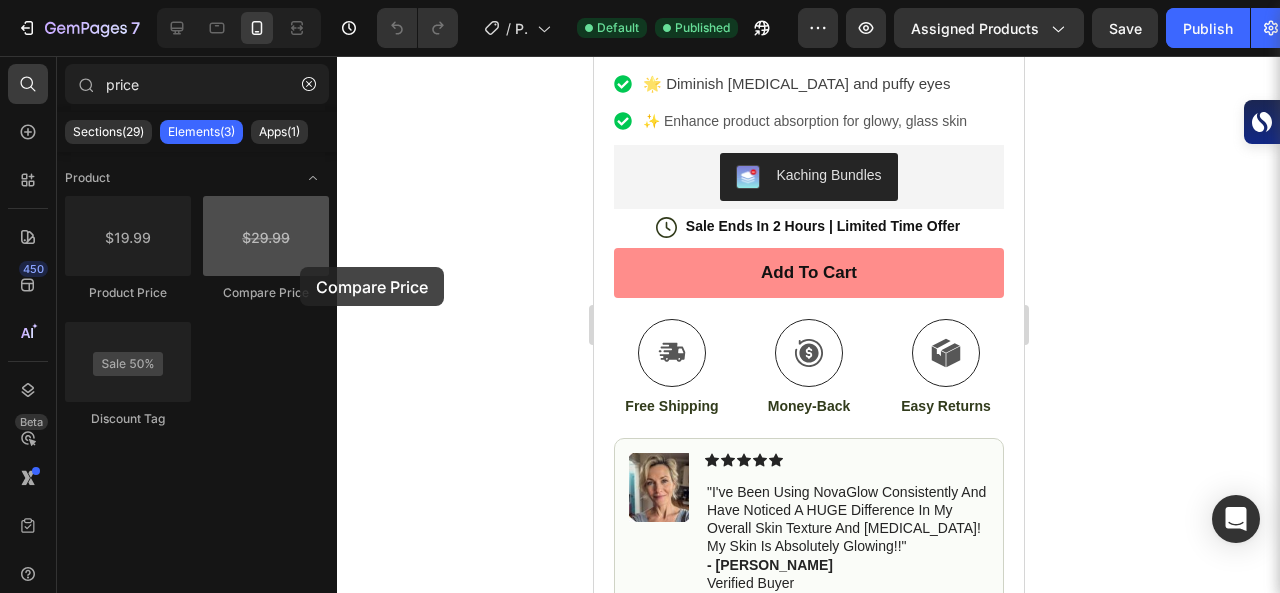 click at bounding box center [266, 236] 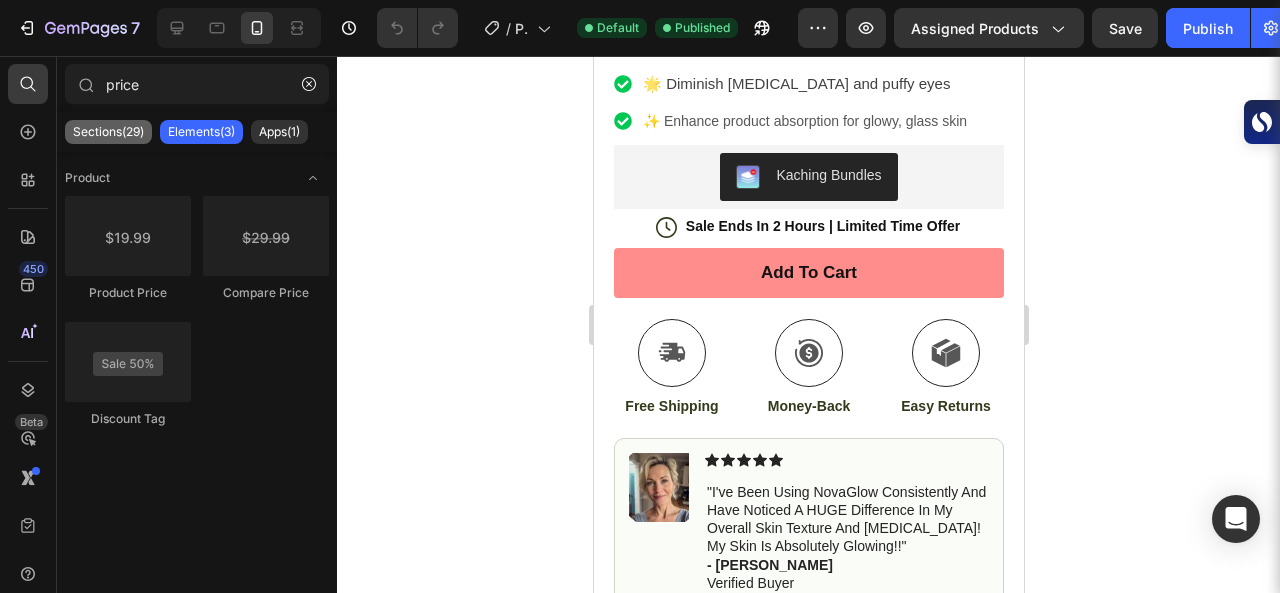 click on "Sections(29)" at bounding box center (108, 132) 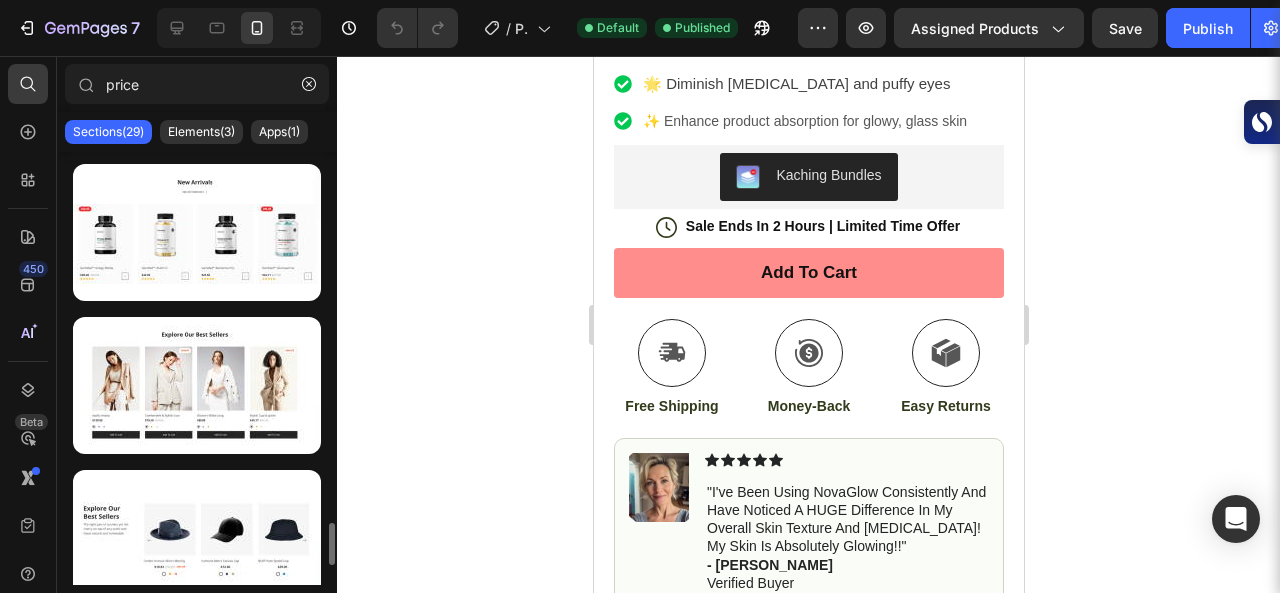 scroll, scrollTop: 3996, scrollLeft: 0, axis: vertical 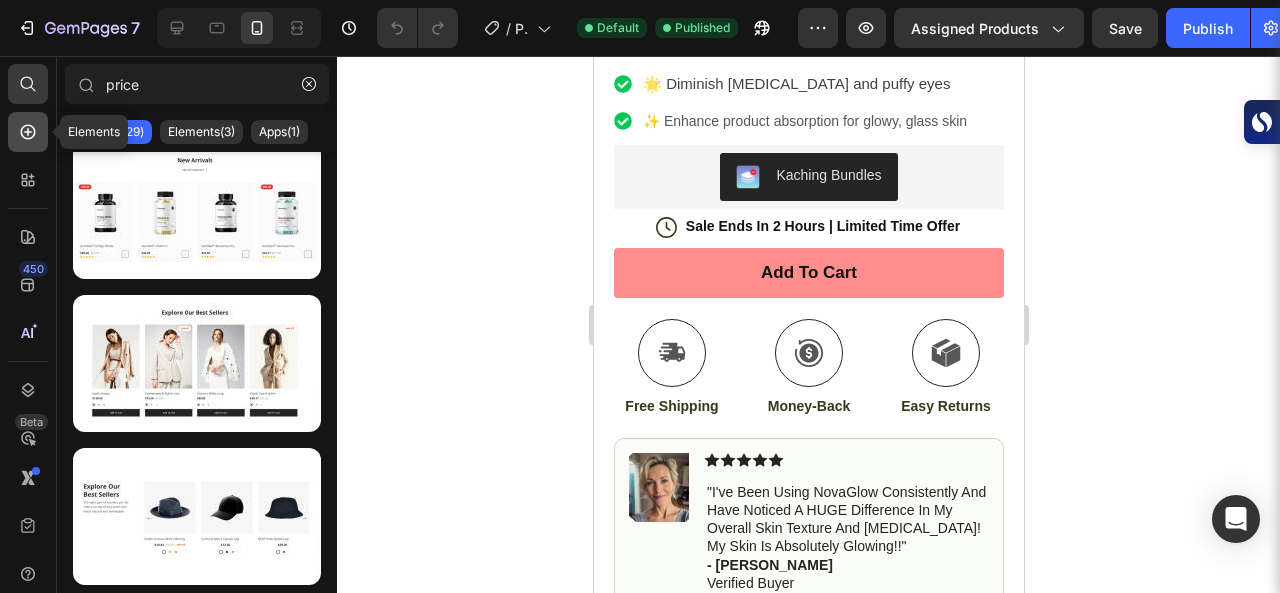 click 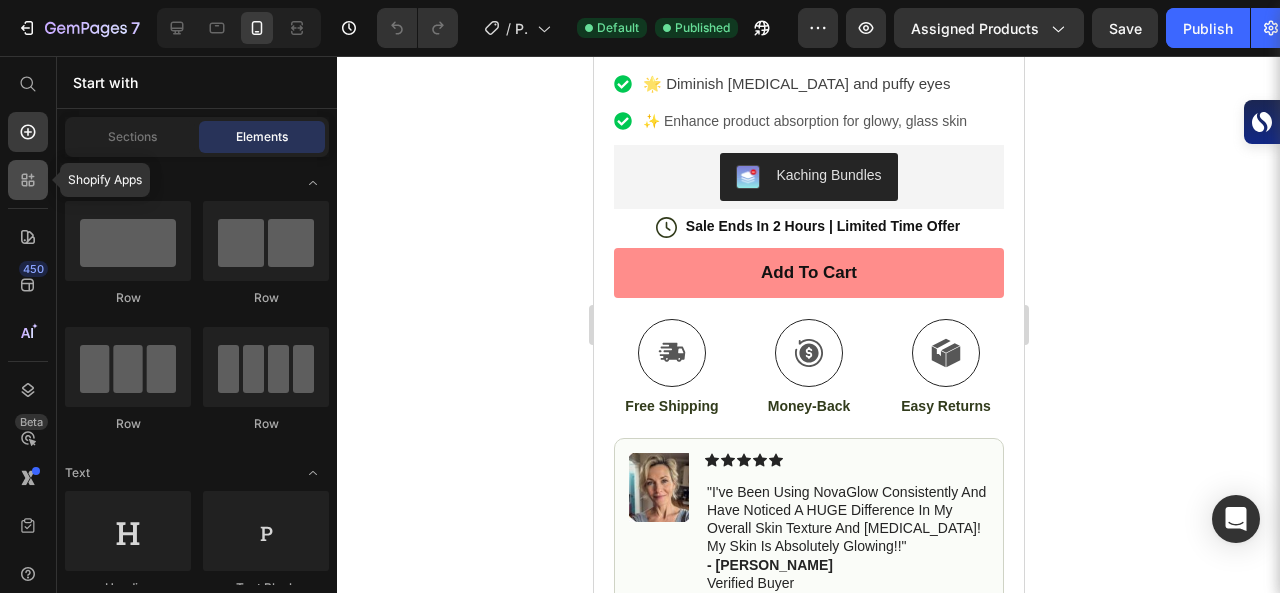 click 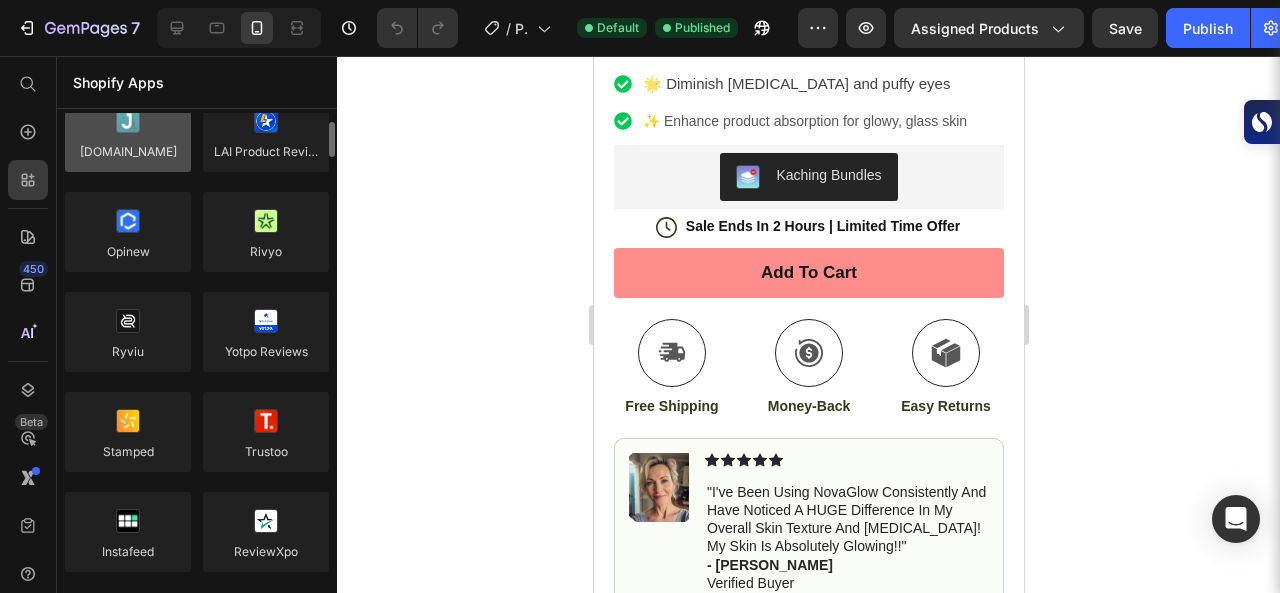 scroll, scrollTop: 162, scrollLeft: 0, axis: vertical 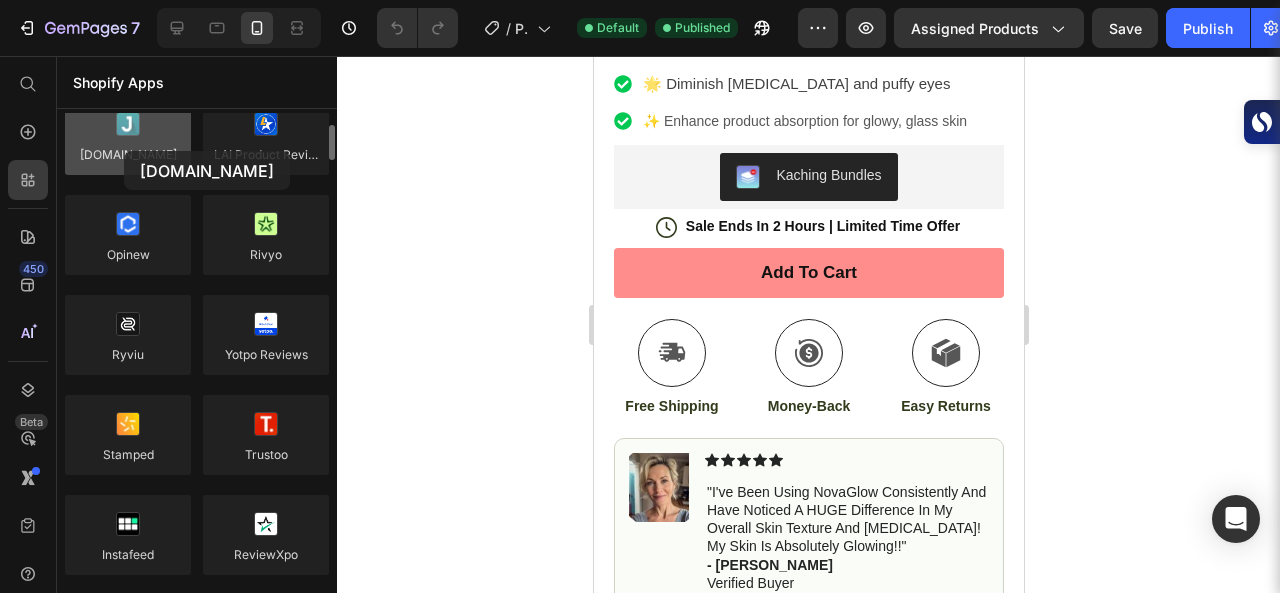 click at bounding box center (128, 135) 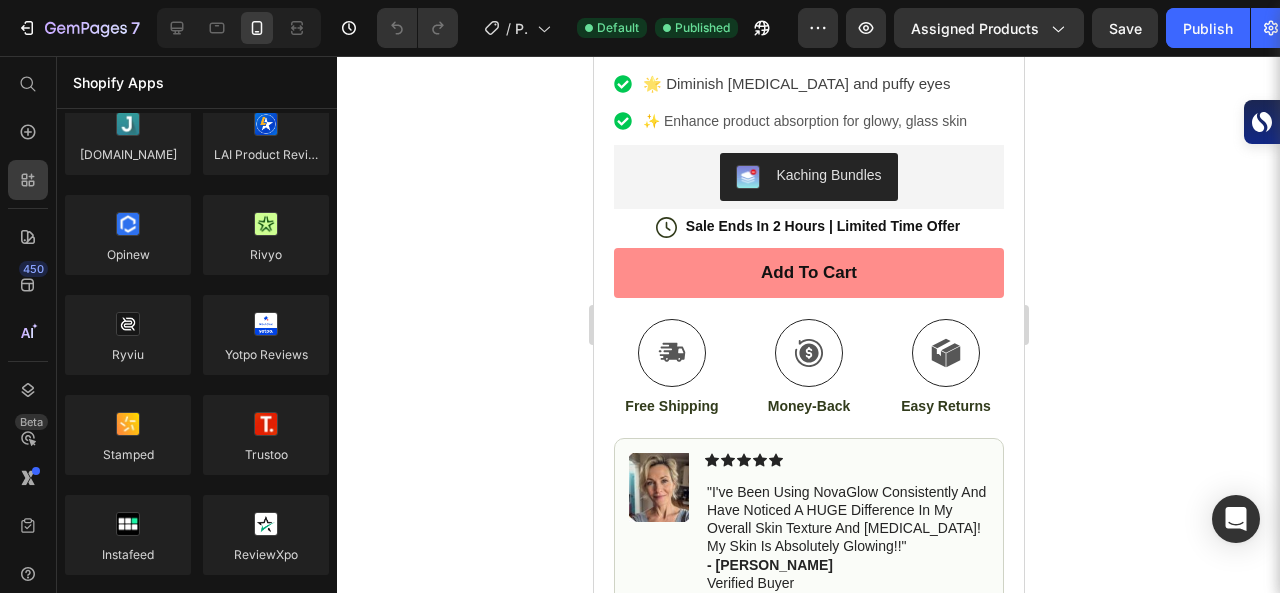 scroll, scrollTop: 0, scrollLeft: 0, axis: both 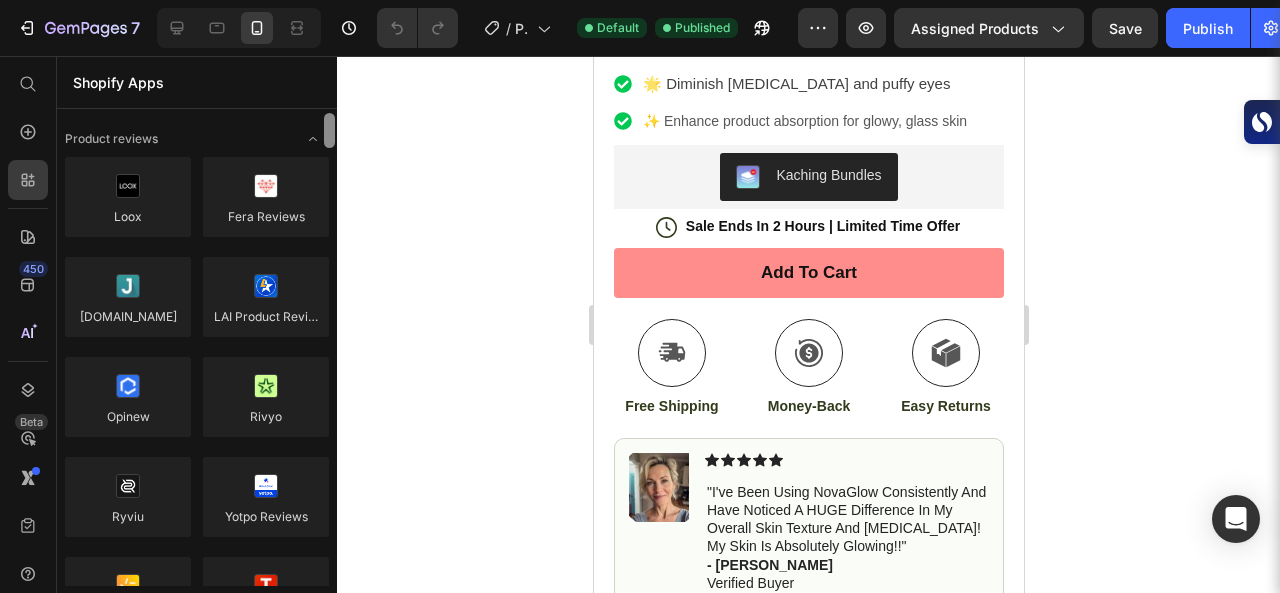 drag, startPoint x: 332, startPoint y: 139, endPoint x: 334, endPoint y: 85, distance: 54.037025 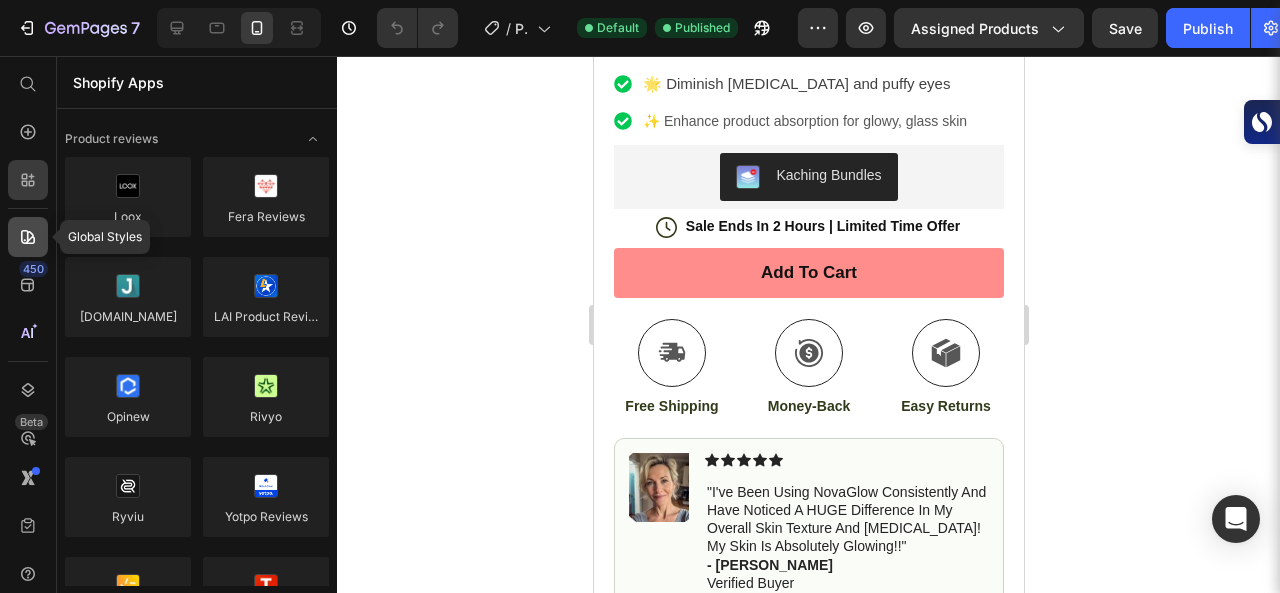 click 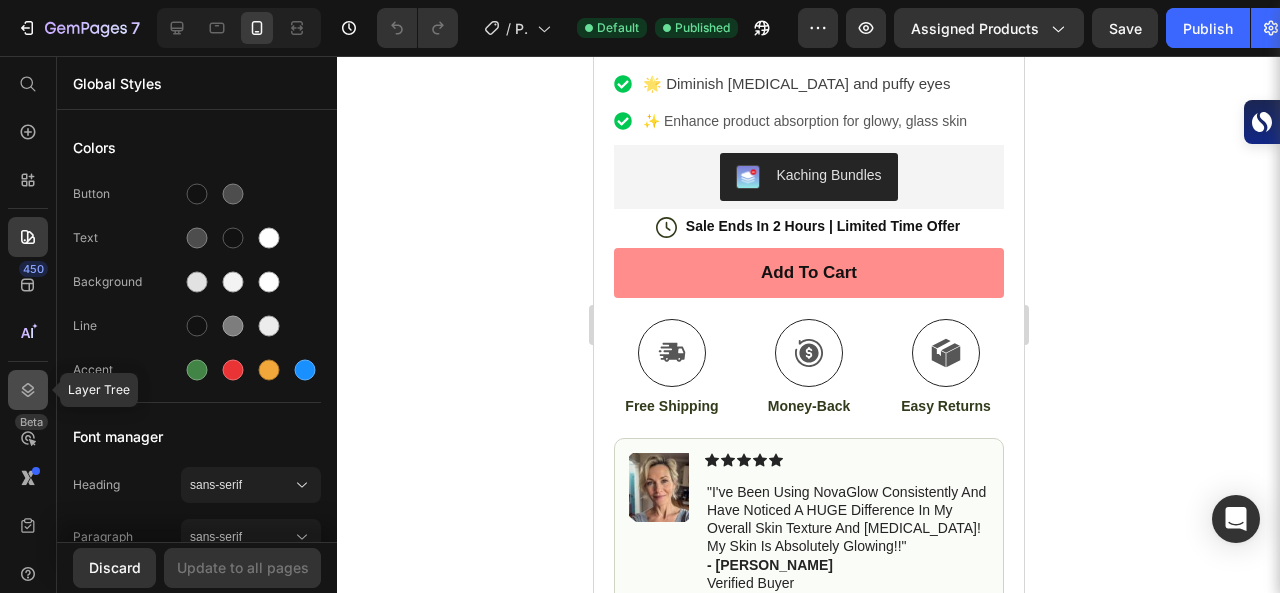 click 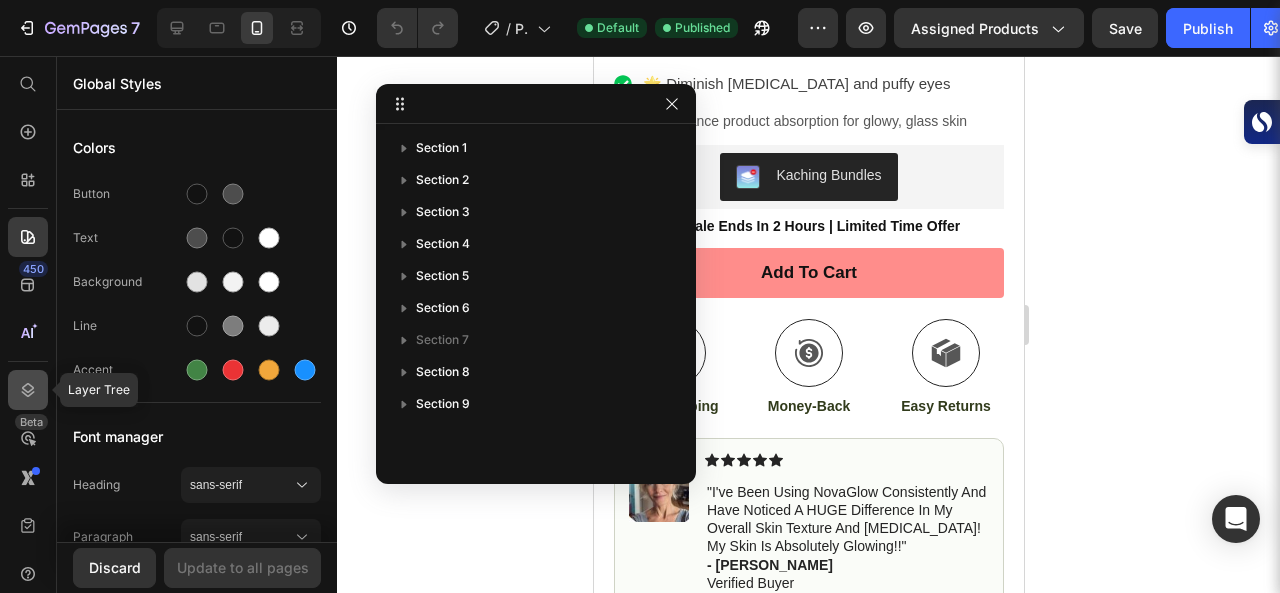 click 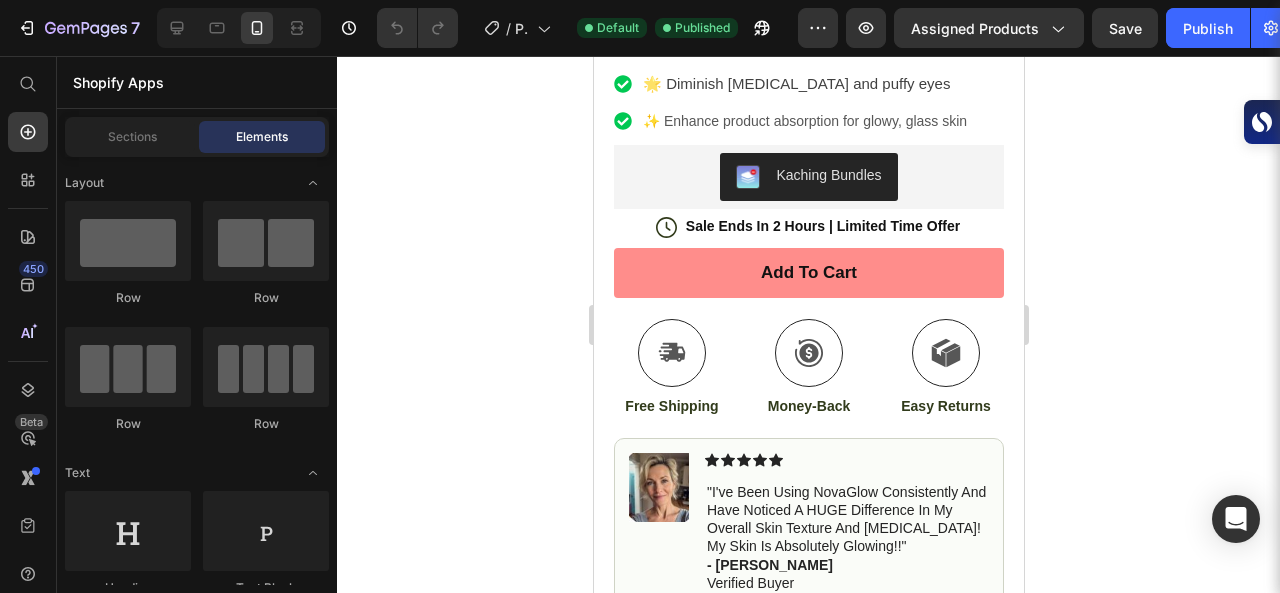 scroll, scrollTop: 0, scrollLeft: 0, axis: both 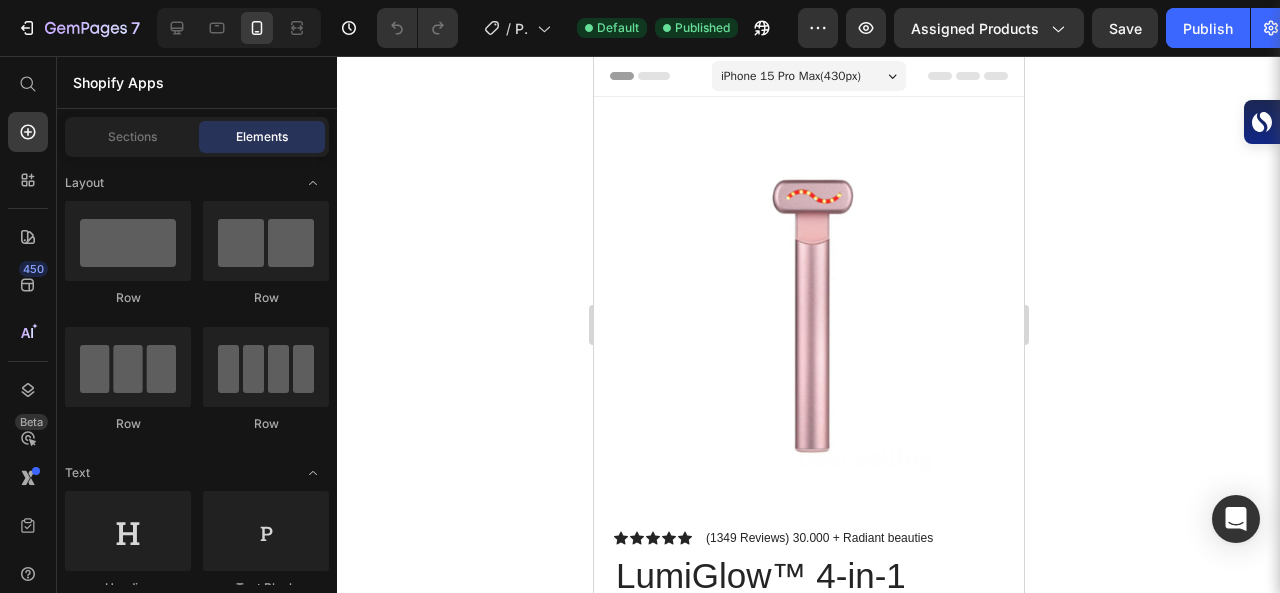 click 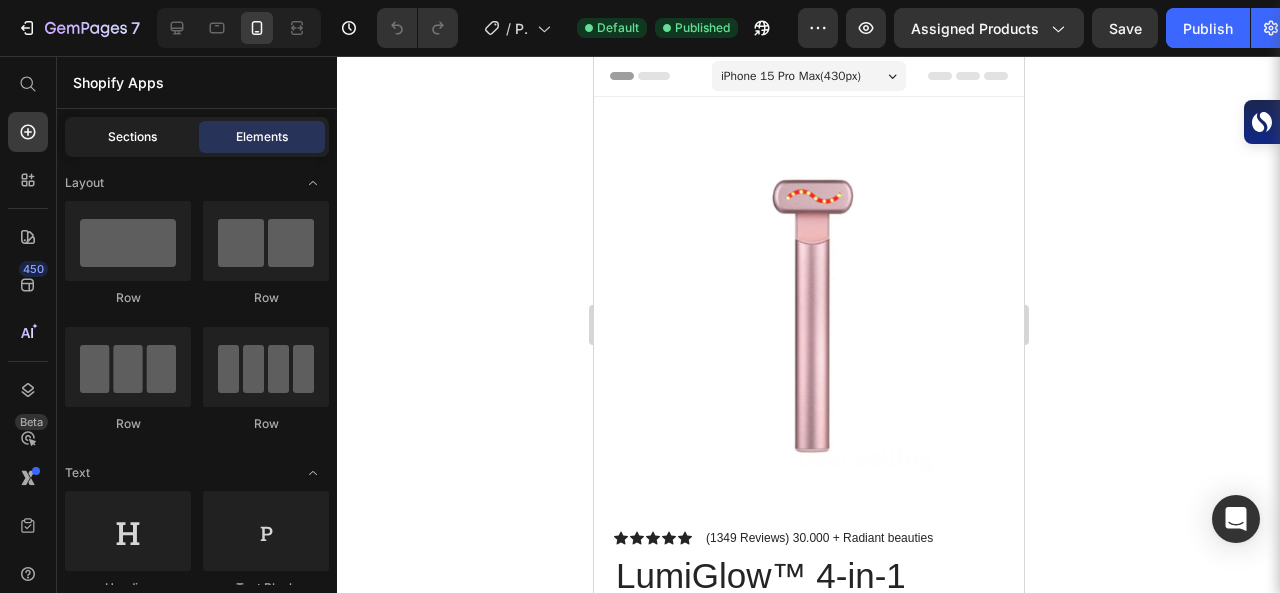 click on "Sections" 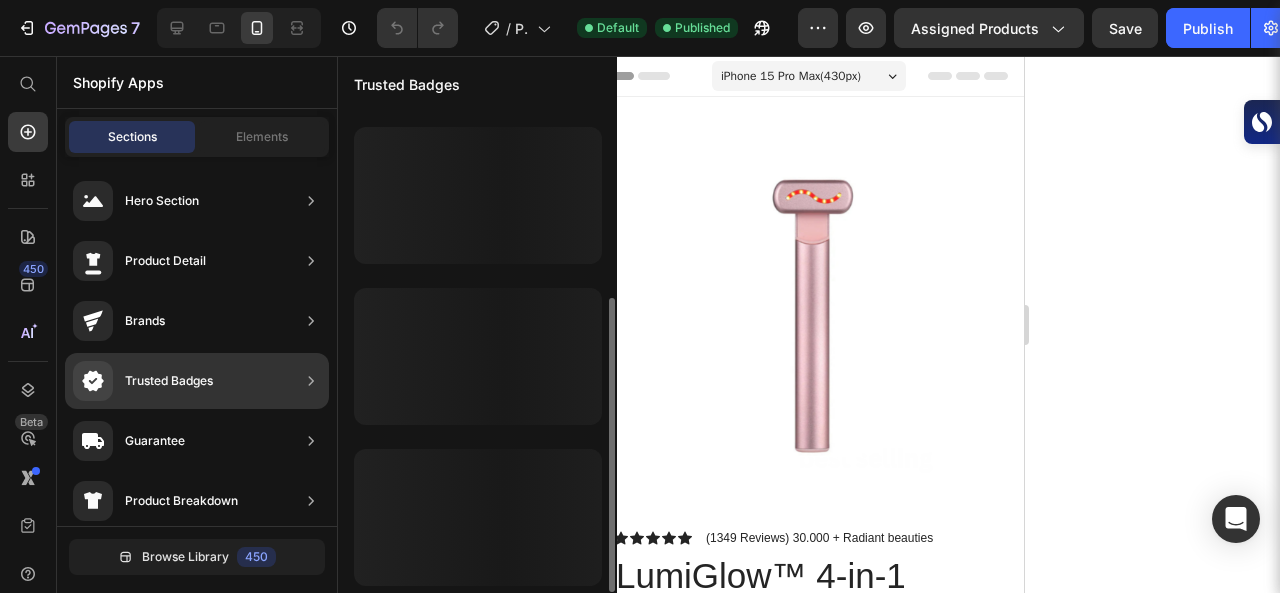 scroll, scrollTop: 310, scrollLeft: 0, axis: vertical 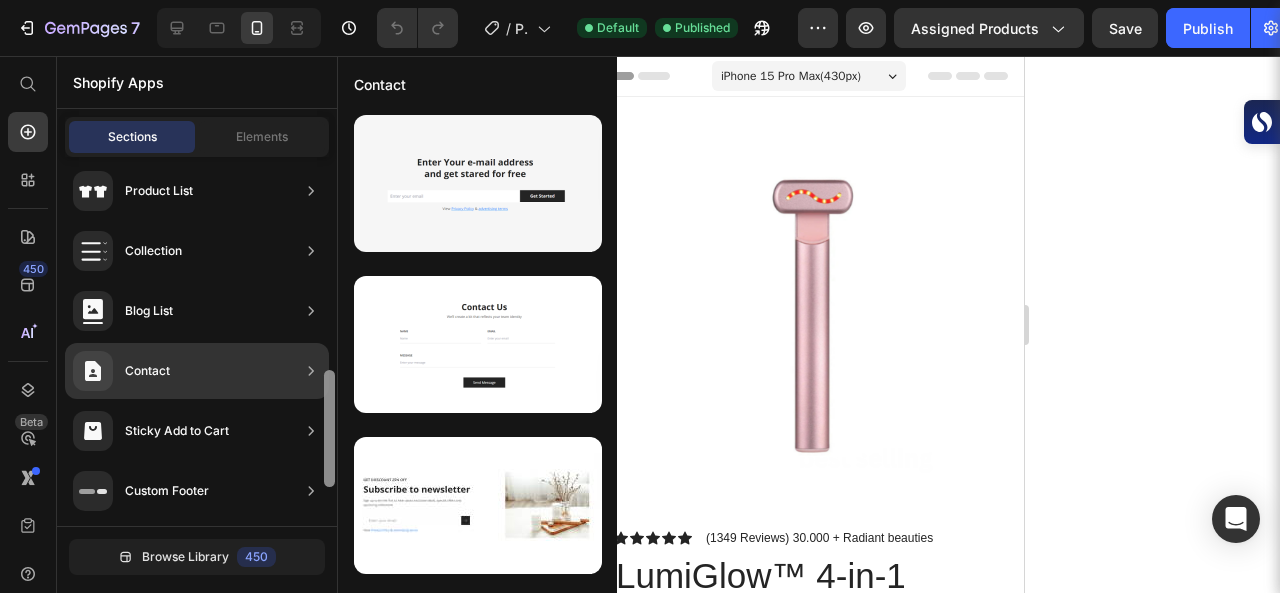 drag, startPoint x: 334, startPoint y: 437, endPoint x: 333, endPoint y: 496, distance: 59.008472 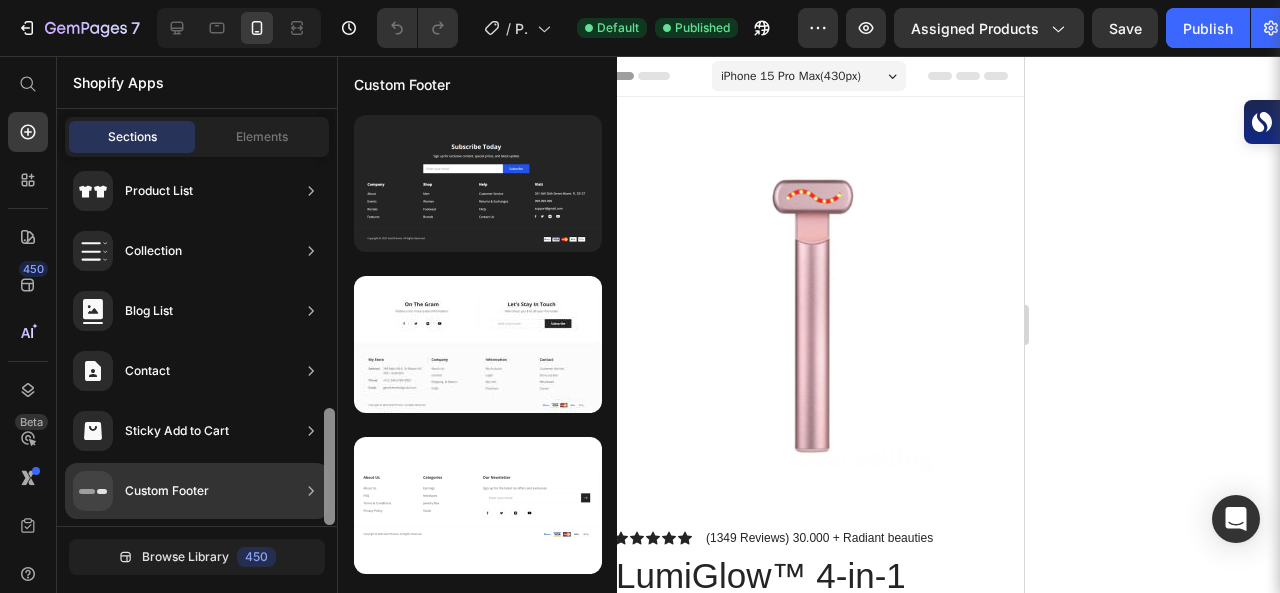 drag, startPoint x: 332, startPoint y: 481, endPoint x: 327, endPoint y: 523, distance: 42.296574 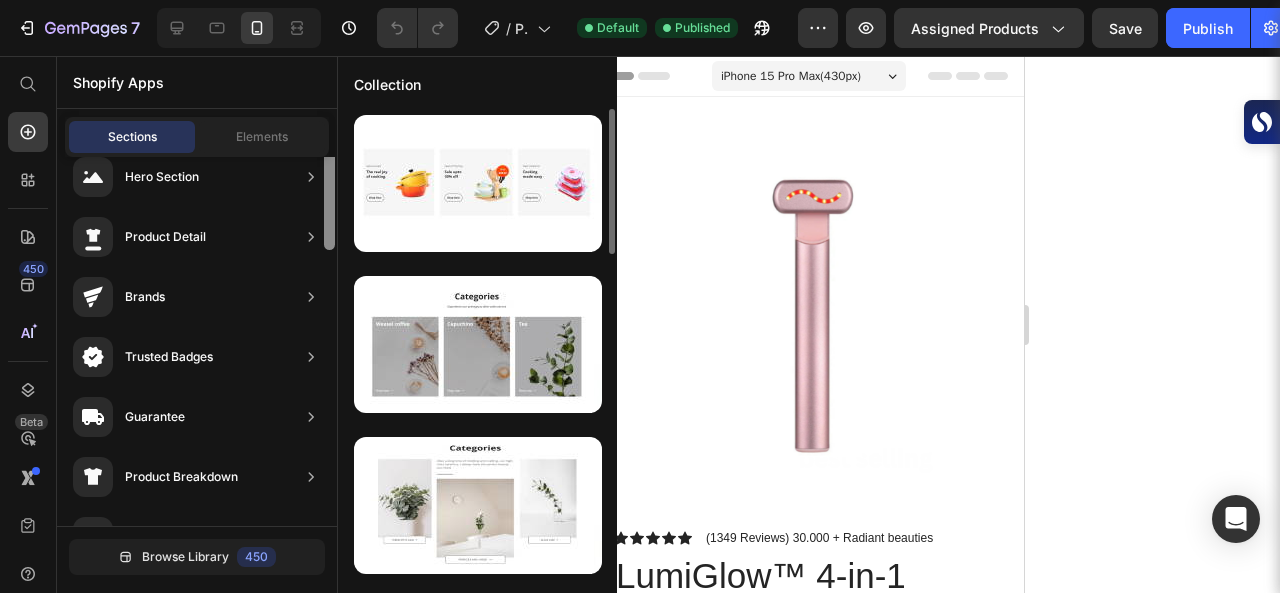scroll, scrollTop: 0, scrollLeft: 0, axis: both 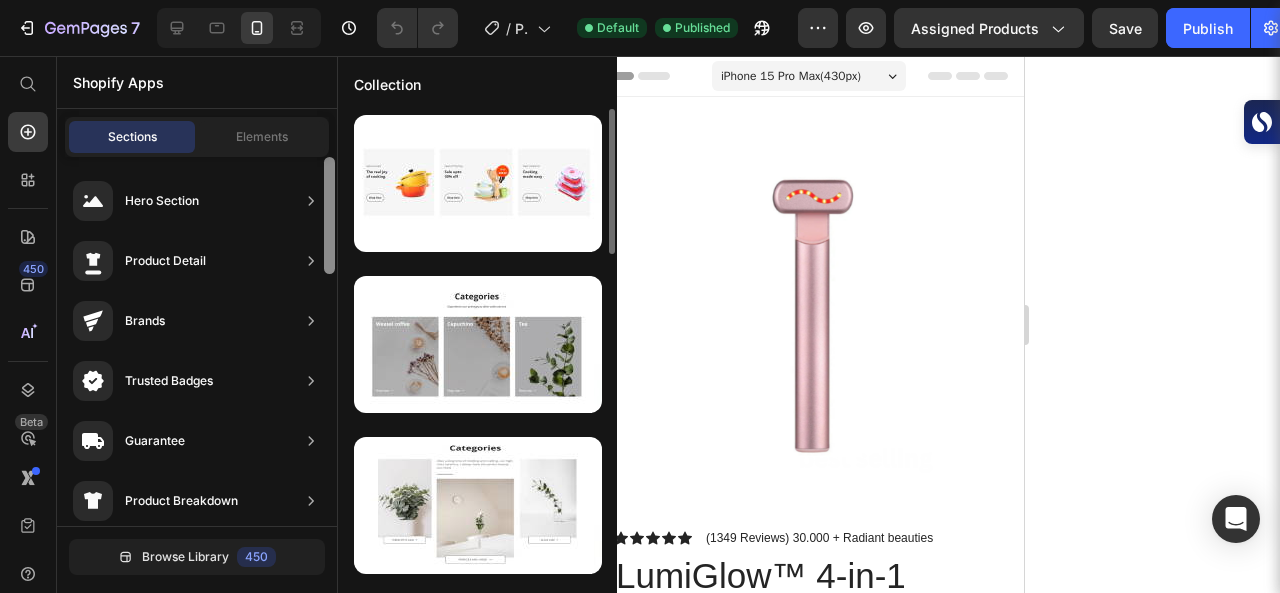 drag, startPoint x: 331, startPoint y: 467, endPoint x: 344, endPoint y: 186, distance: 281.30054 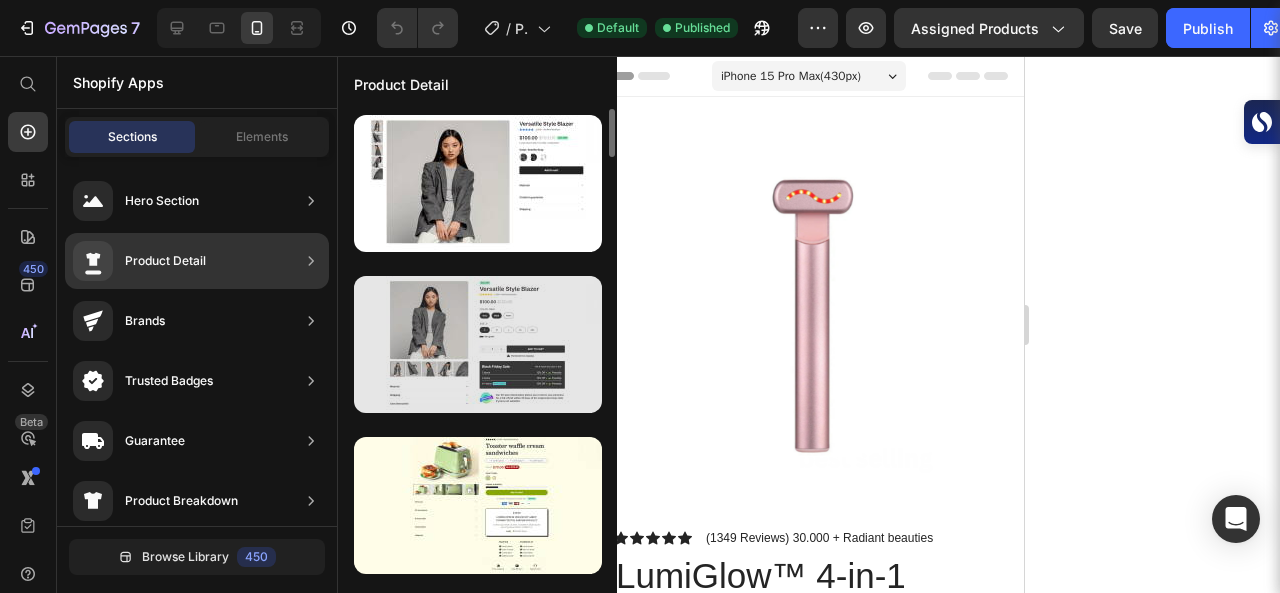 click at bounding box center (478, 344) 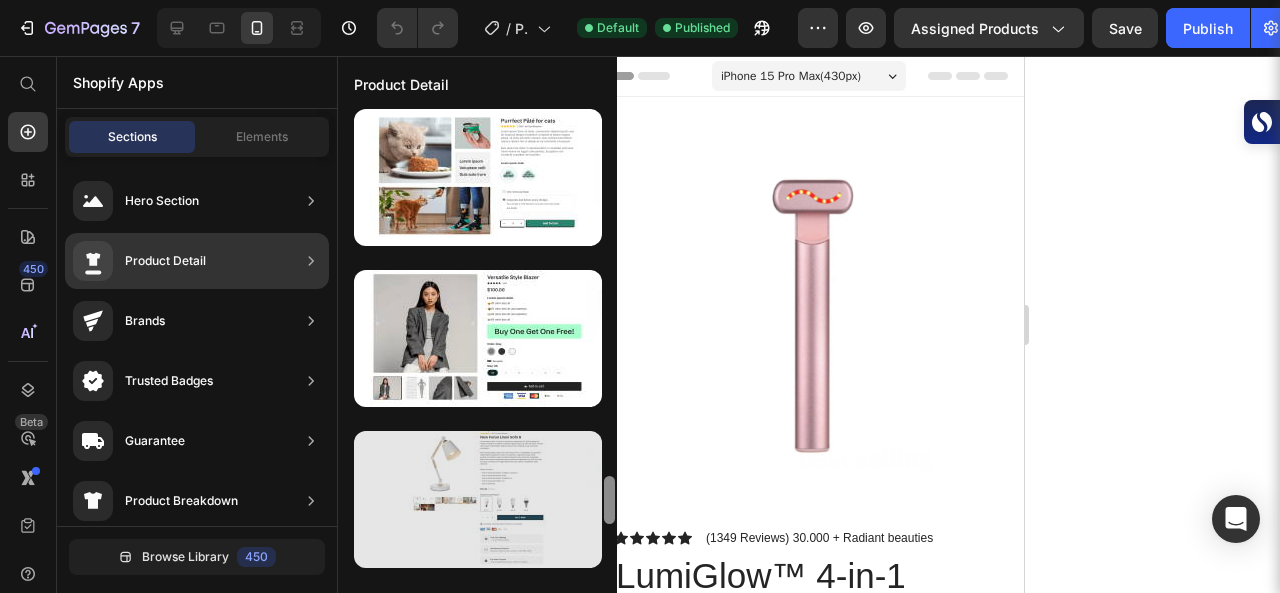 scroll, scrollTop: 3538, scrollLeft: 0, axis: vertical 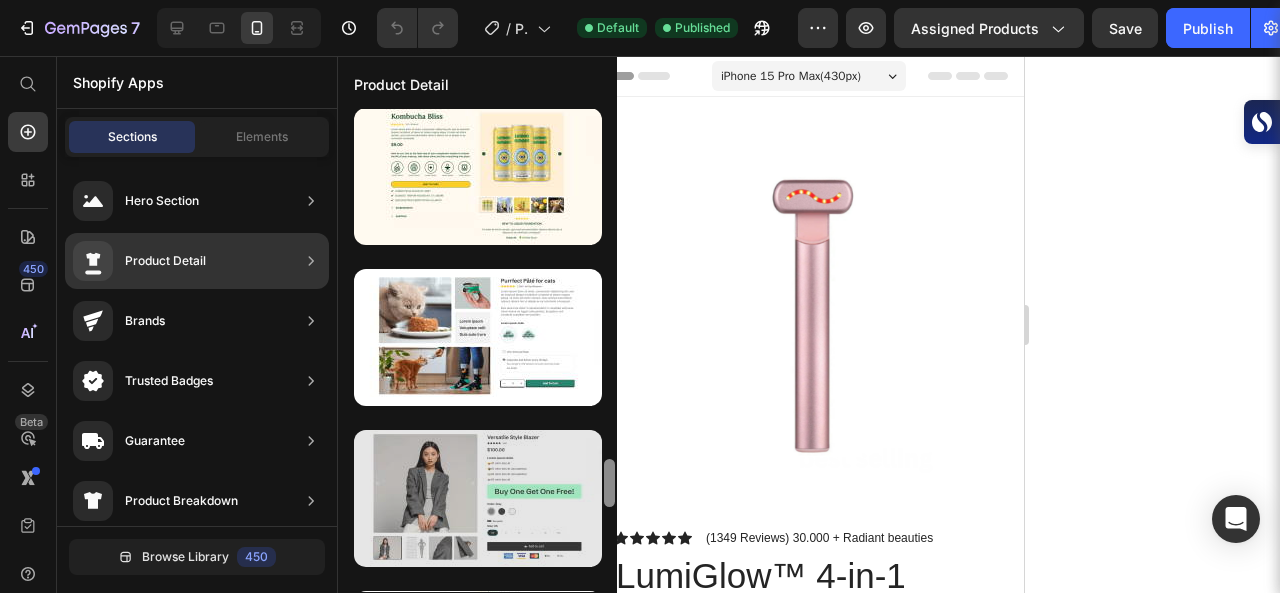 drag, startPoint x: 612, startPoint y: 135, endPoint x: 581, endPoint y: 477, distance: 343.4021 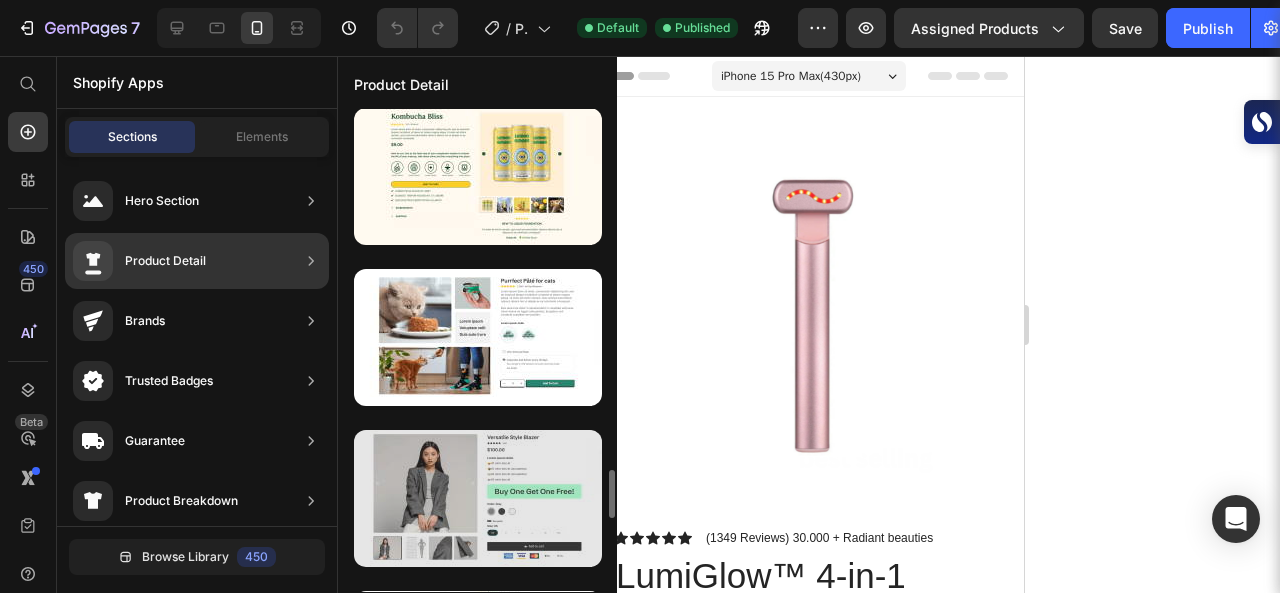 scroll, scrollTop: 3408, scrollLeft: 0, axis: vertical 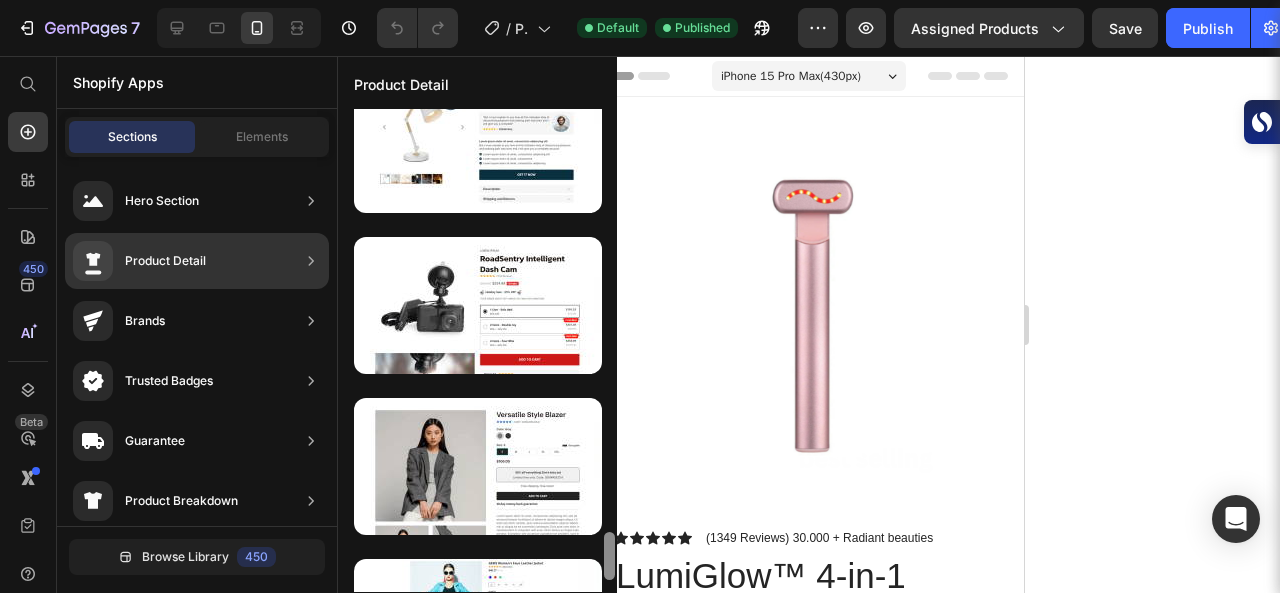 drag, startPoint x: 612, startPoint y: 477, endPoint x: 608, endPoint y: 559, distance: 82.0975 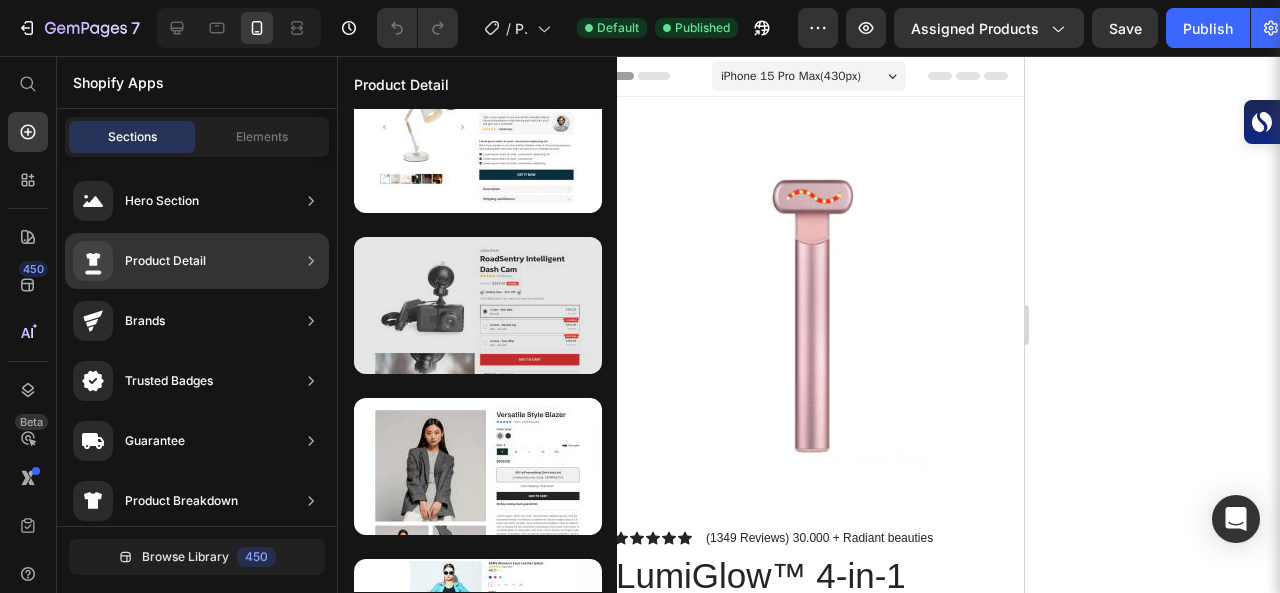 click at bounding box center [478, 305] 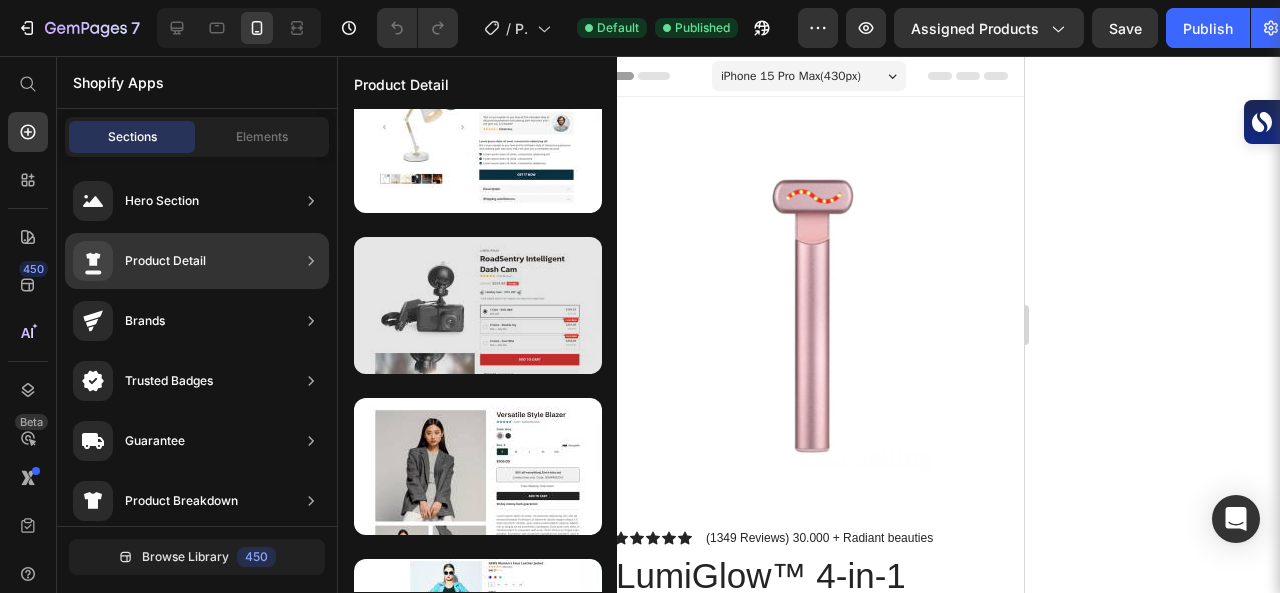 click at bounding box center (478, 305) 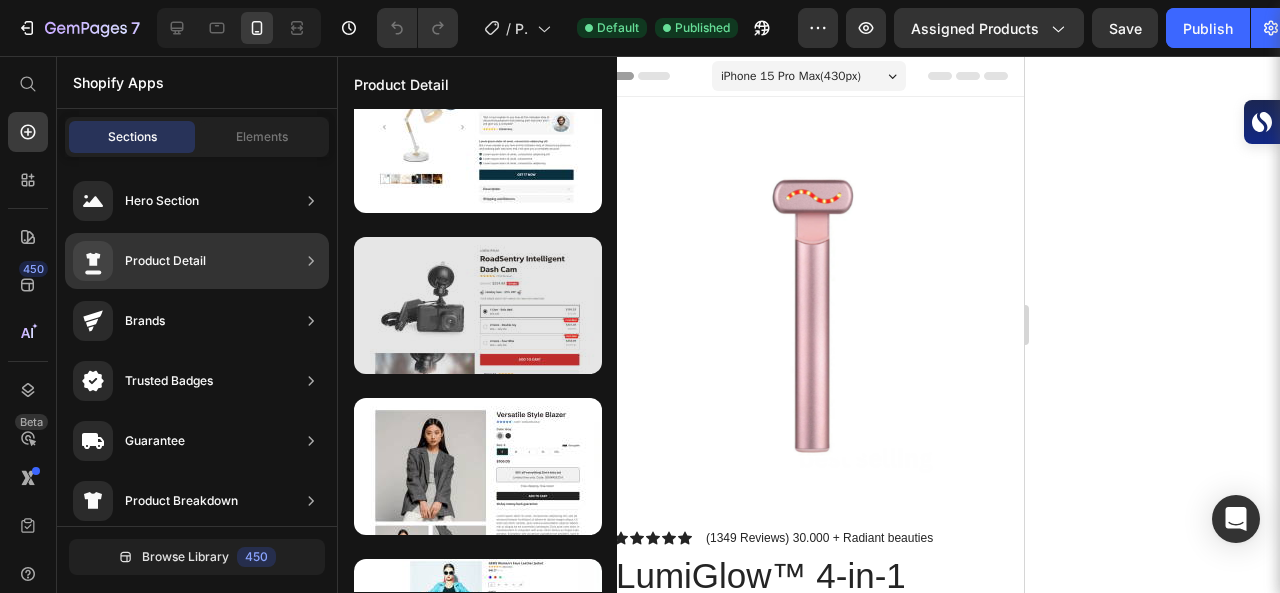 drag, startPoint x: 530, startPoint y: 334, endPoint x: 485, endPoint y: 332, distance: 45.044422 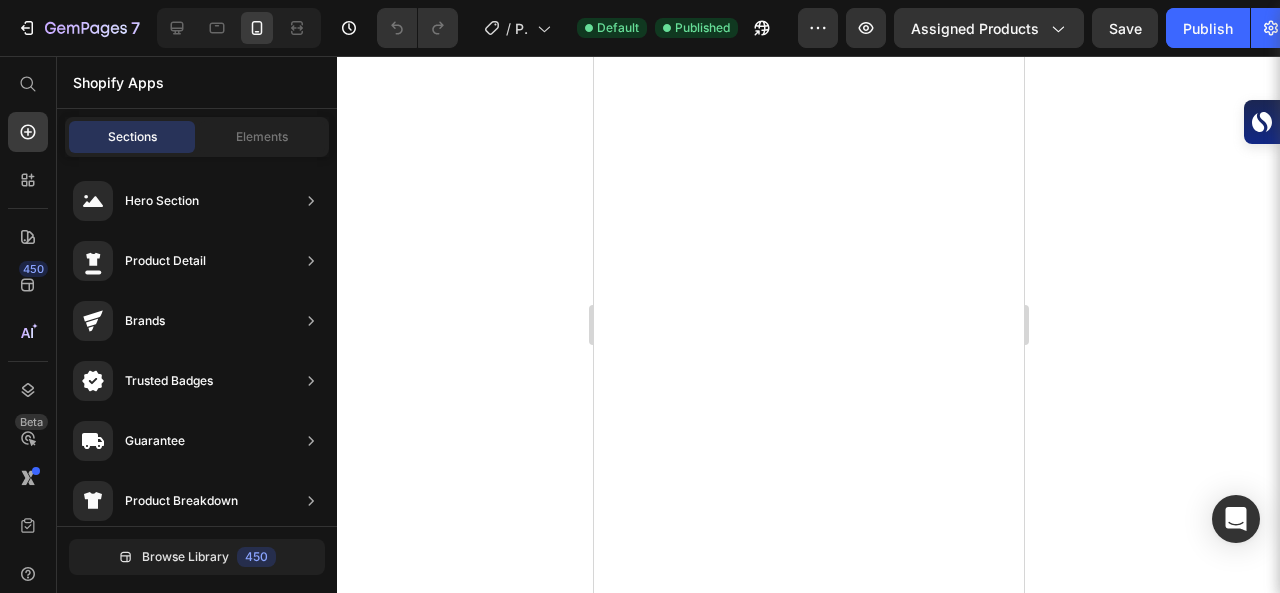 scroll, scrollTop: 8470, scrollLeft: 0, axis: vertical 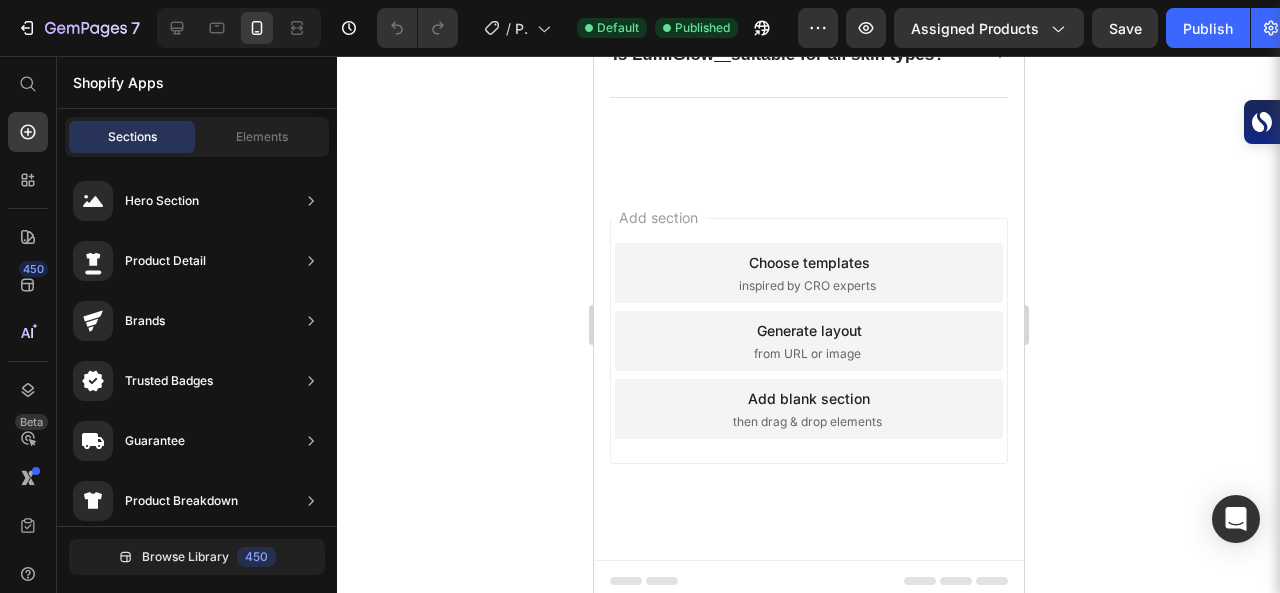 click on "Choose templates" at bounding box center [808, 262] 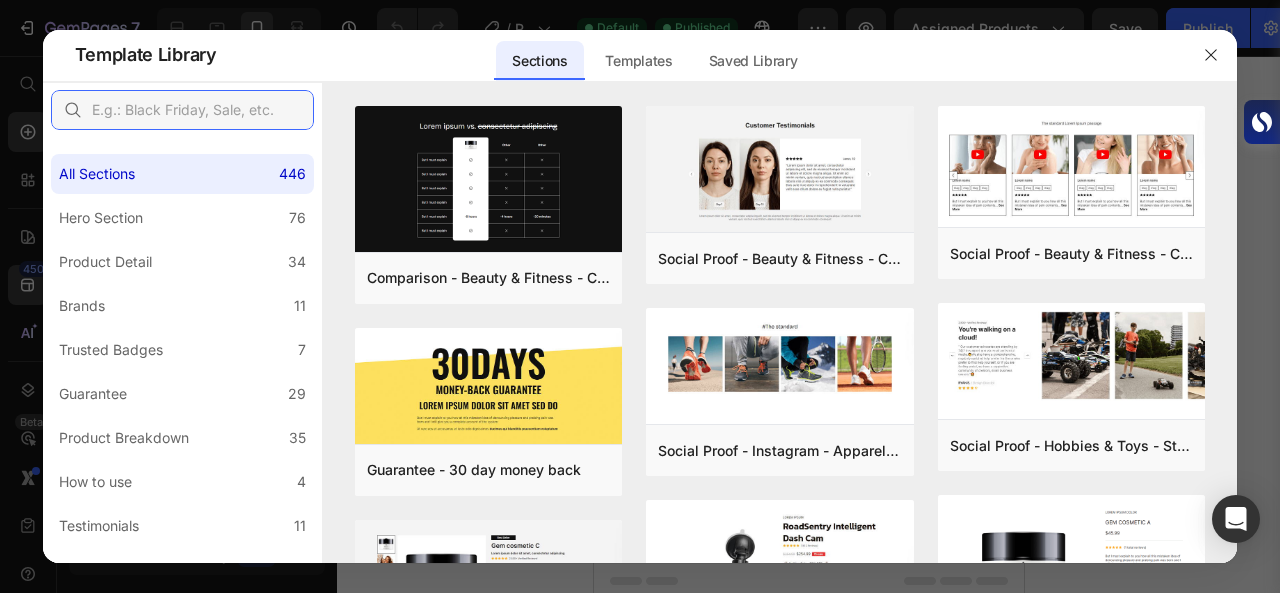 click at bounding box center [182, 110] 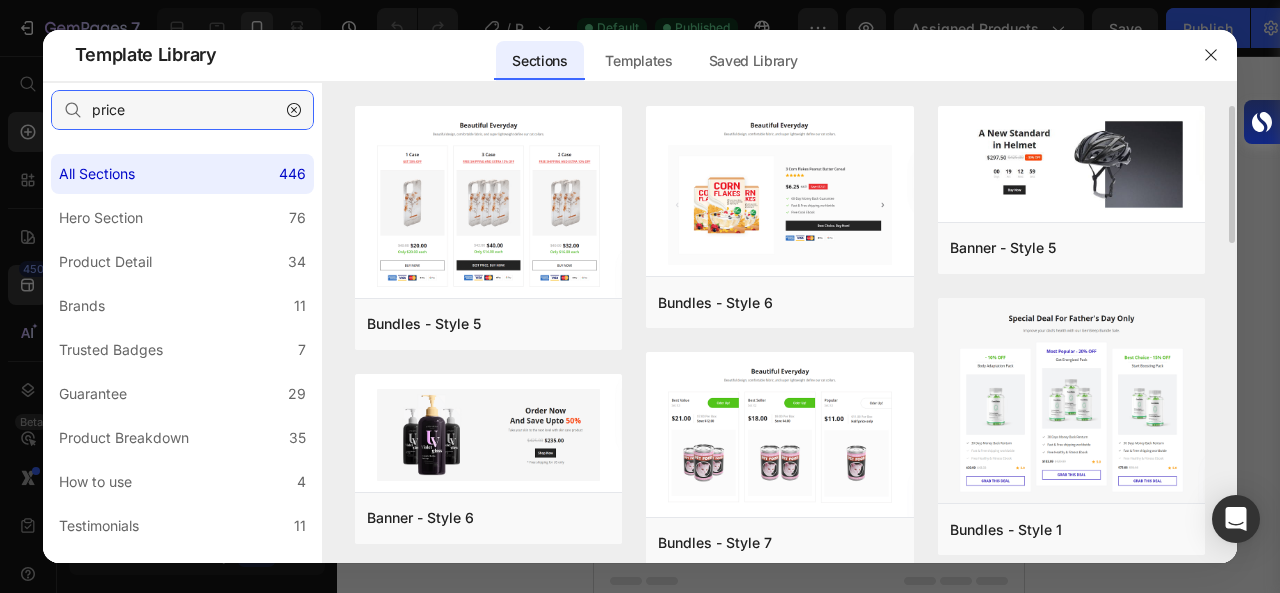 type on "price" 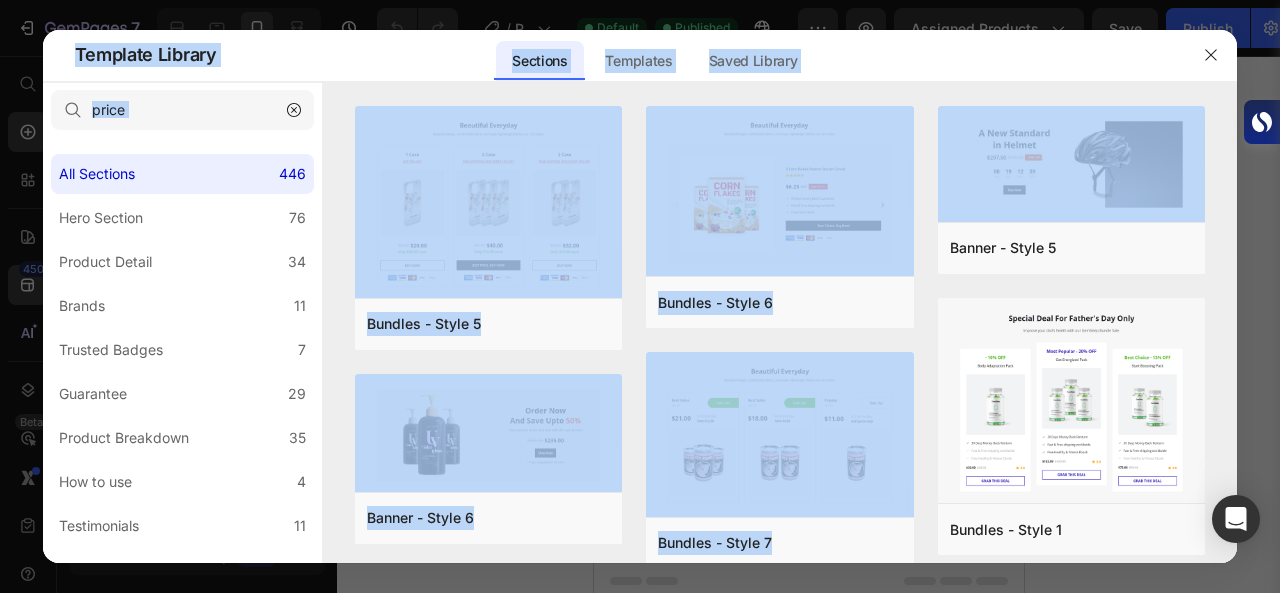 drag, startPoint x: 1234, startPoint y: 203, endPoint x: 1238, endPoint y: 219, distance: 16.492422 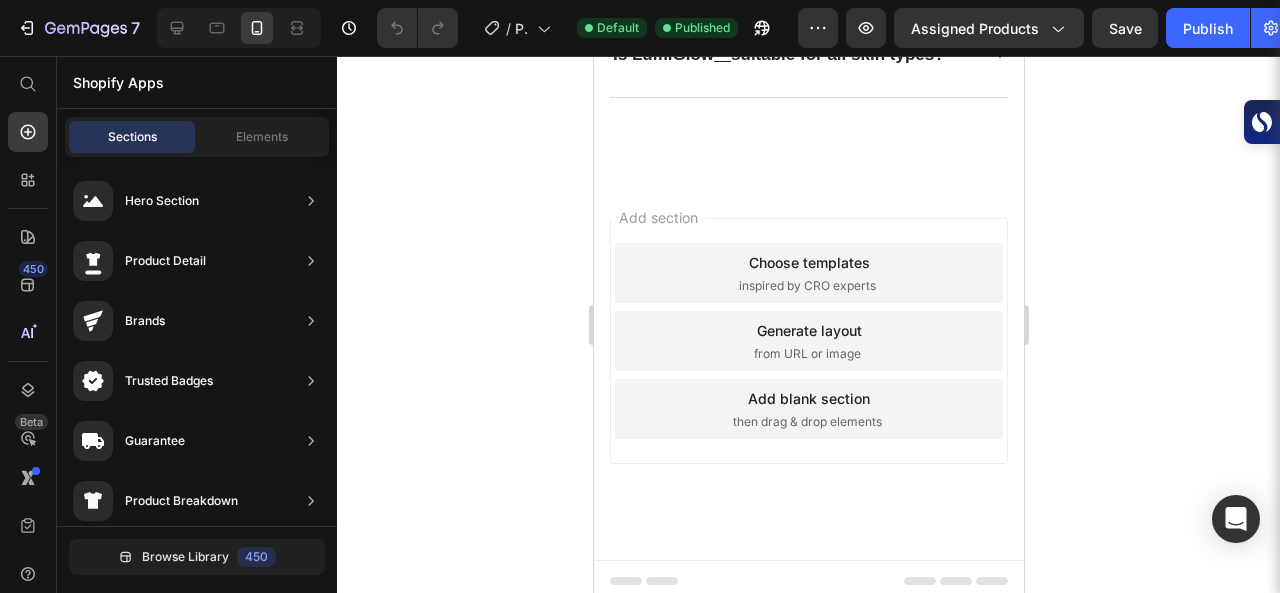 click on "Choose templates inspired by CRO experts" at bounding box center (808, 273) 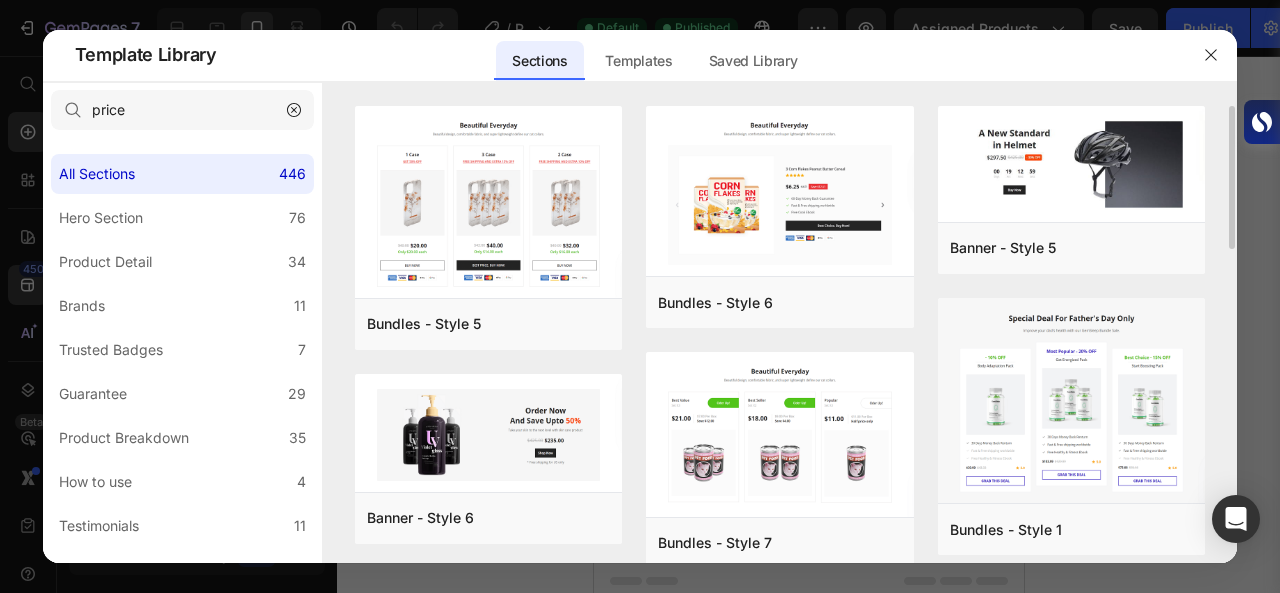 drag, startPoint x: 1231, startPoint y: 222, endPoint x: 1230, endPoint y: 251, distance: 29.017237 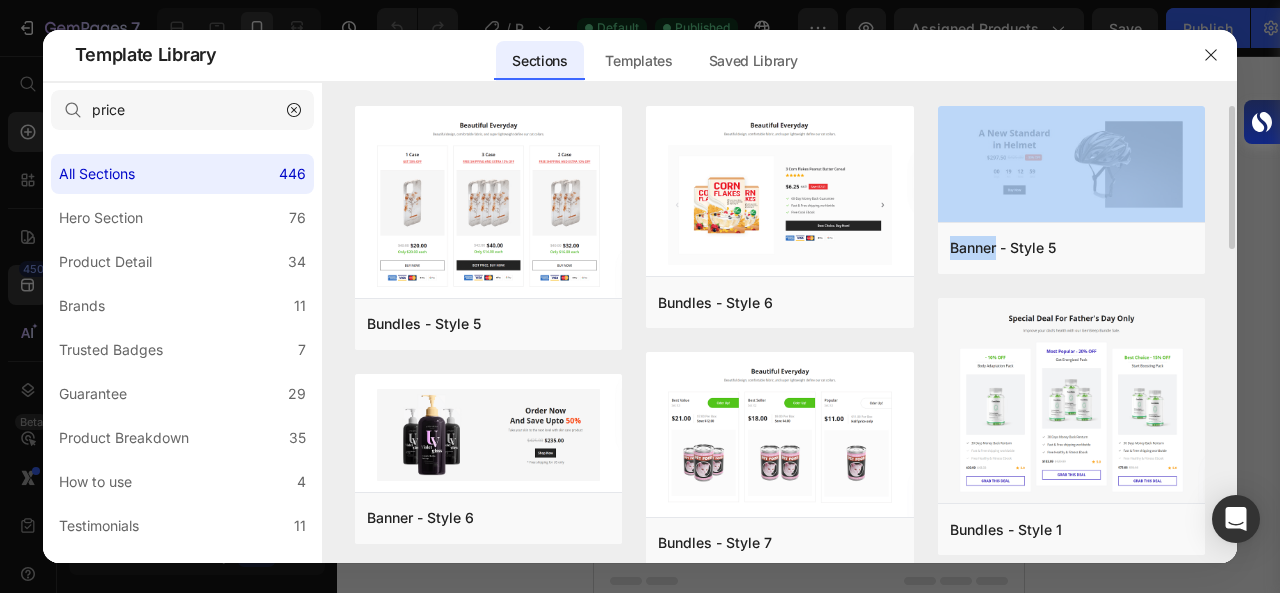 drag, startPoint x: 1231, startPoint y: 232, endPoint x: 1230, endPoint y: 272, distance: 40.012497 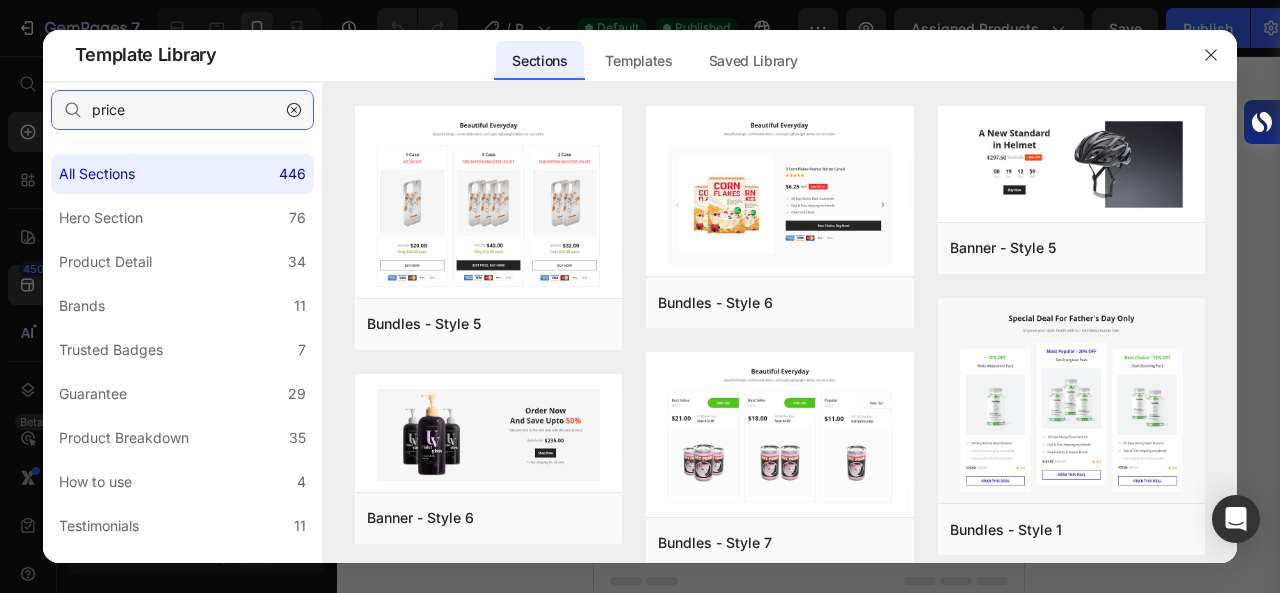 click on "price" at bounding box center [182, 110] 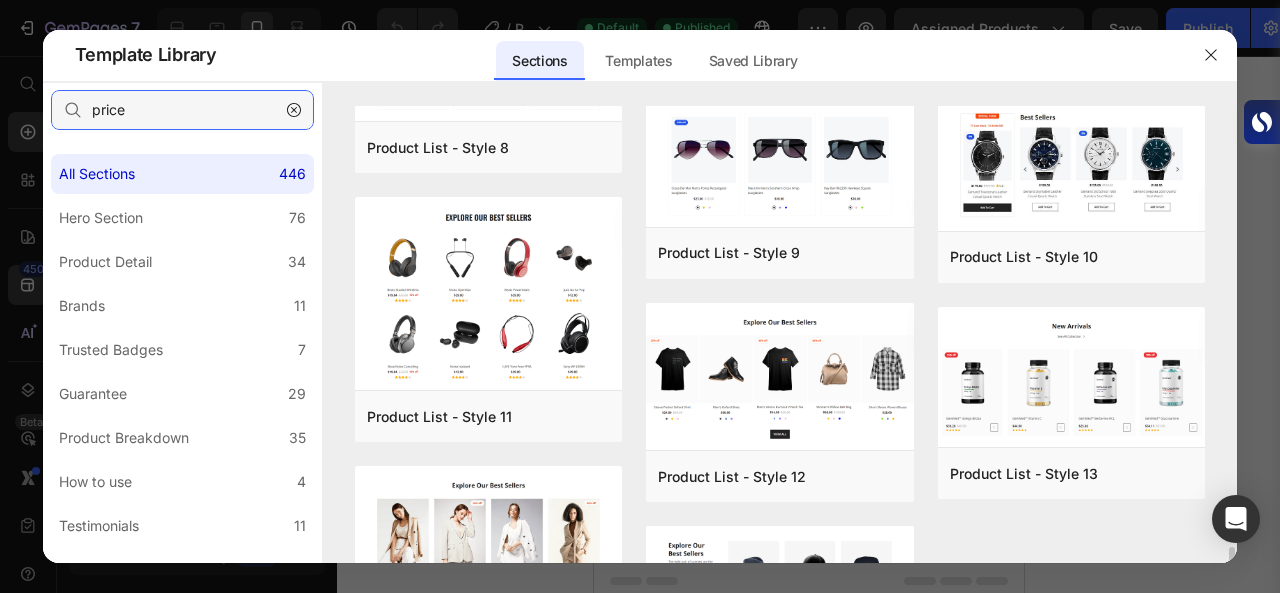scroll, scrollTop: 1775, scrollLeft: 0, axis: vertical 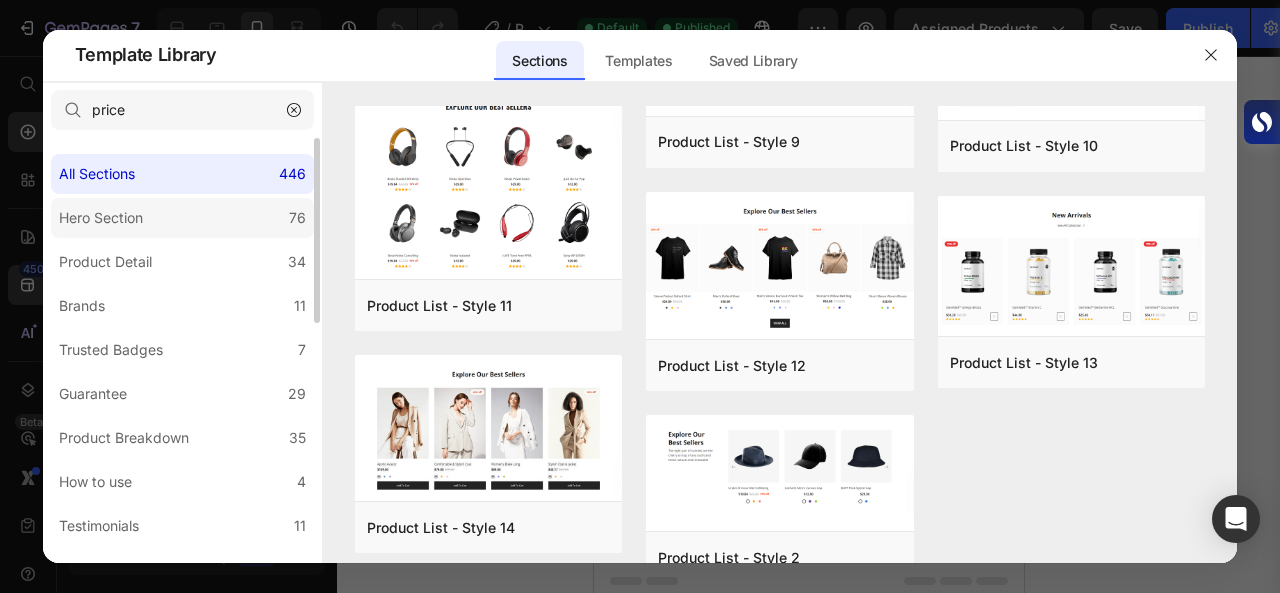 click on "Hero Section 76" 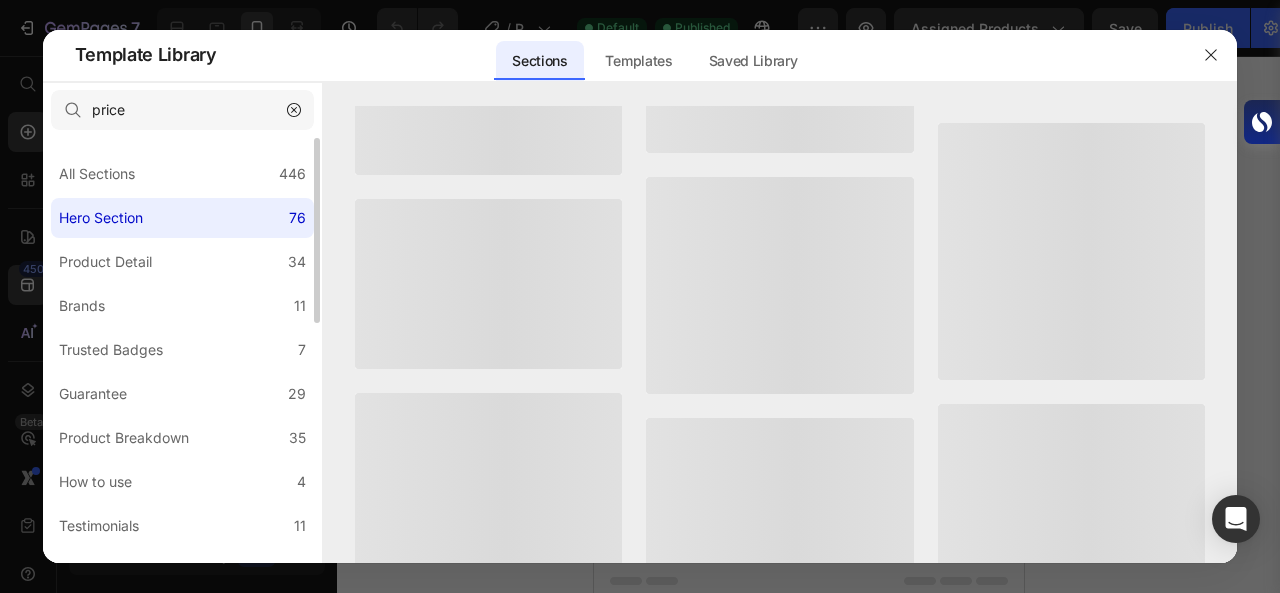 scroll, scrollTop: 0, scrollLeft: 0, axis: both 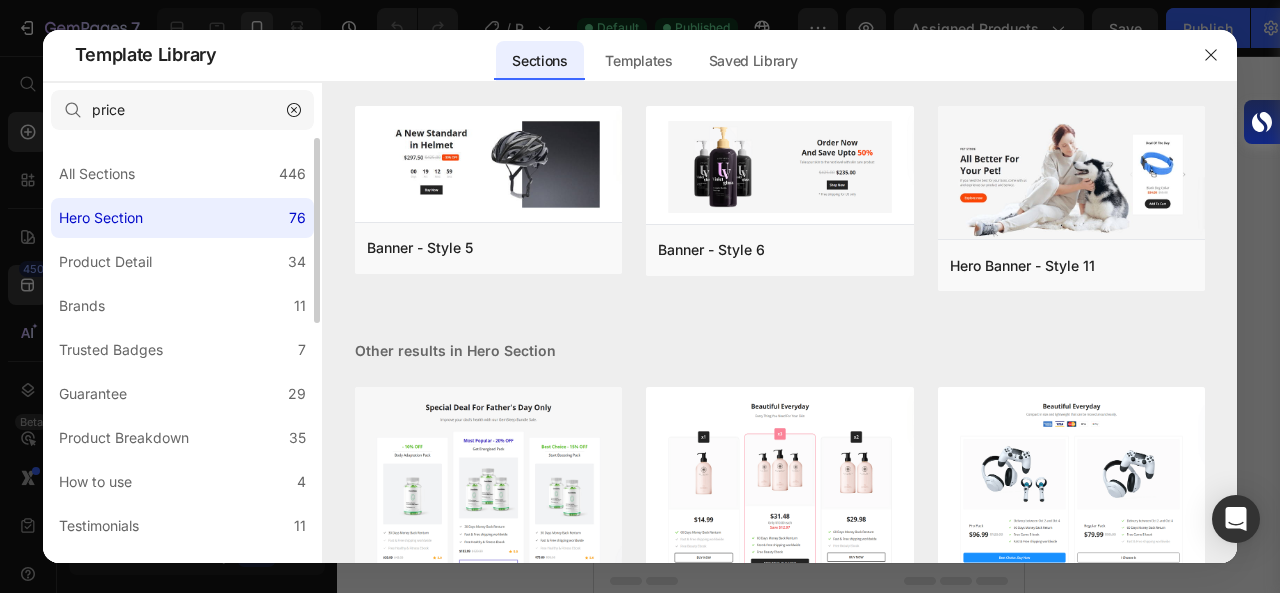click on "All Sections 446 Hero Section 76 Product Detail 34 Brands 11 Trusted Badges 7 Guarantee 29 Product Breakdown 35 How to use 4 Testimonials 11 Compare 24 Bundle 36 FAQs 14 Social Proof 43 Brand Story 19 Product List 22 Collection 19 Blog List 3 Contact 10 Sticky Add to Cart 11 Custom Footer 15 Mobile Focused 27 Announcement Bar 7" at bounding box center (182, 628) 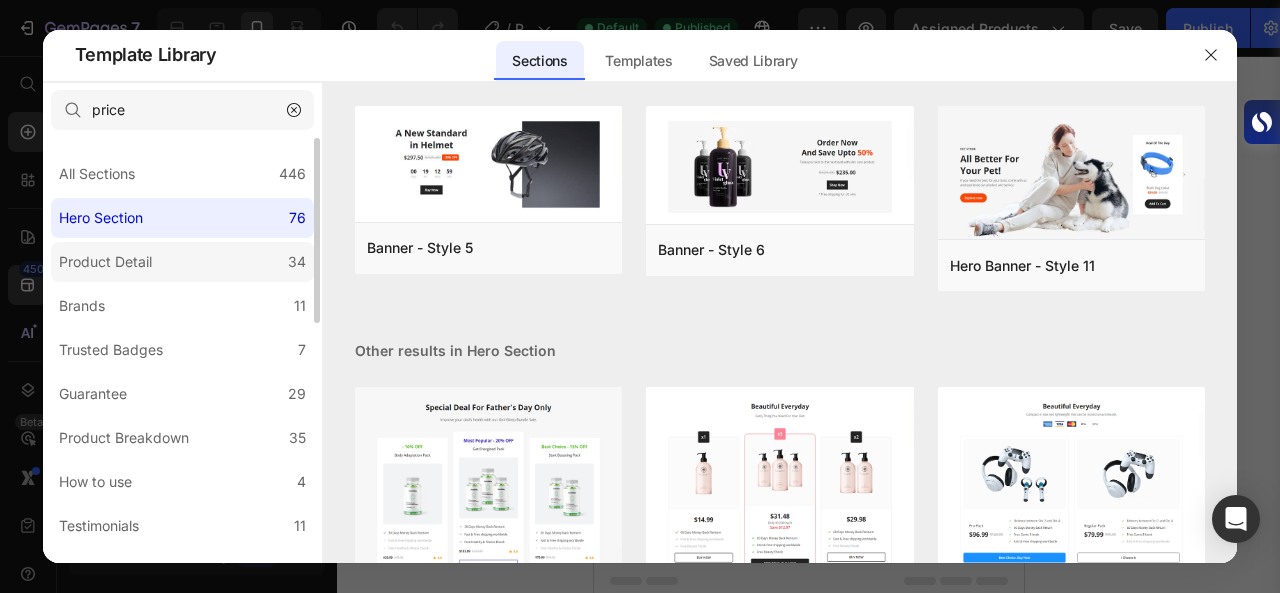 click on "Product Detail 34" 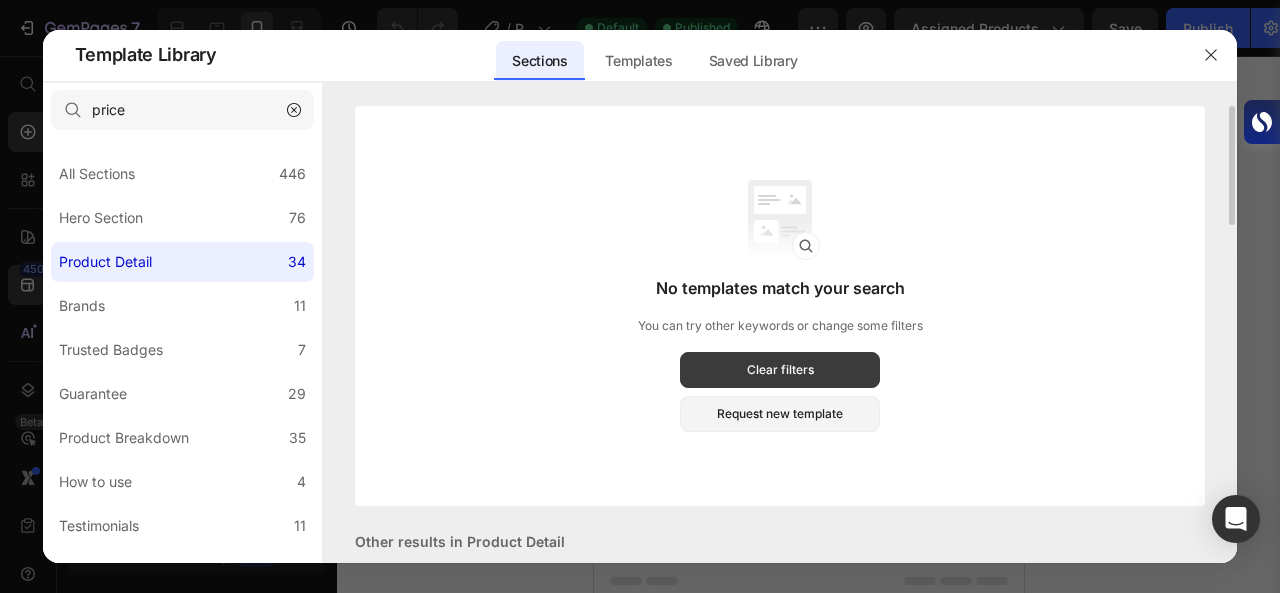 click on "Clear filters" at bounding box center [780, 370] 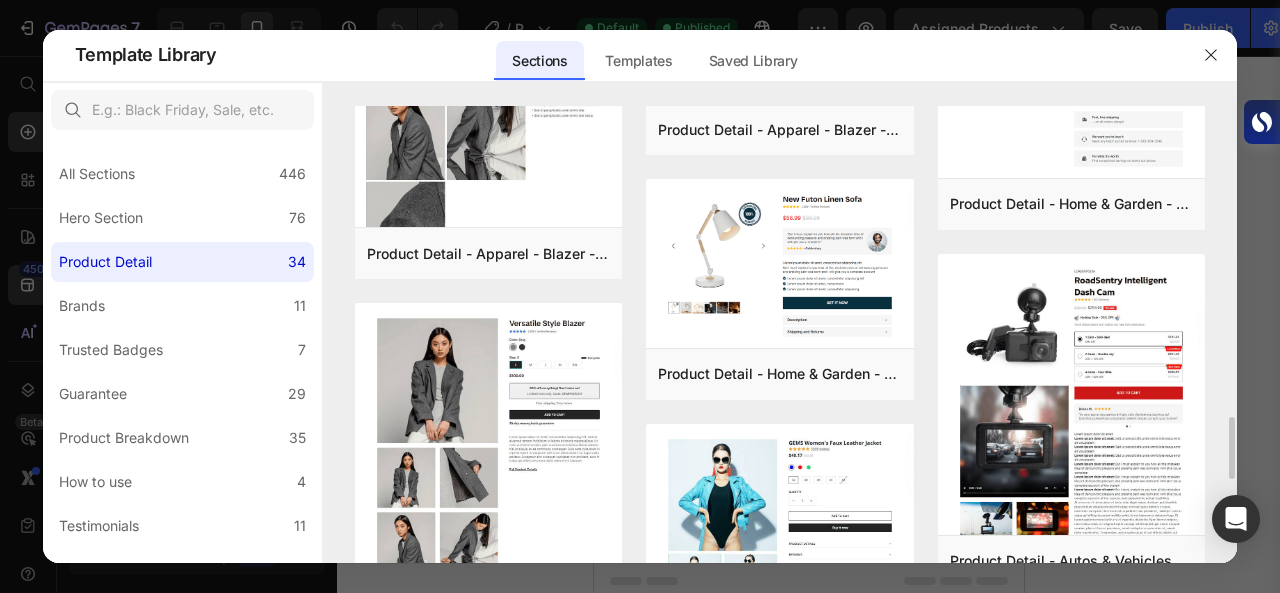 scroll, scrollTop: 2341, scrollLeft: 0, axis: vertical 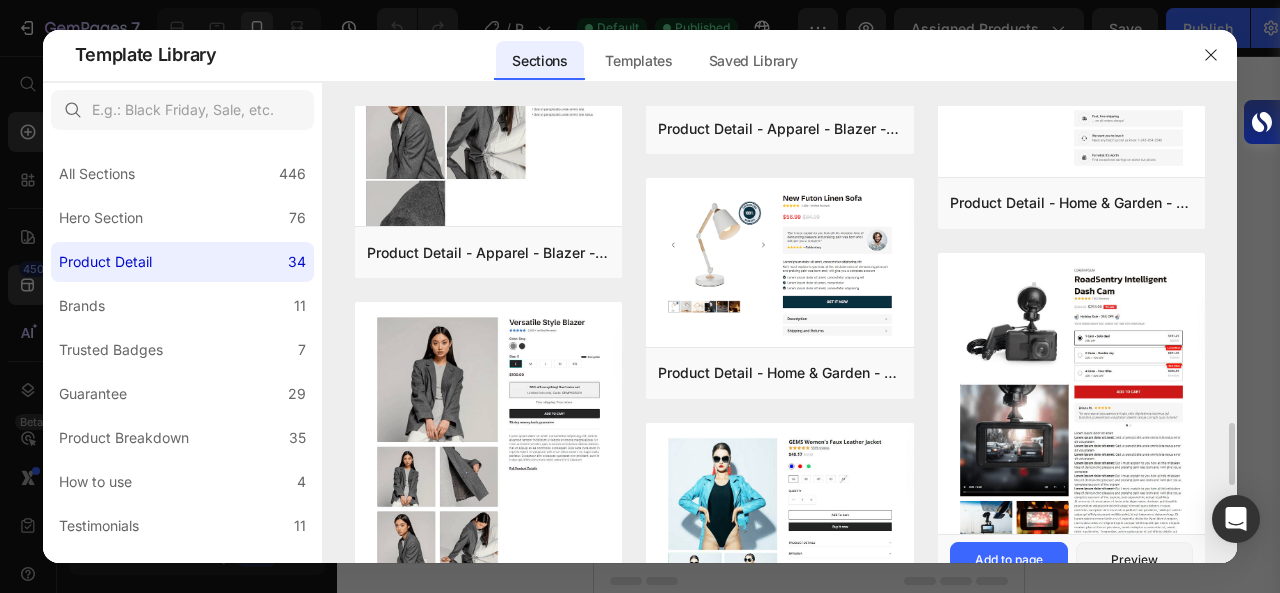 click at bounding box center (1072, 497) 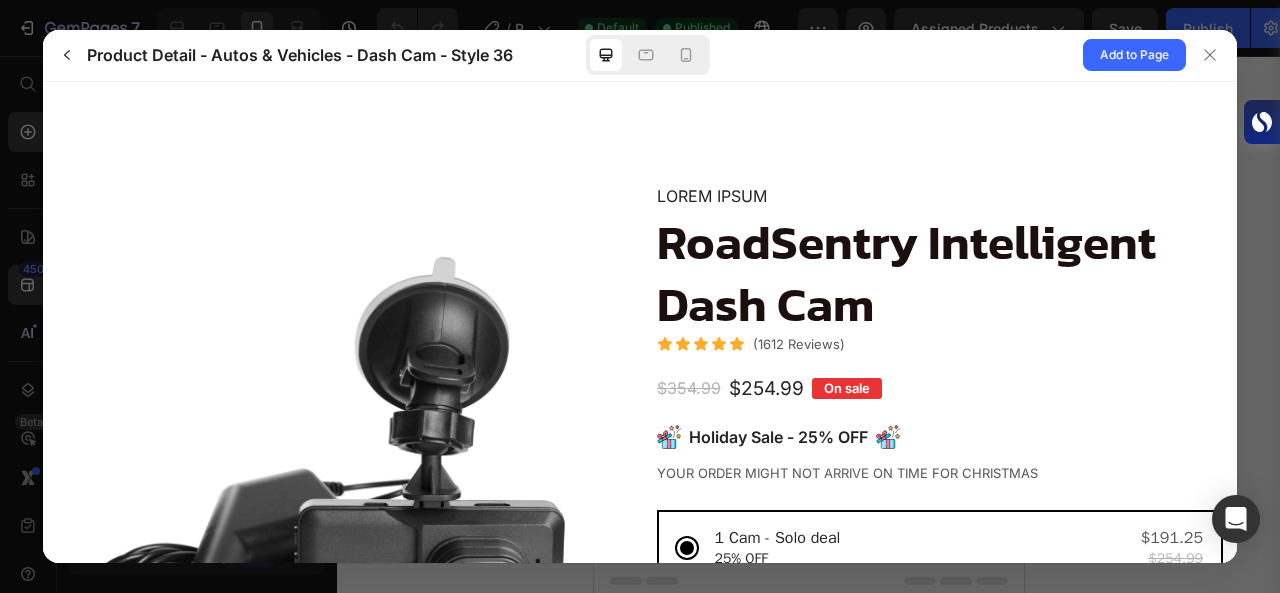scroll, scrollTop: 0, scrollLeft: 0, axis: both 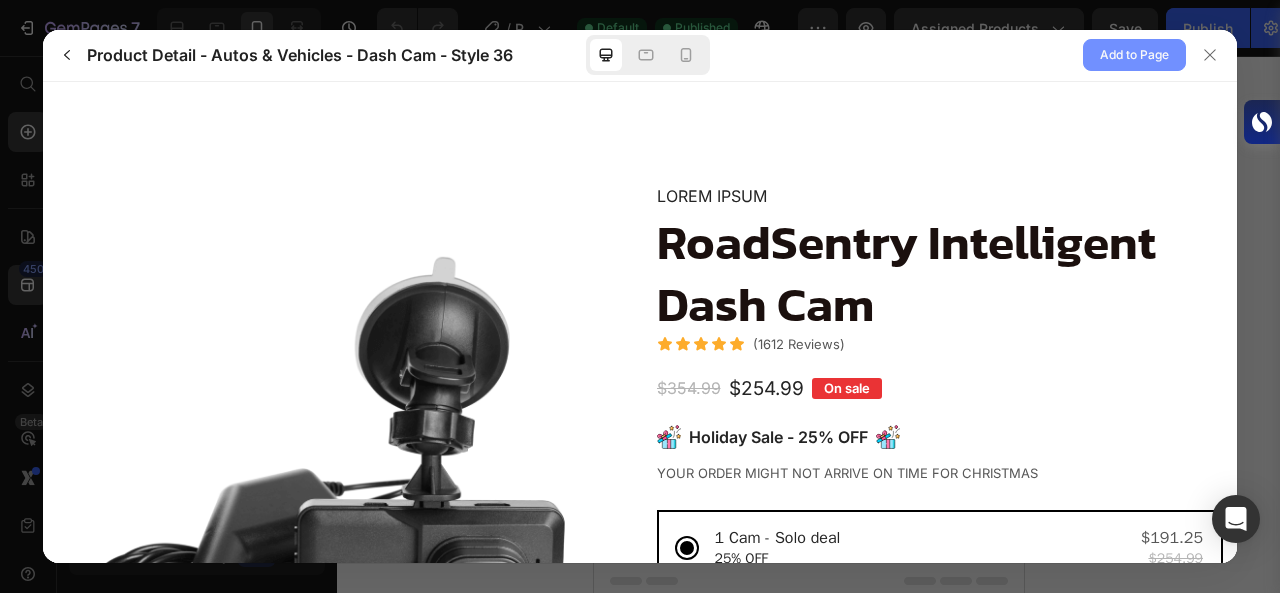 click on "Add to Page" 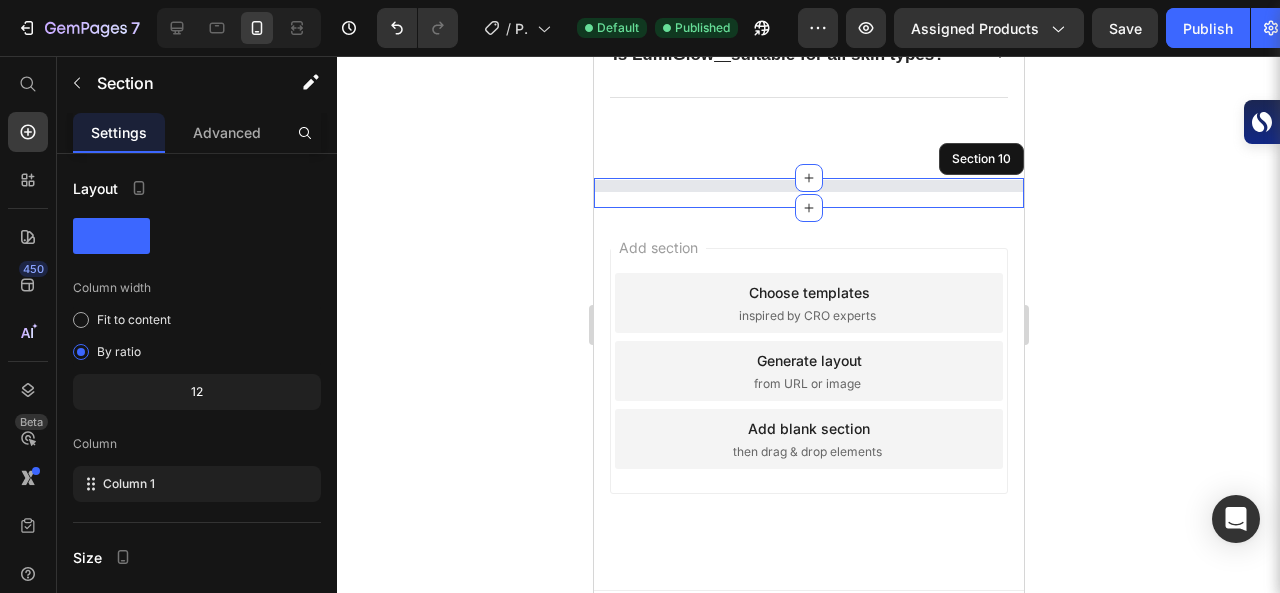 scroll, scrollTop: 9484, scrollLeft: 0, axis: vertical 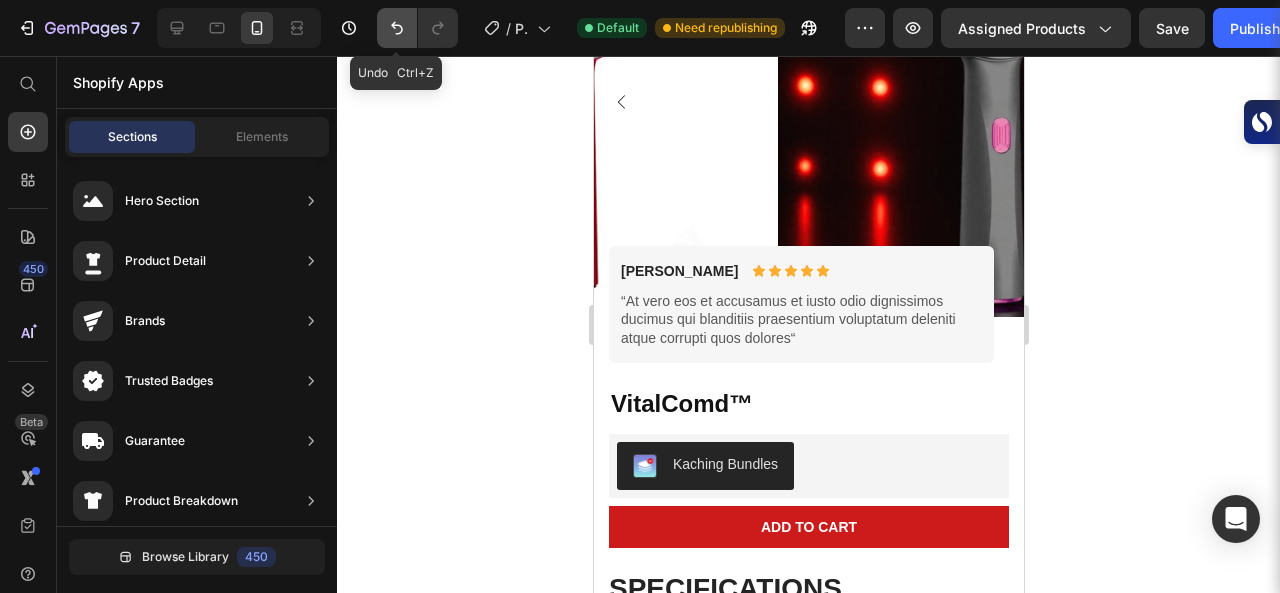 click 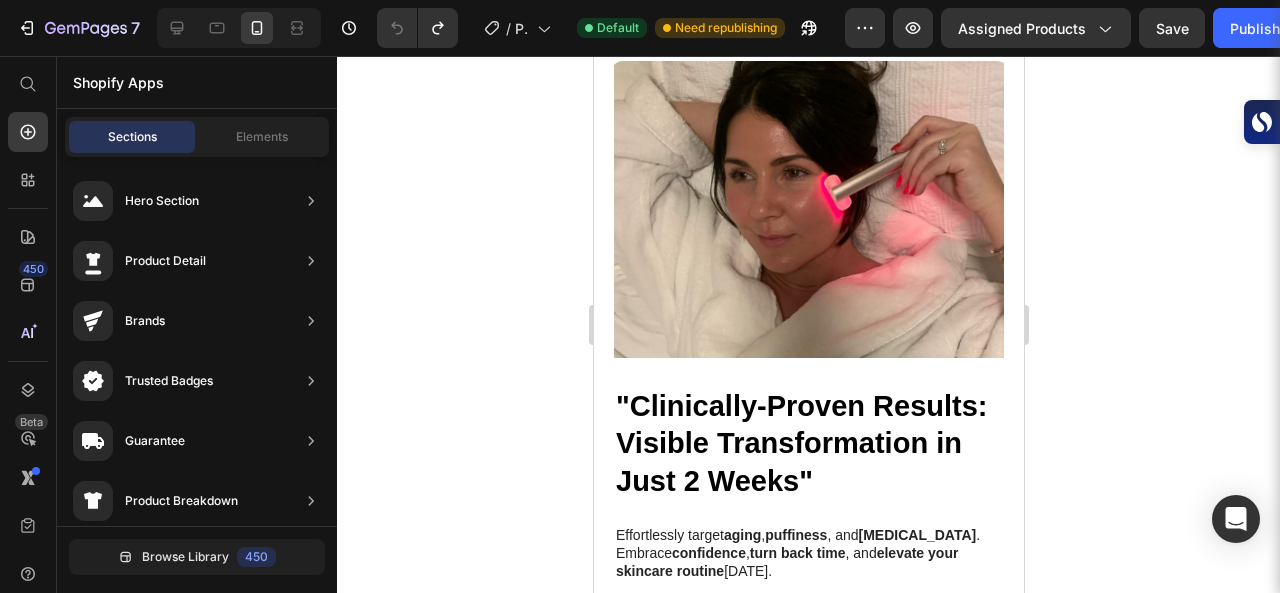 scroll, scrollTop: 0, scrollLeft: 0, axis: both 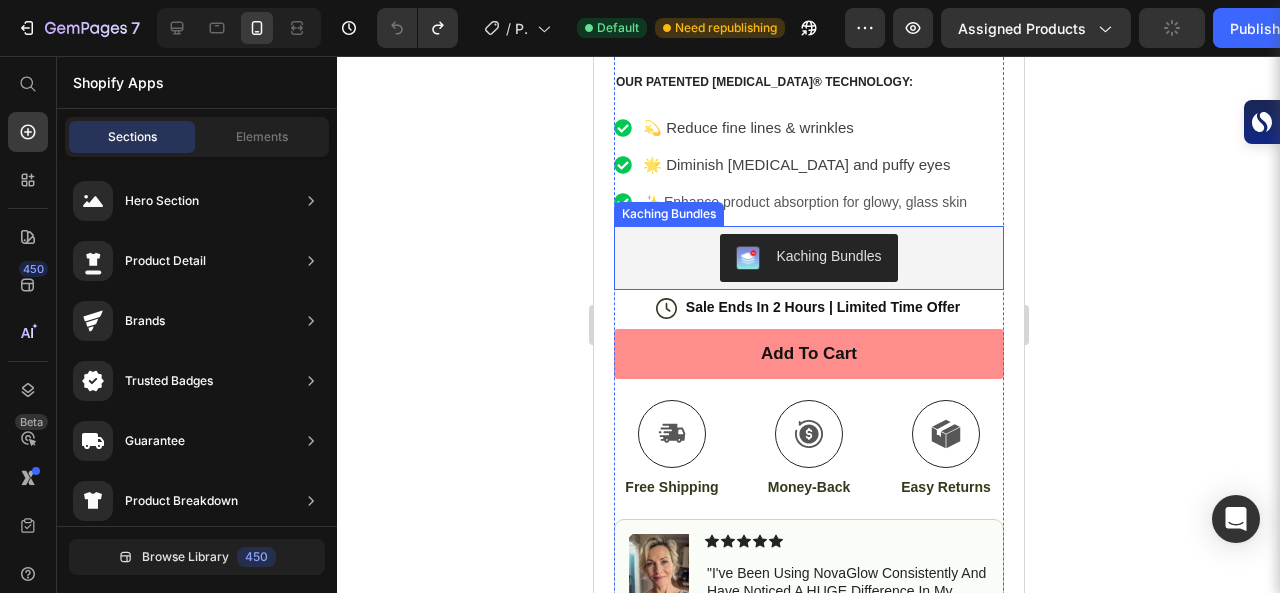 click on "Kaching Bundles" at bounding box center [807, 258] 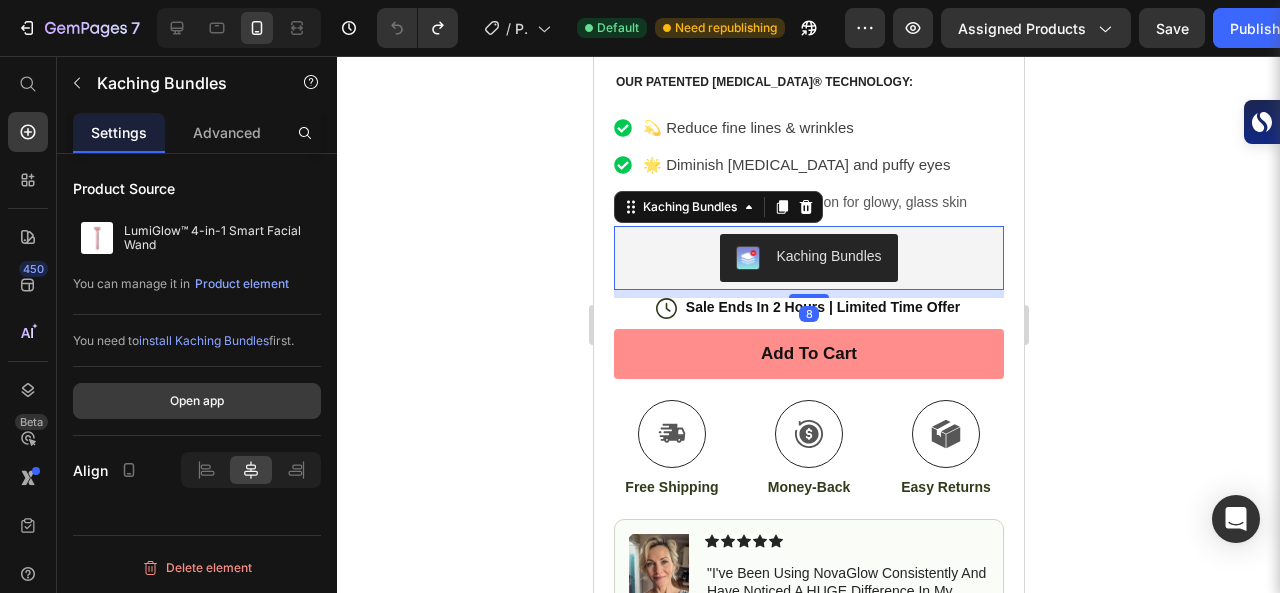 click on "Open app" at bounding box center [197, 401] 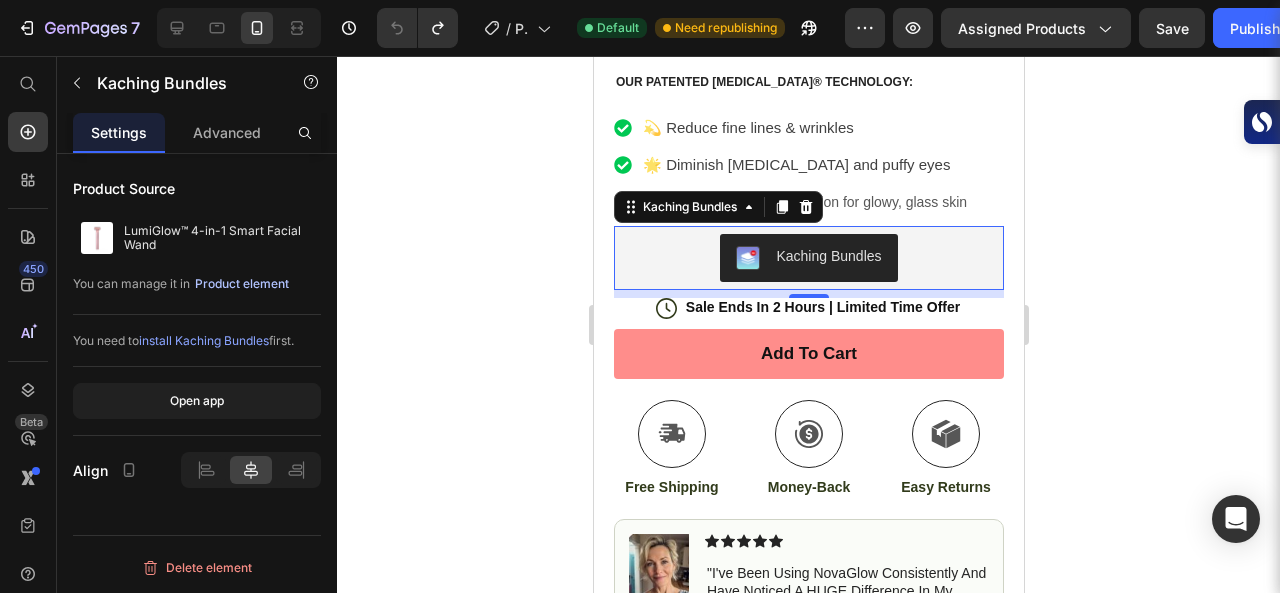 click on "Product element" at bounding box center [242, 284] 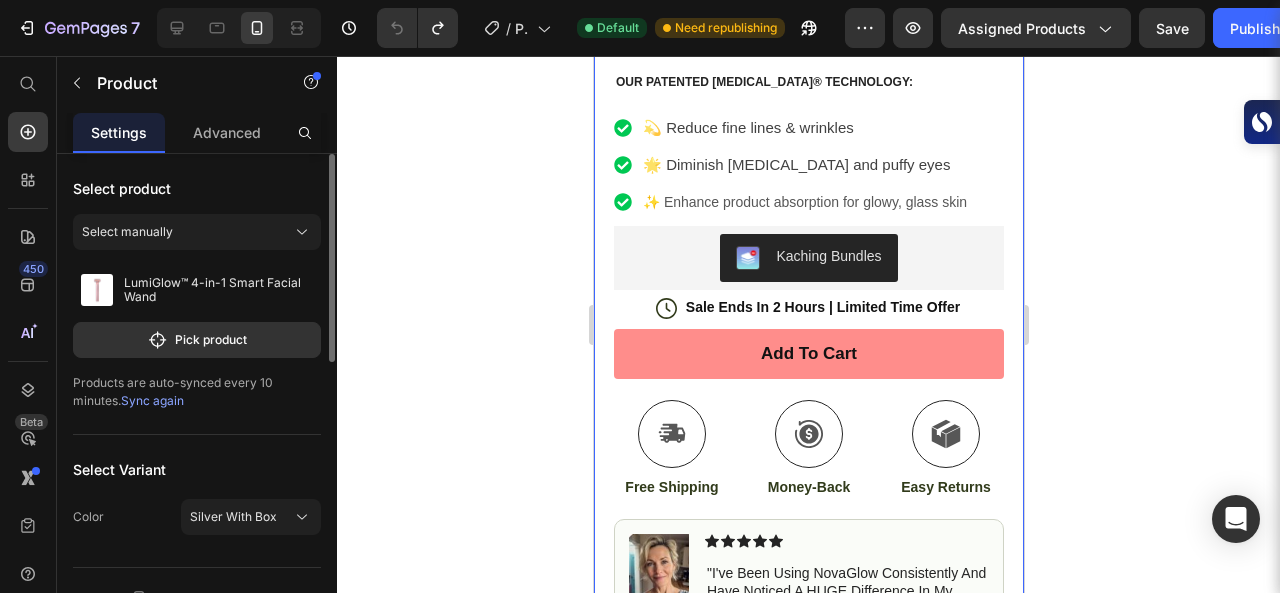 click on "Sync again" at bounding box center (152, 400) 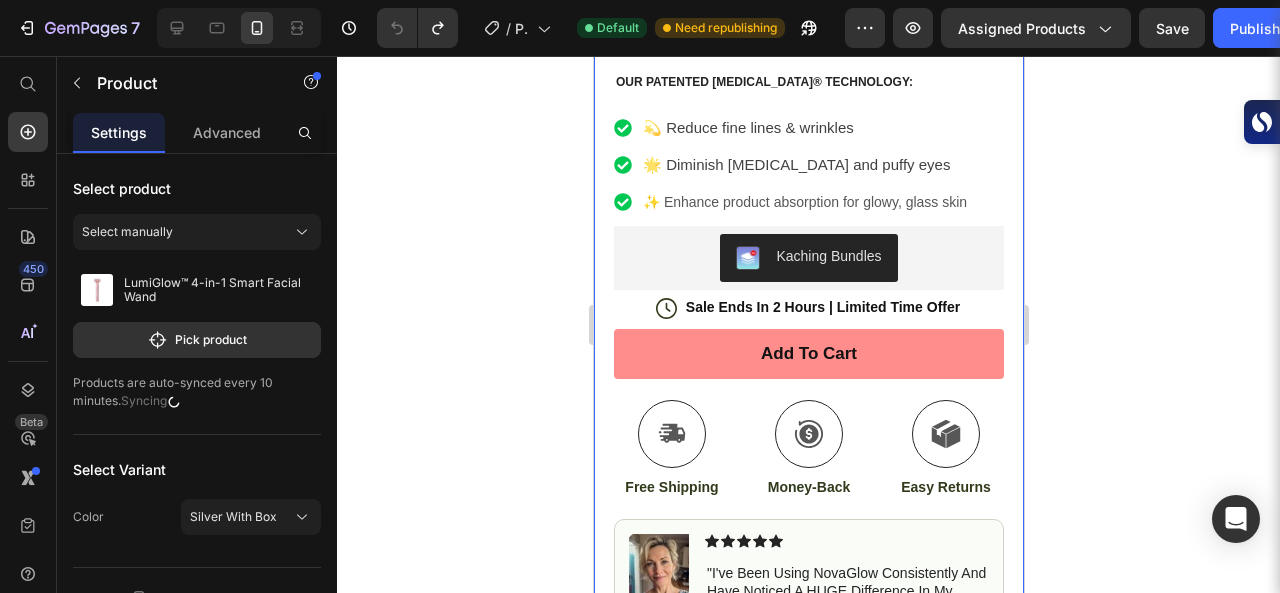 scroll, scrollTop: 497, scrollLeft: 0, axis: vertical 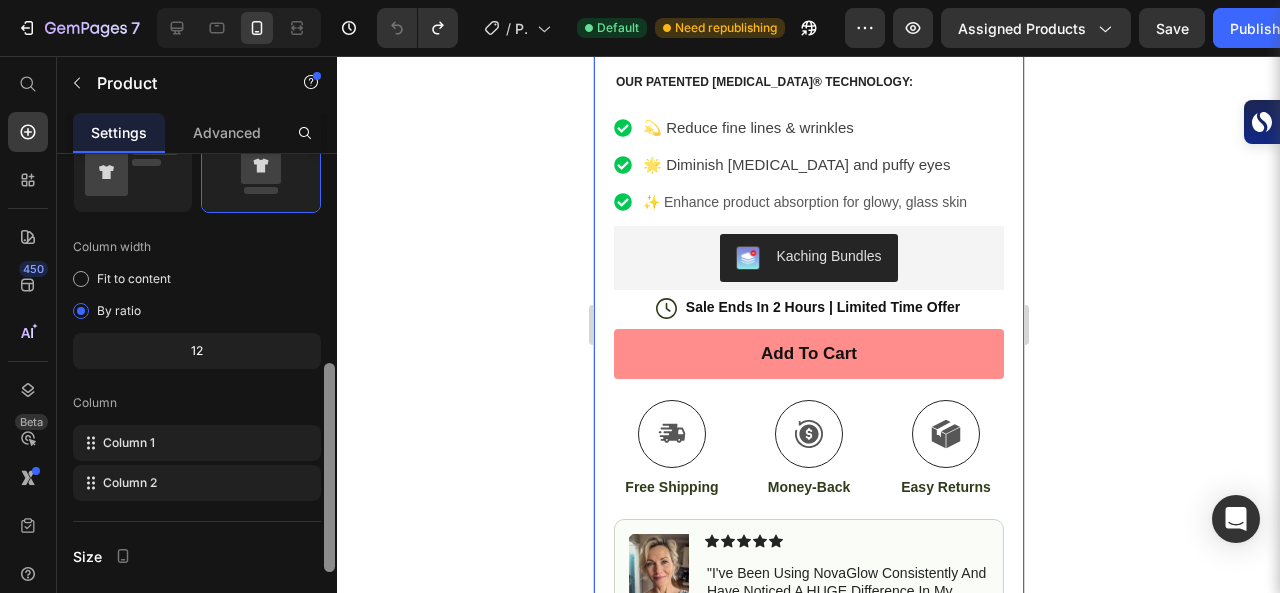 drag, startPoint x: 336, startPoint y: 291, endPoint x: 332, endPoint y: 347, distance: 56.142673 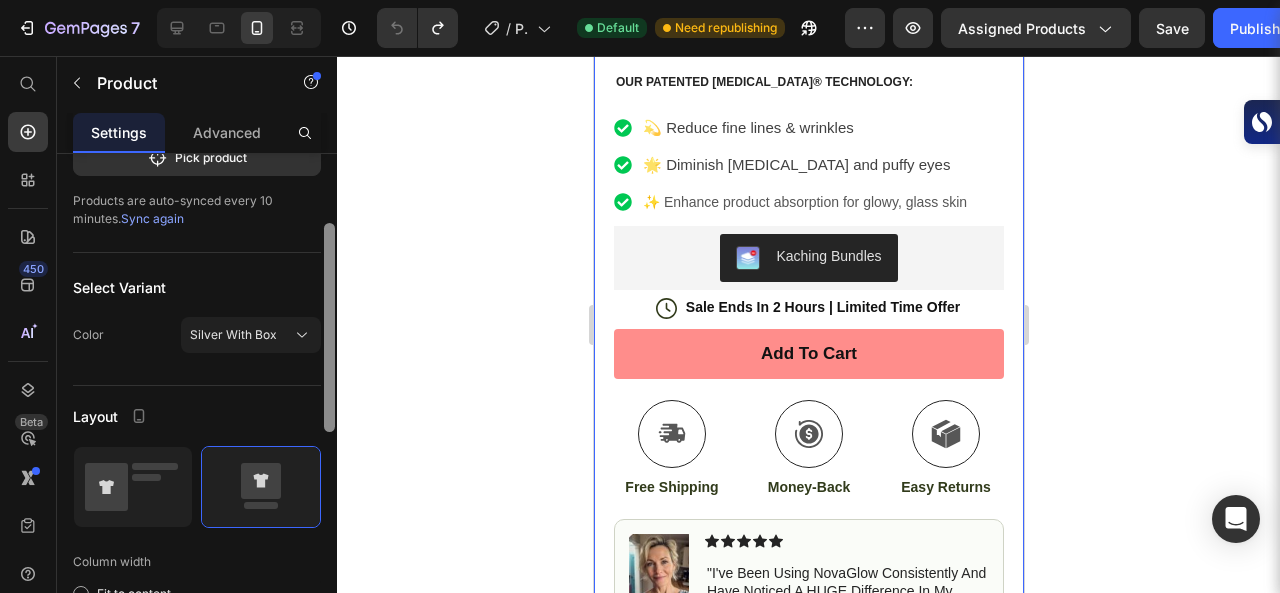 scroll, scrollTop: 191, scrollLeft: 0, axis: vertical 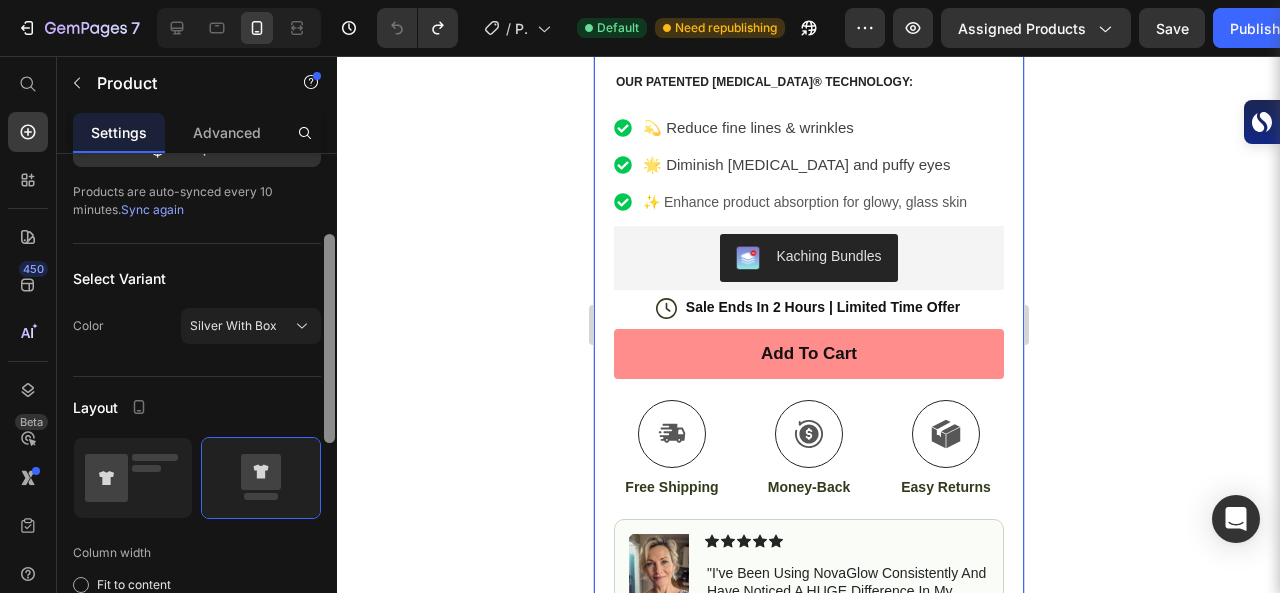 drag, startPoint x: 334, startPoint y: 402, endPoint x: 361, endPoint y: 273, distance: 131.7953 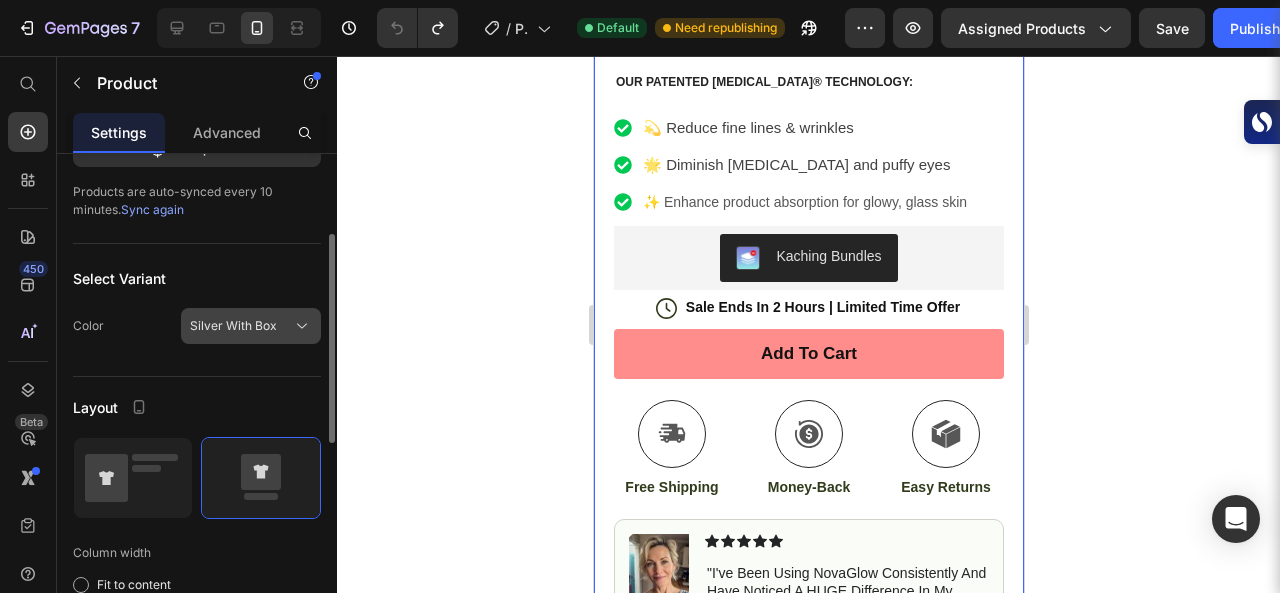 click on "Silver With Box" 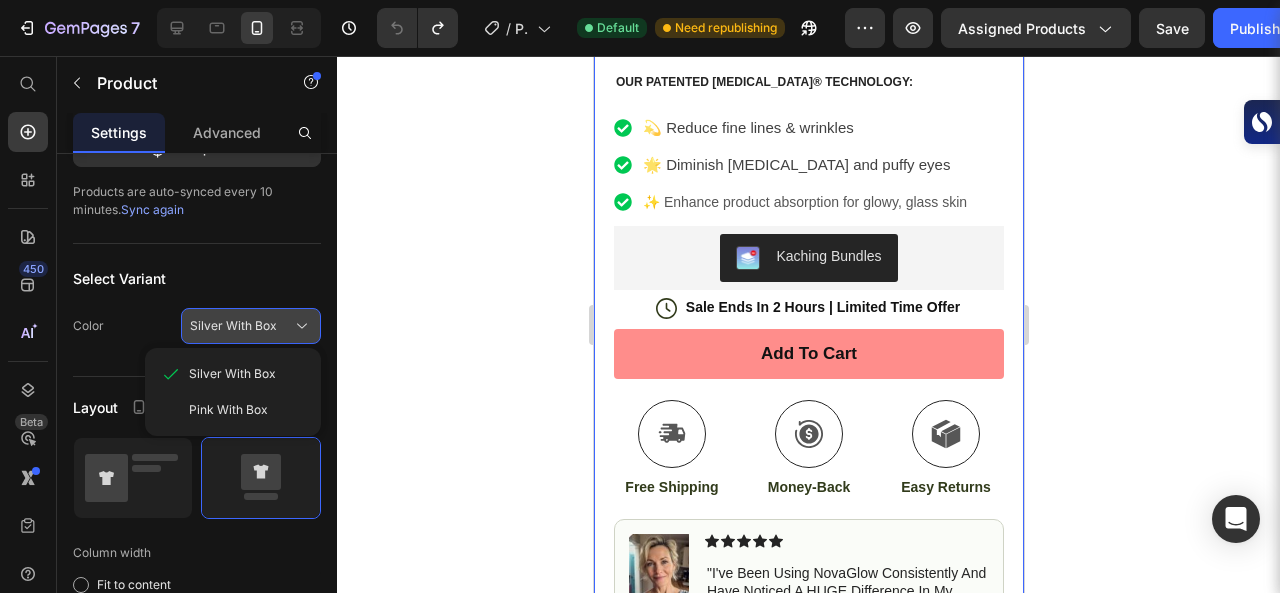 click on "Silver With Box" 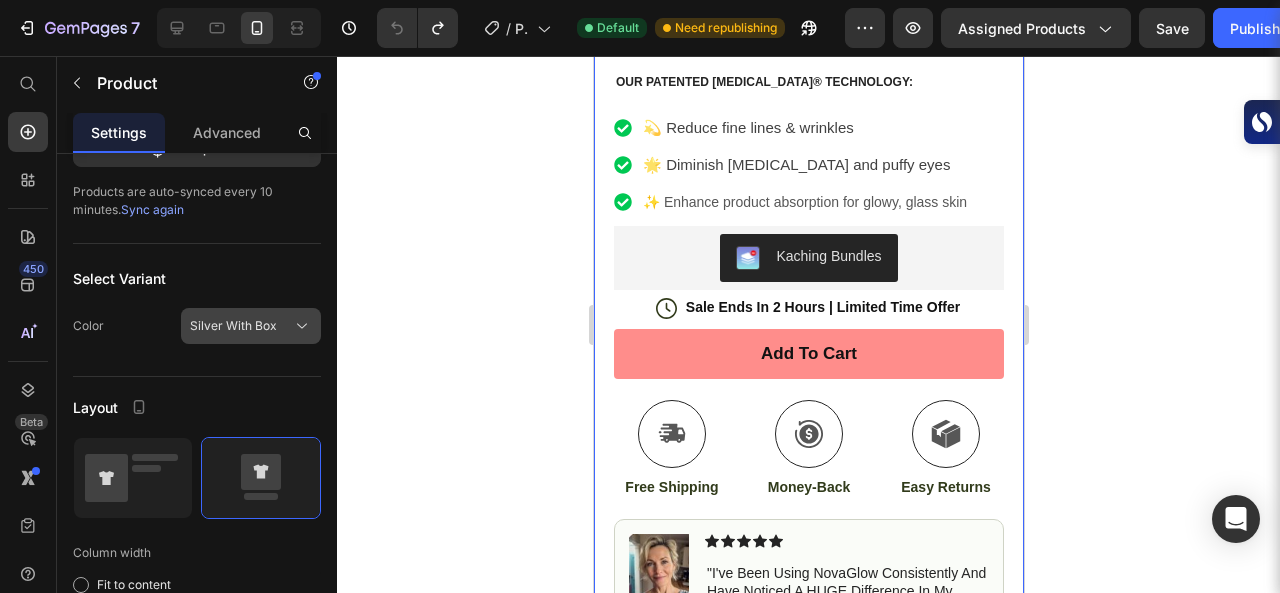 click on "Silver With Box" 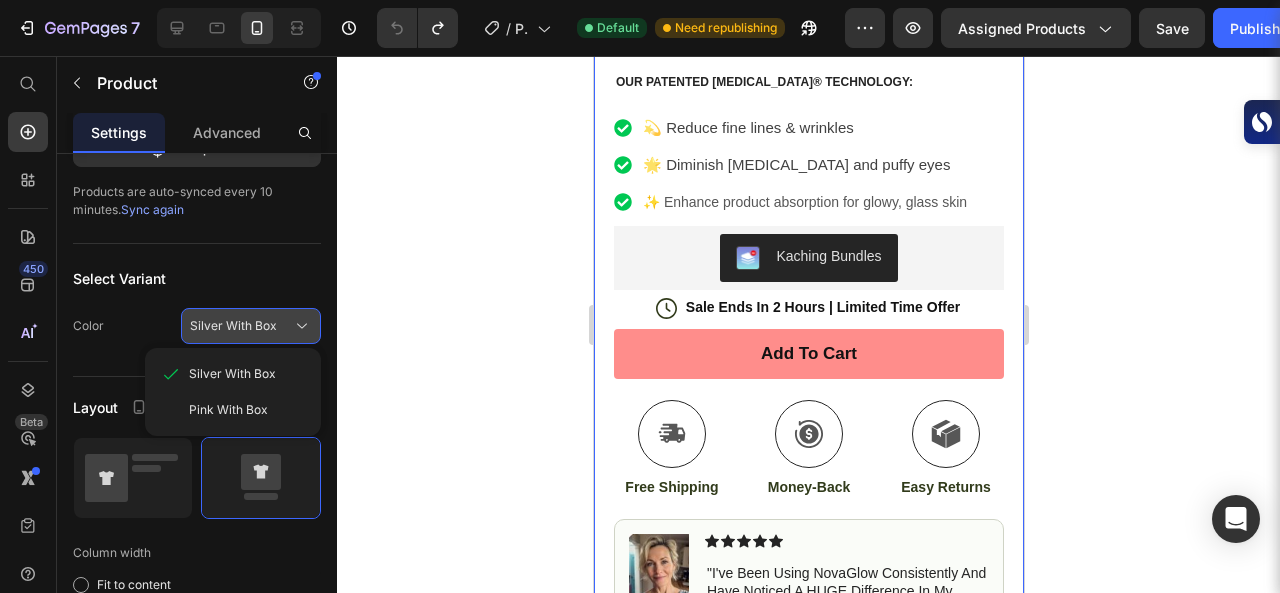 click on "Silver With Box" 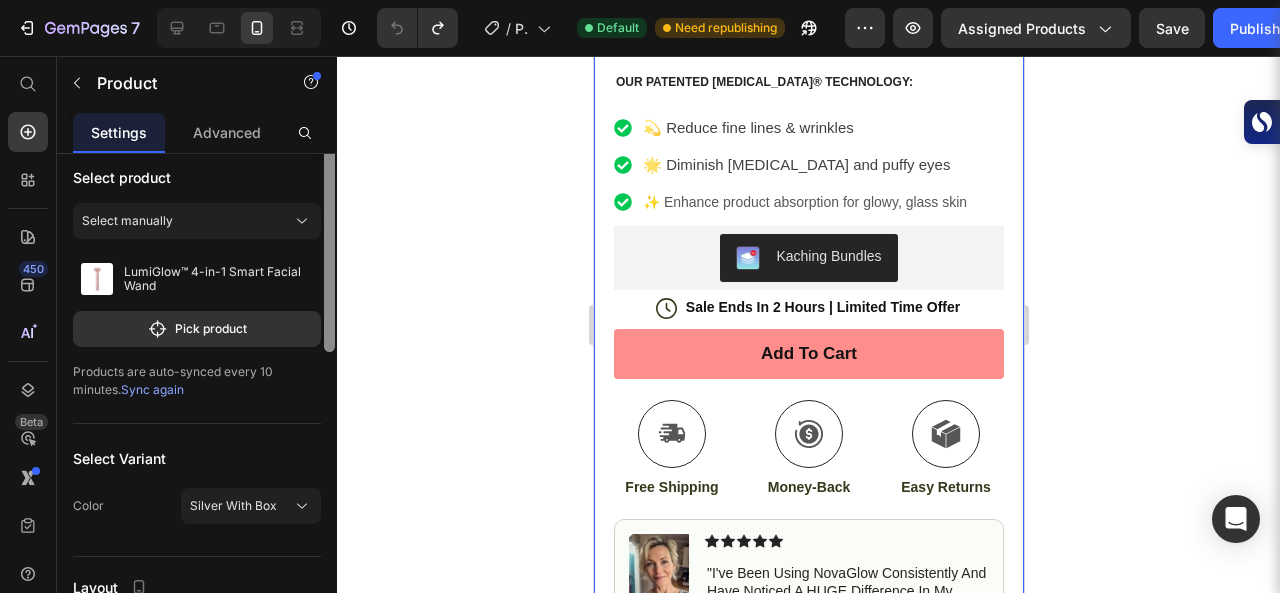 scroll, scrollTop: 0, scrollLeft: 0, axis: both 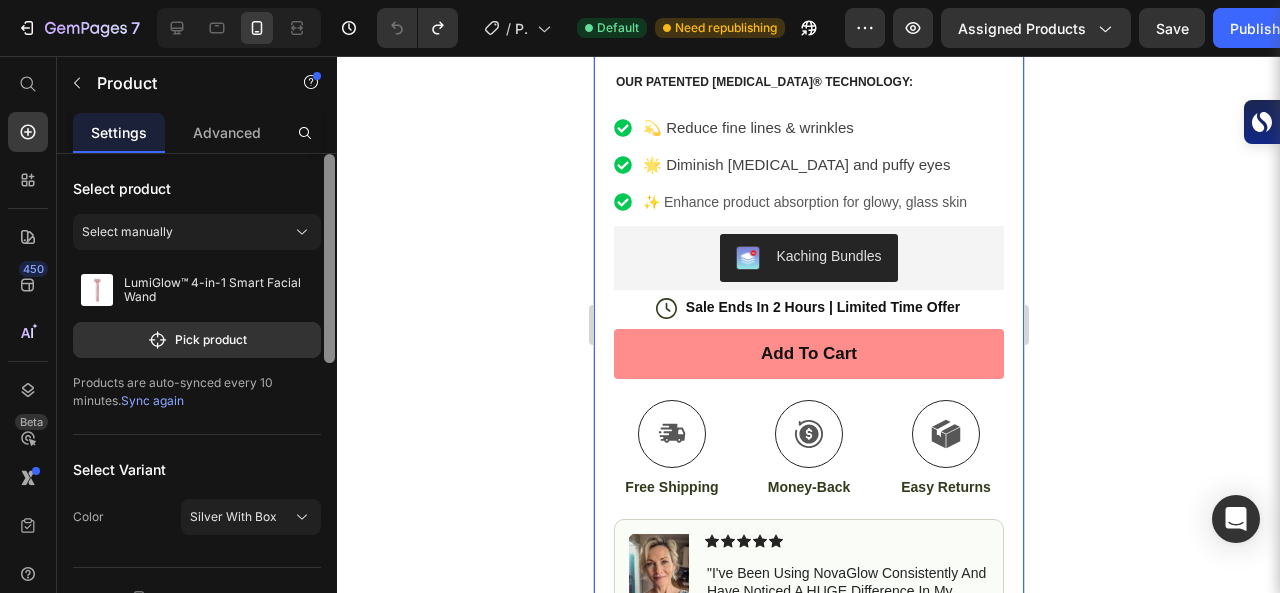 drag, startPoint x: 333, startPoint y: 325, endPoint x: 327, endPoint y: 219, distance: 106.16968 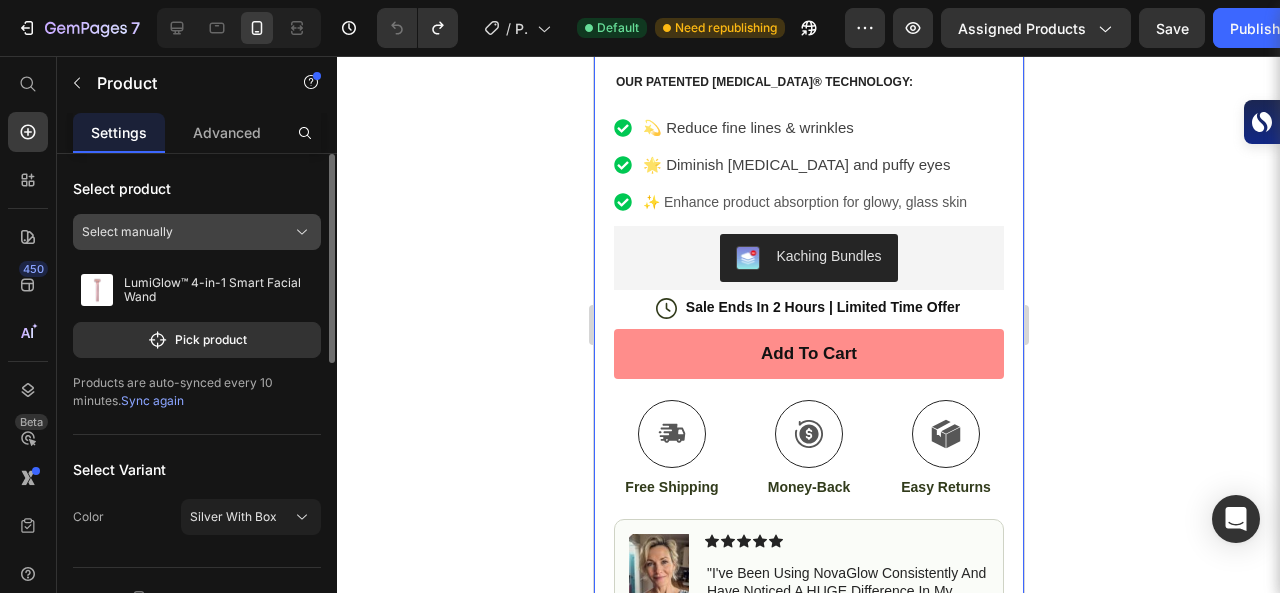click on "Select manually" 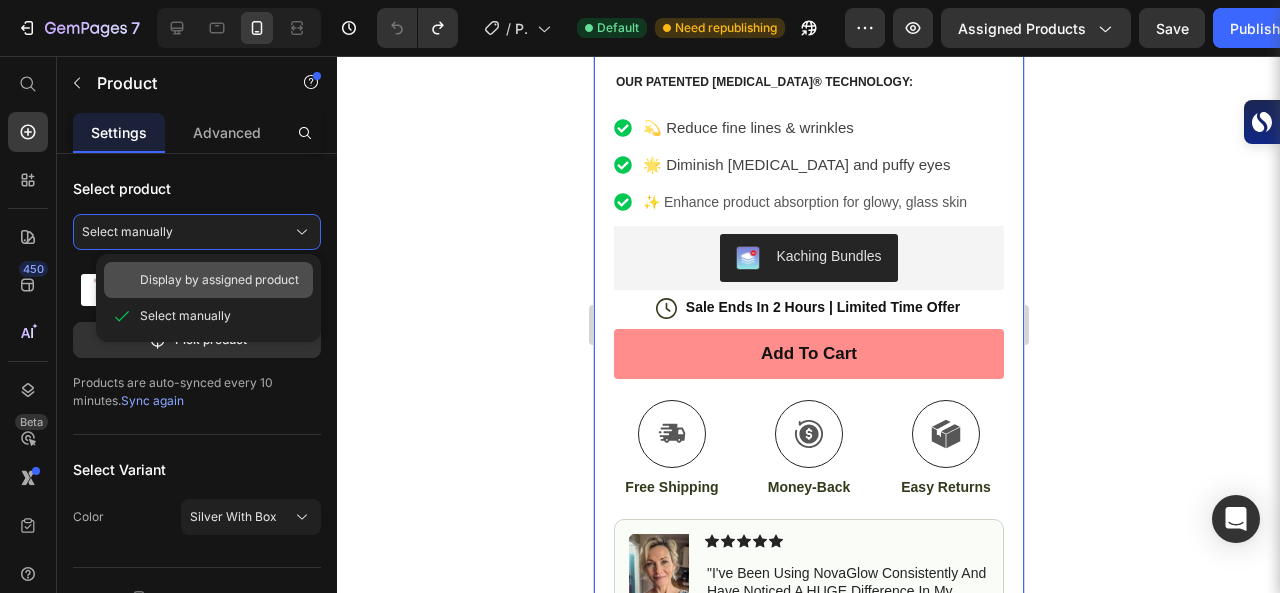 click on "Display by assigned product" at bounding box center (219, 280) 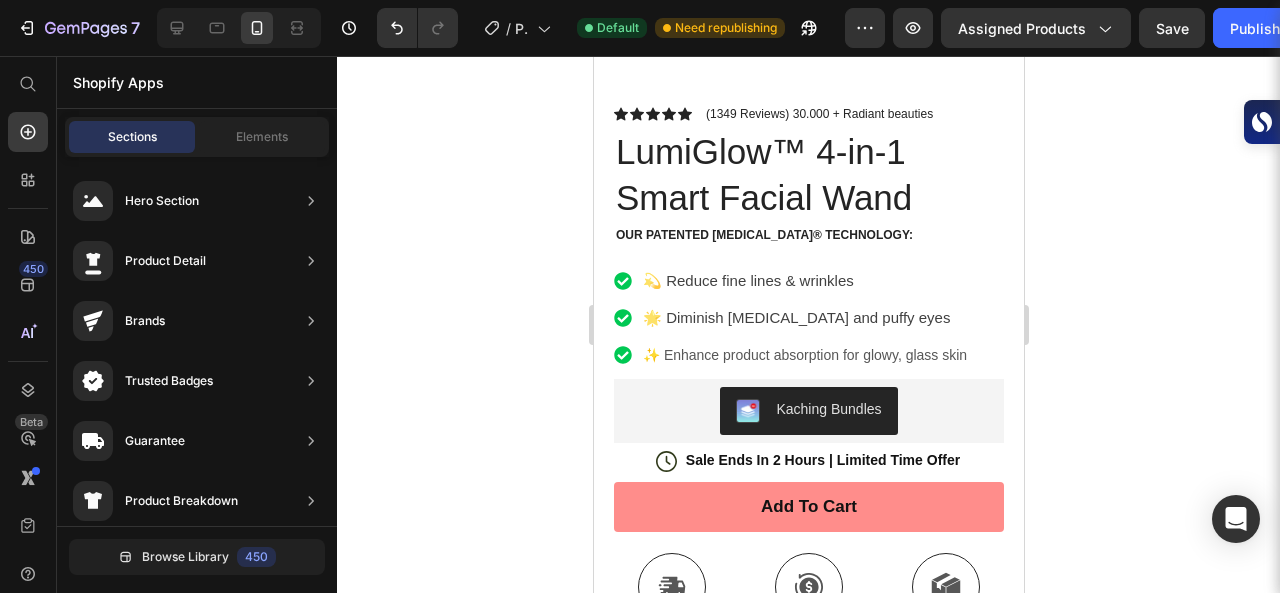 scroll, scrollTop: 411, scrollLeft: 0, axis: vertical 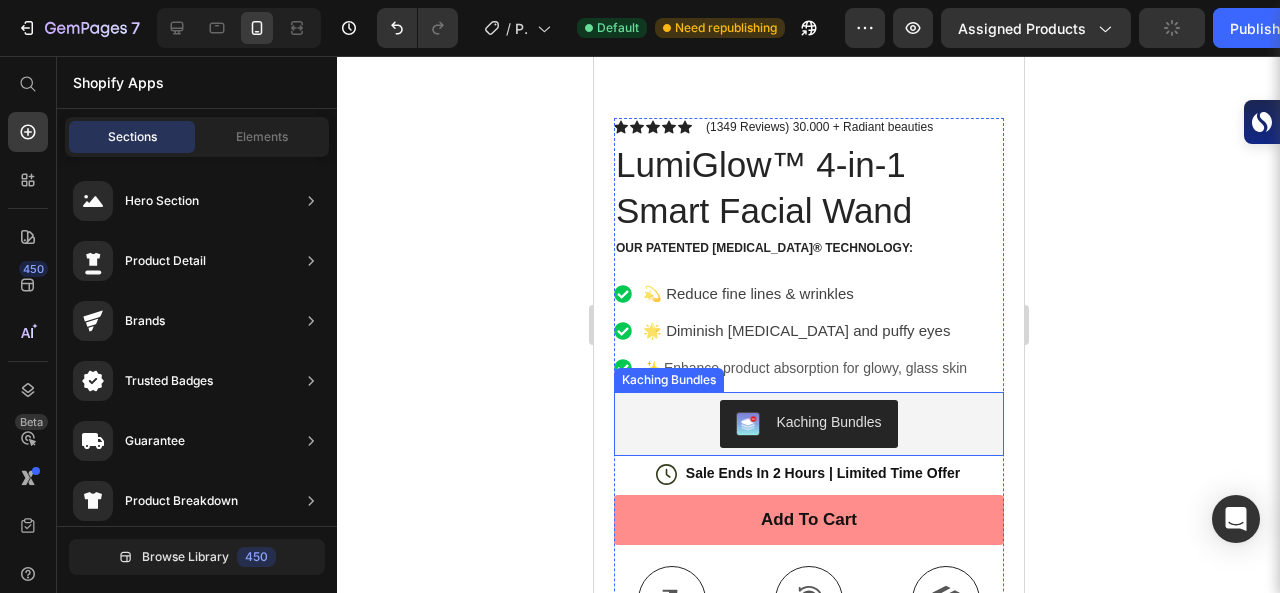 click on "Kaching Bundles" at bounding box center [808, 424] 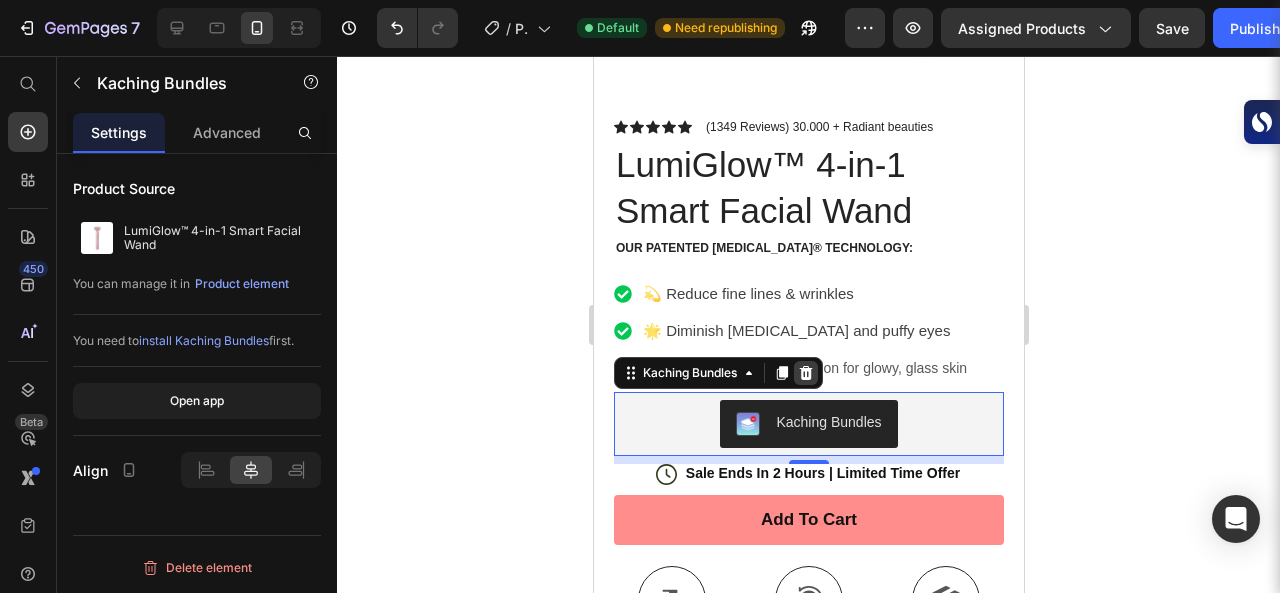 click 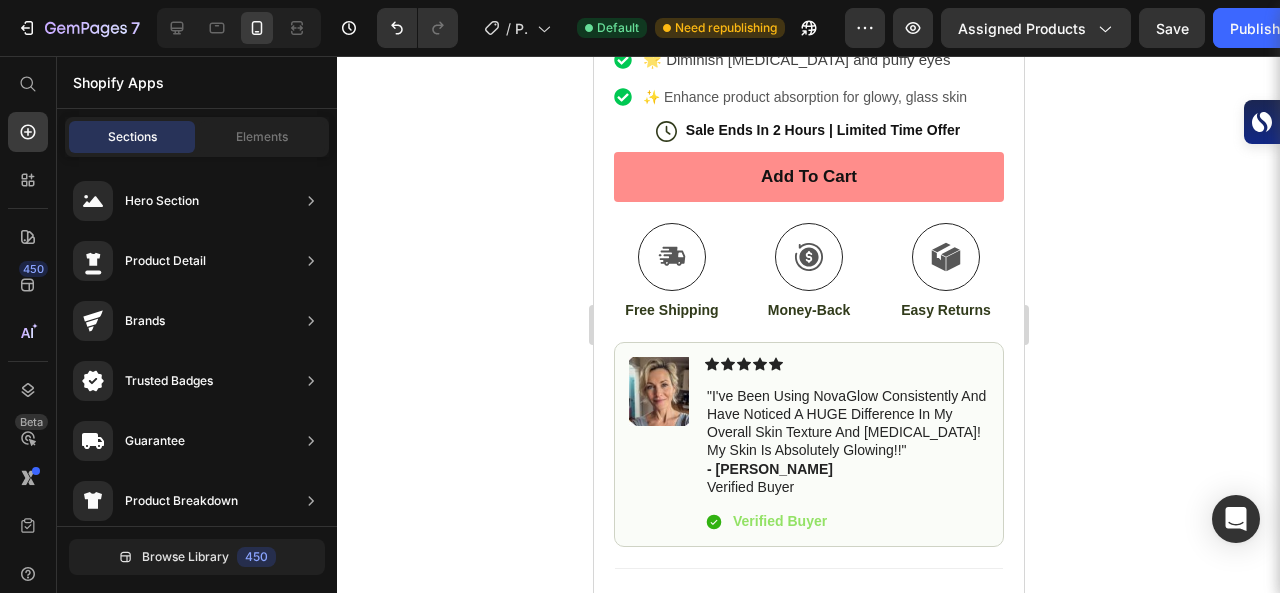 scroll, scrollTop: 656, scrollLeft: 0, axis: vertical 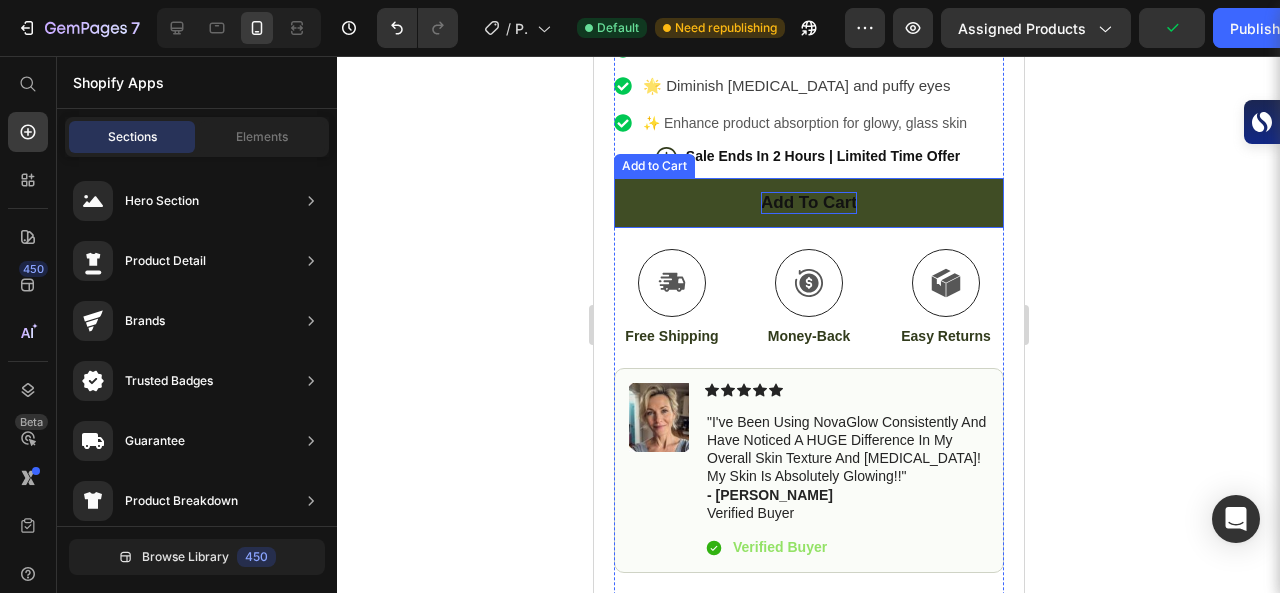 click on "add to cart" at bounding box center (808, 203) 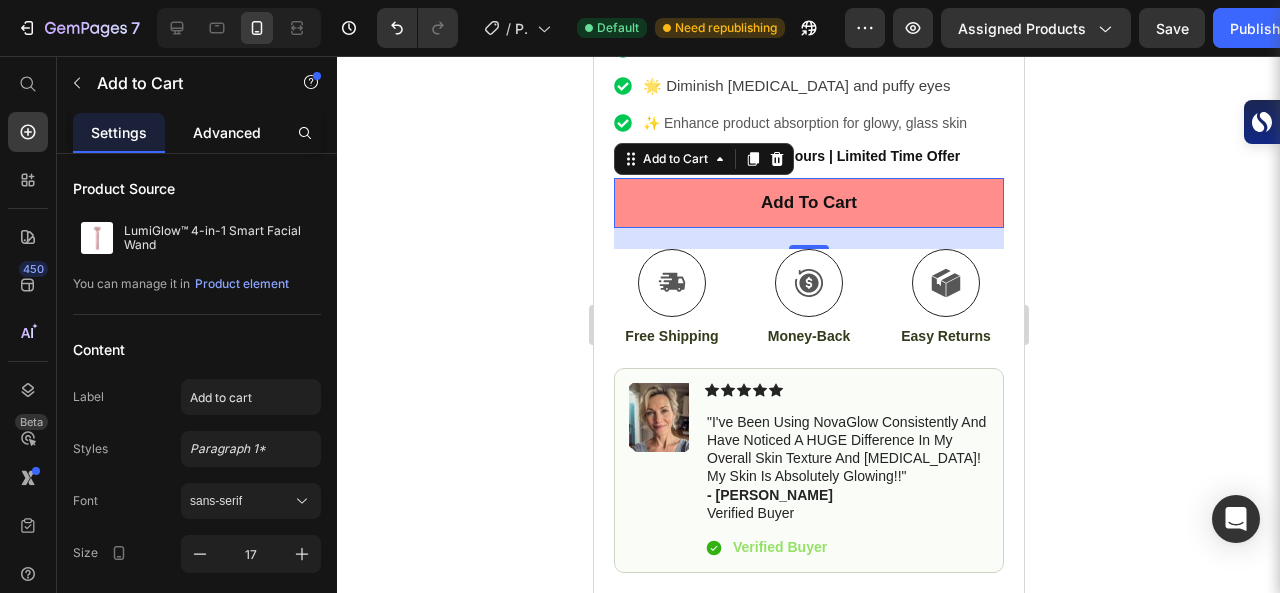 click on "Advanced" at bounding box center [227, 132] 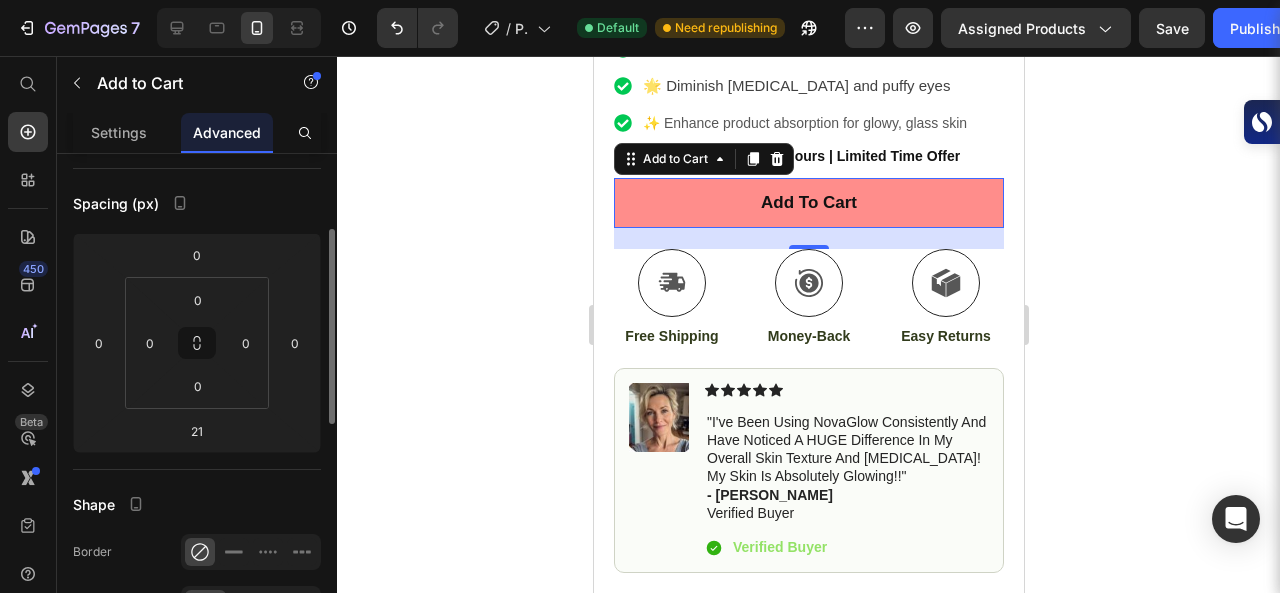 scroll, scrollTop: 179, scrollLeft: 0, axis: vertical 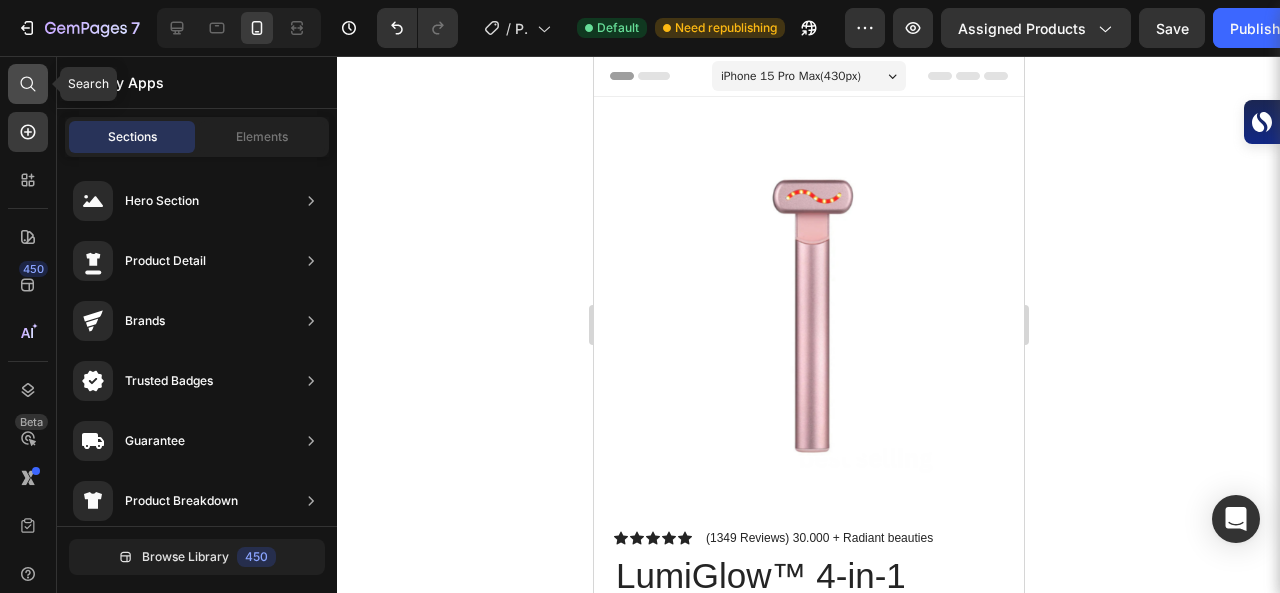 click 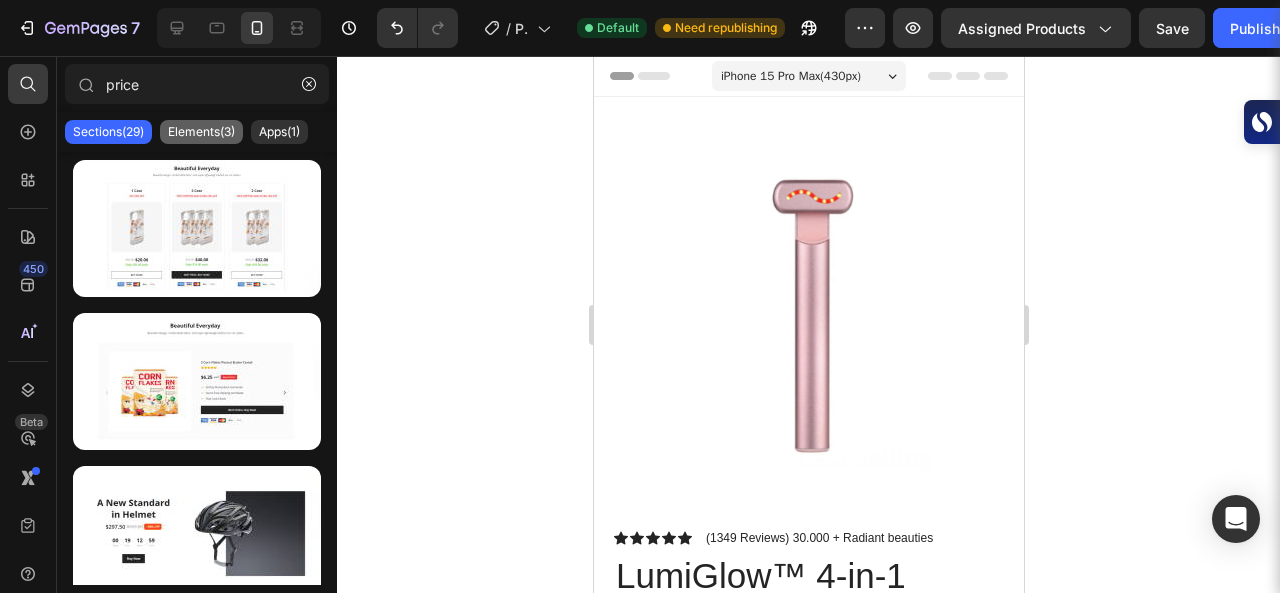 click on "Elements(3)" 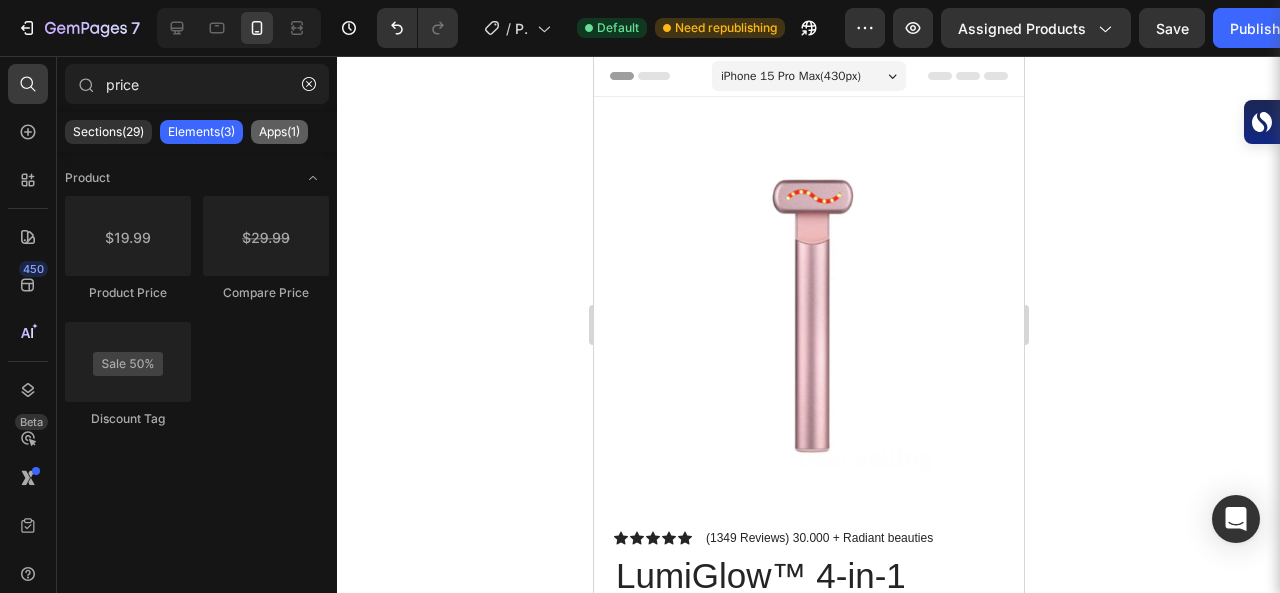 click on "Apps(1)" at bounding box center [279, 132] 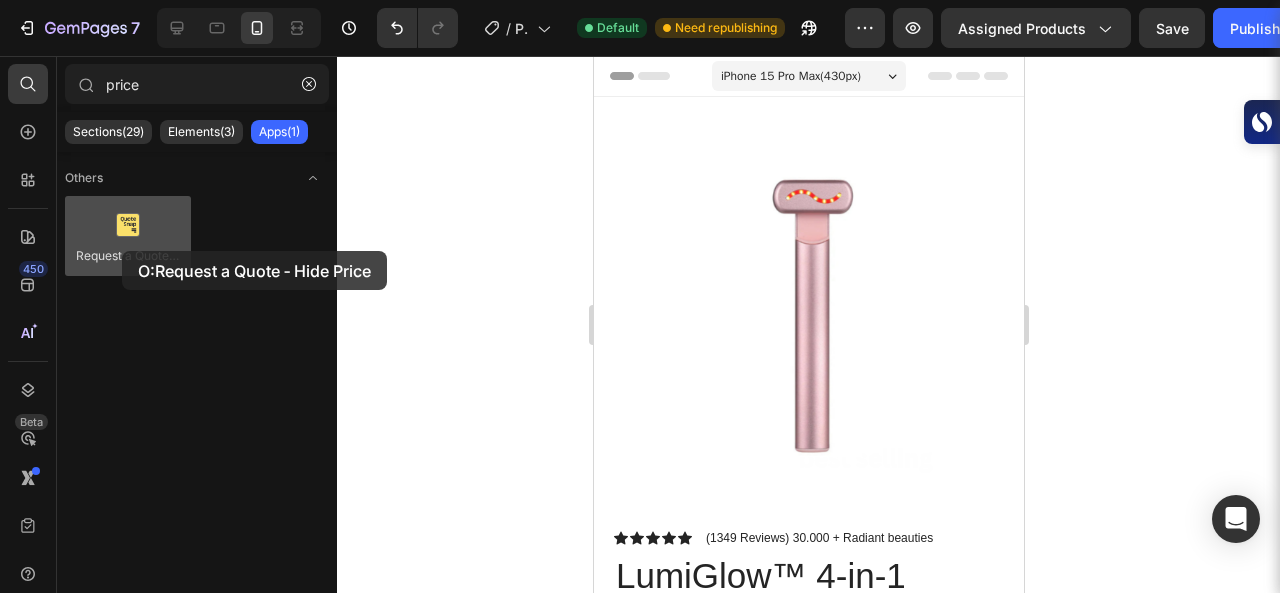 click at bounding box center (128, 236) 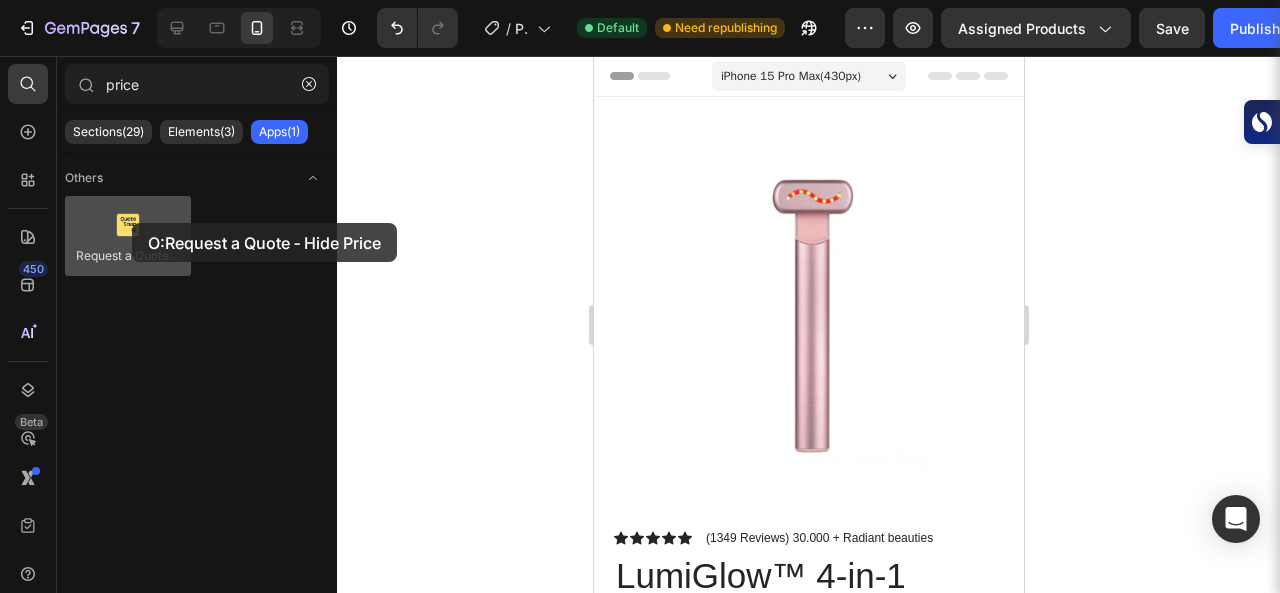 click at bounding box center [128, 236] 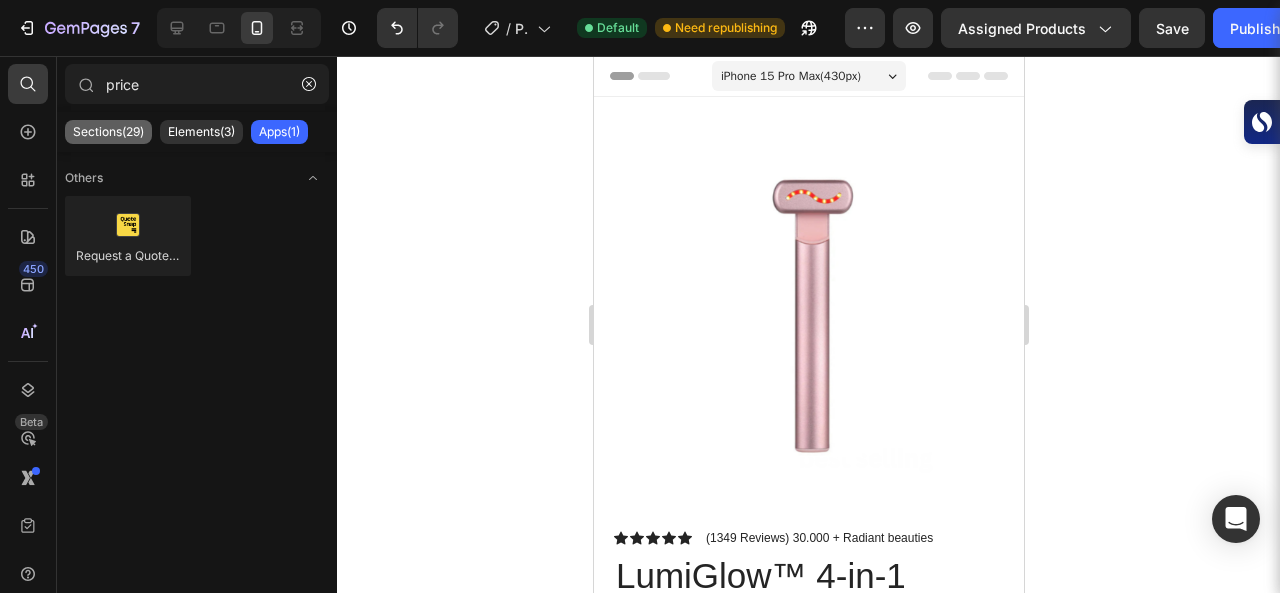 click on "Sections(29)" 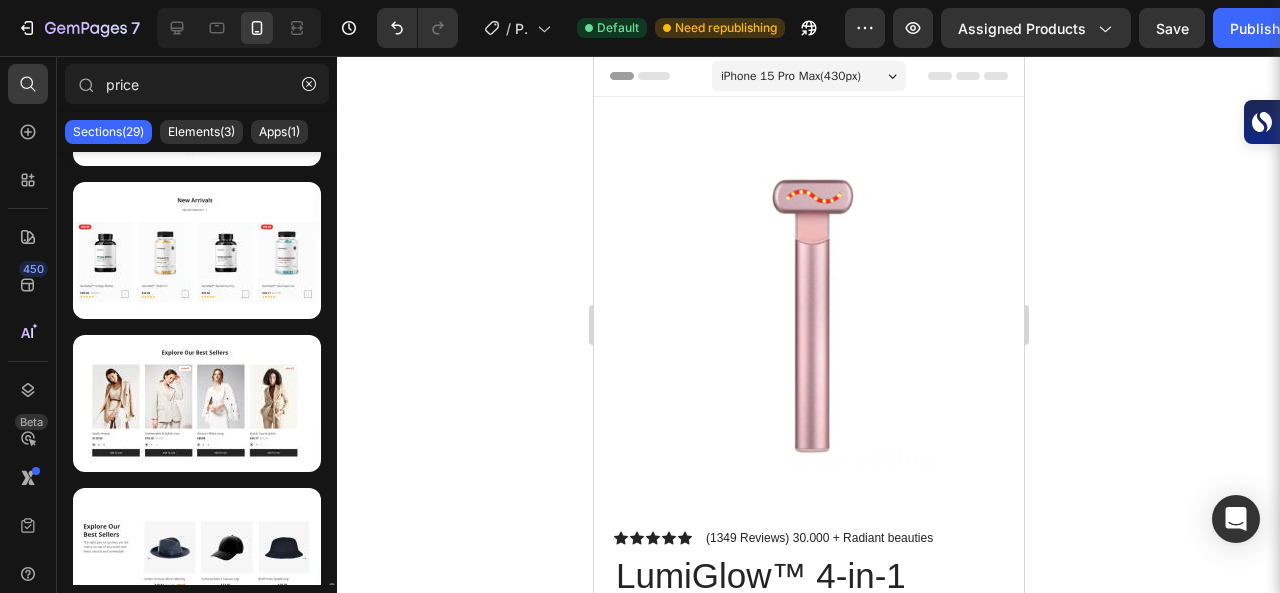 scroll, scrollTop: 3996, scrollLeft: 0, axis: vertical 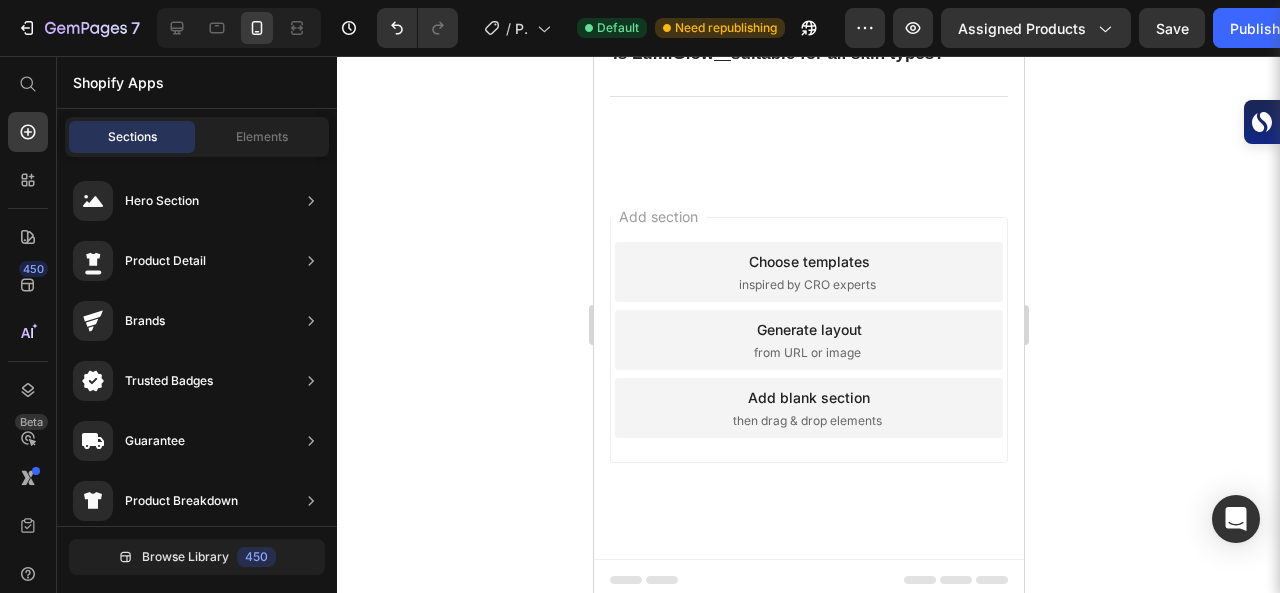 click on "Choose templates" at bounding box center [808, 261] 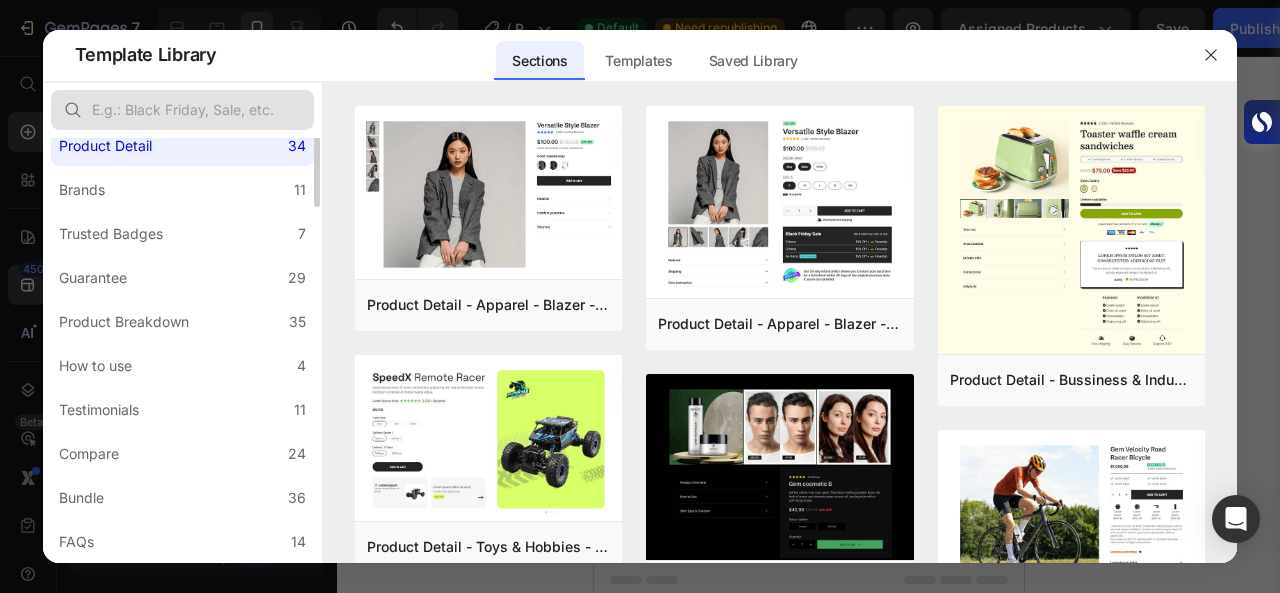 scroll, scrollTop: 0, scrollLeft: 0, axis: both 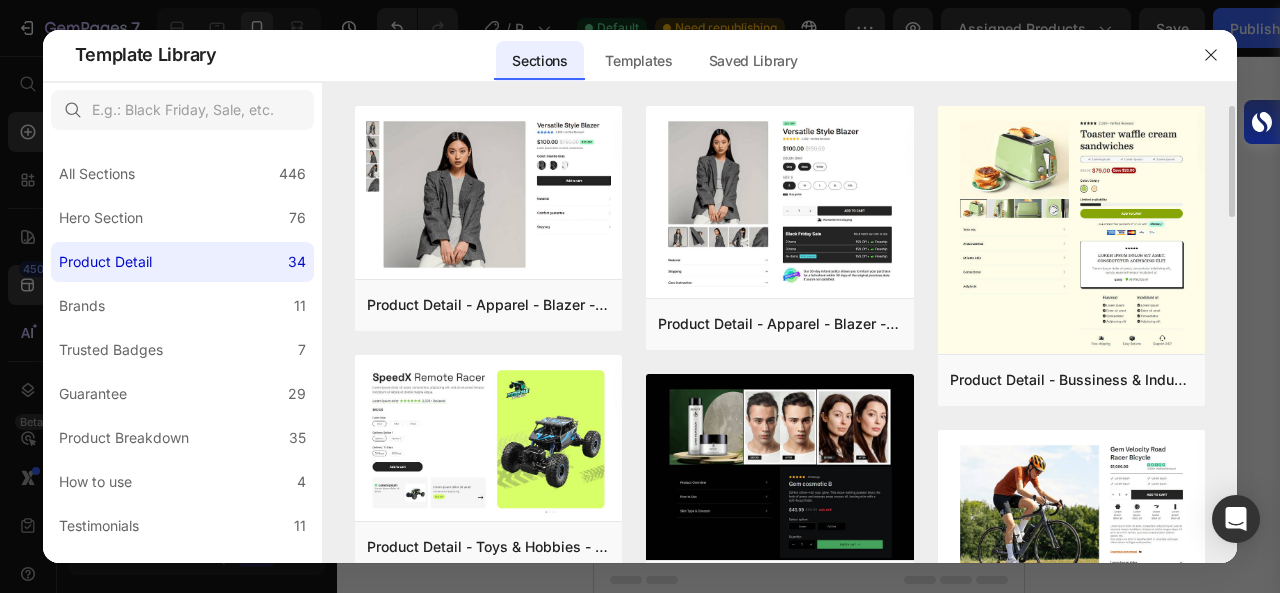 drag, startPoint x: 1231, startPoint y: 152, endPoint x: 1232, endPoint y: 173, distance: 21.023796 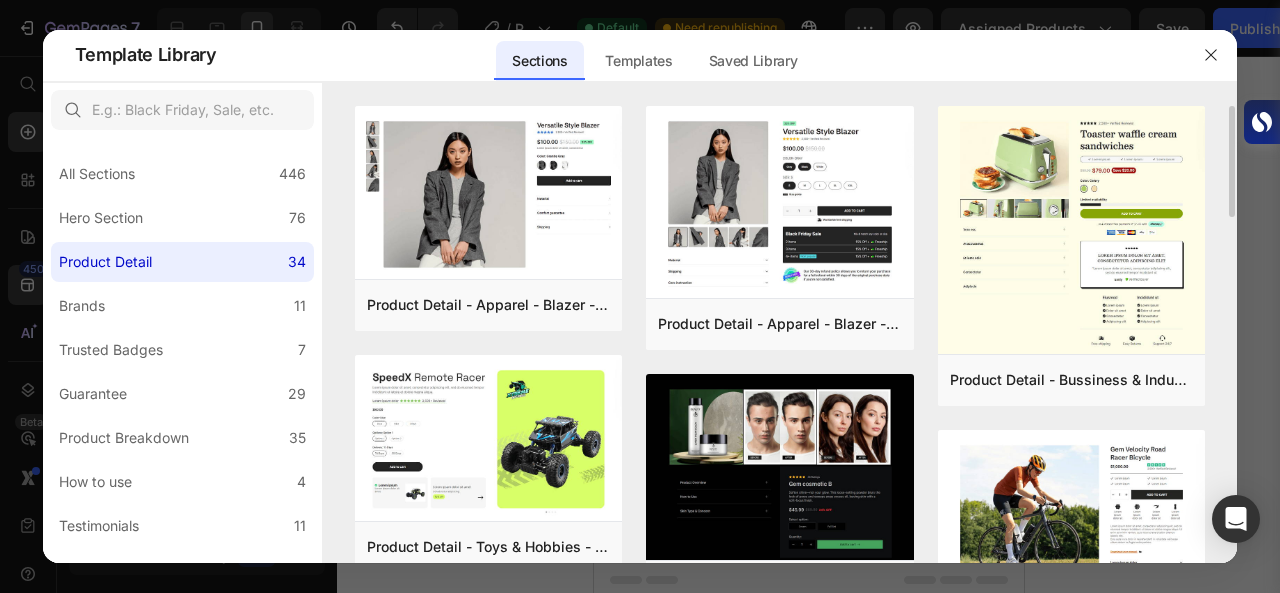 click on "Product Detail - Apparel - Blazer - Style 14 Add to page  Preview  Product Detail - Toys & Hobbies - RC Car - Style 30 Add to page  Preview  Product Detail - Food & Drink - Kombucha - Style 39 Add to page  Preview  Product Detail - Home & Garden - Lamp - Style 9 Add to page  Preview  Product Detail - Bussiness & Industry - Coffee Machine - Style 32 Add to page  Preview  Product Detail - Autos & Vehicles - Dash Cam - Style 37 Add to page  Preview  Product Detail - Apparel - Blazer - Style 11 Add to page  Preview  Product Detail - Beauty & Fitness - Cosmetic - Style 17 Add to page  Preview  Product Detail - Health - Drug - Style 35 Add to page  Preview  Product Detail - Toys & Hobbies - RC Car - Style 31 Add to page  Preview  Product Detail - Arts & Entertainment - Electric Guitar - Style 45 Add to page  Preview  Product Detail - Apparel - Blazer - Style 13 Add to page  Preview  Product Detail - Bussiness & Industry - Toaster - Style 33 Add to page  Preview  Product Detail - Sport - Road Bike - Style 29" at bounding box center (780, 335) 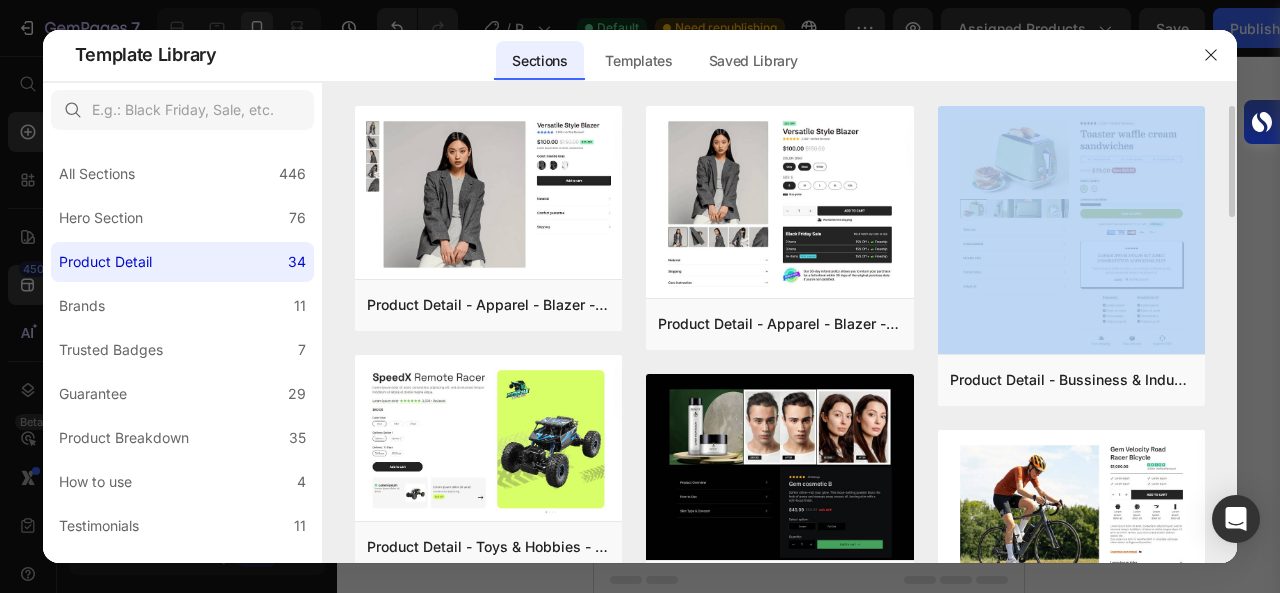 click on "Product Detail - Apparel - Blazer - Style 14 Add to page  Preview  Product Detail - Toys & Hobbies - RC Car - Style 30 Add to page  Preview  Product Detail - Food & Drink - Kombucha - Style 39 Add to page  Preview  Product Detail - Home & Garden - Lamp - Style 9 Add to page  Preview  Product Detail - Bussiness & Industry - Coffee Machine - Style 32 Add to page  Preview  Product Detail - Autos & Vehicles - Dash Cam - Style 37 Add to page  Preview  Product Detail - Apparel - Blazer - Style 11 Add to page  Preview  Product Detail - Beauty & Fitness - Cosmetic - Style 17 Add to page  Preview  Product Detail - Health - Drug - Style 35 Add to page  Preview  Product Detail - Toys & Hobbies - RC Car - Style 31 Add to page  Preview  Product Detail - Arts & Entertainment - Electric Guitar - Style 45 Add to page  Preview  Product Detail - Apparel - Blazer - Style 13 Add to page  Preview  Product Detail - Bussiness & Industry - Toaster - Style 33 Add to page  Preview  Product Detail - Sport - Road Bike - Style 29" at bounding box center (780, 335) 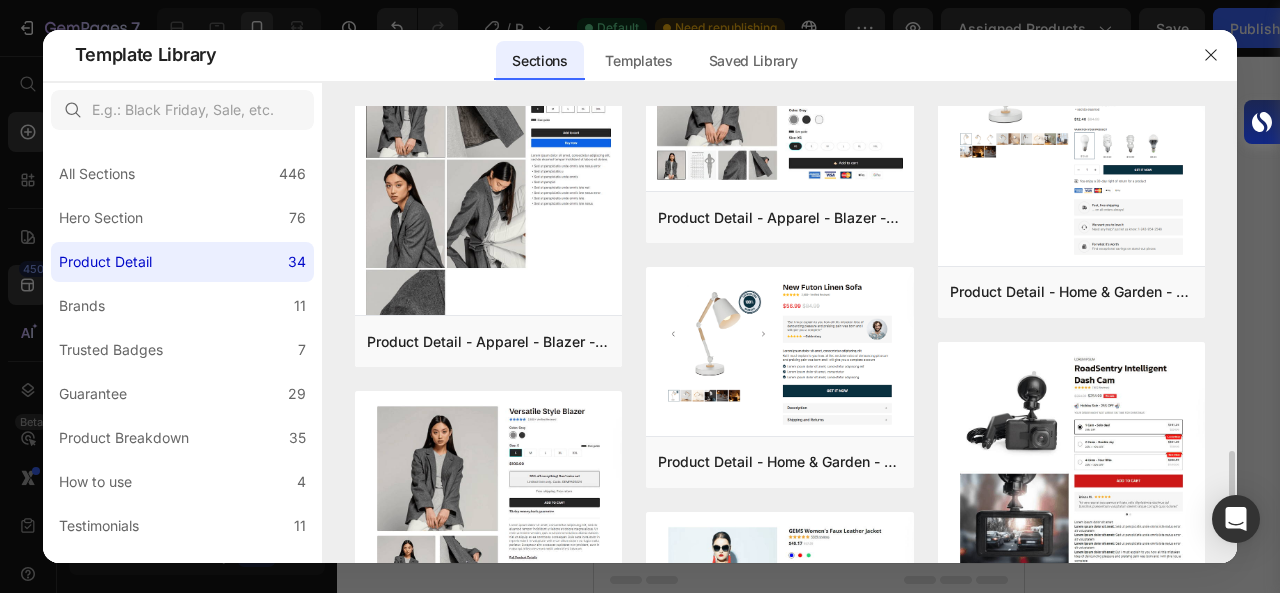 scroll, scrollTop: 2351, scrollLeft: 0, axis: vertical 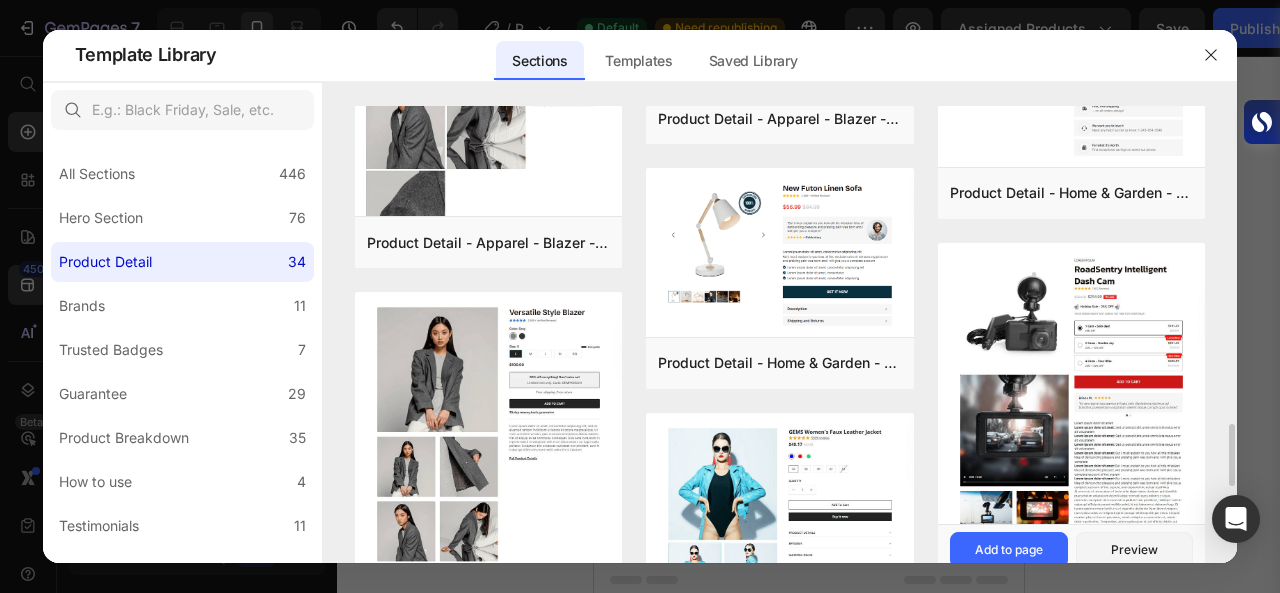 click at bounding box center [1072, 487] 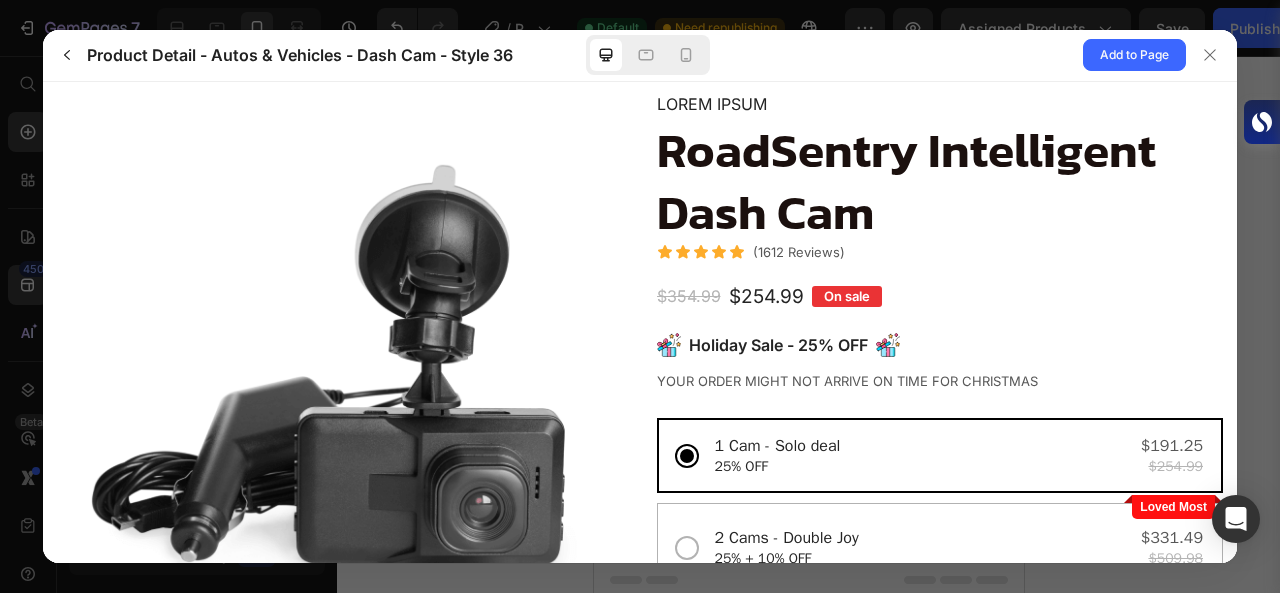 scroll, scrollTop: 92, scrollLeft: 0, axis: vertical 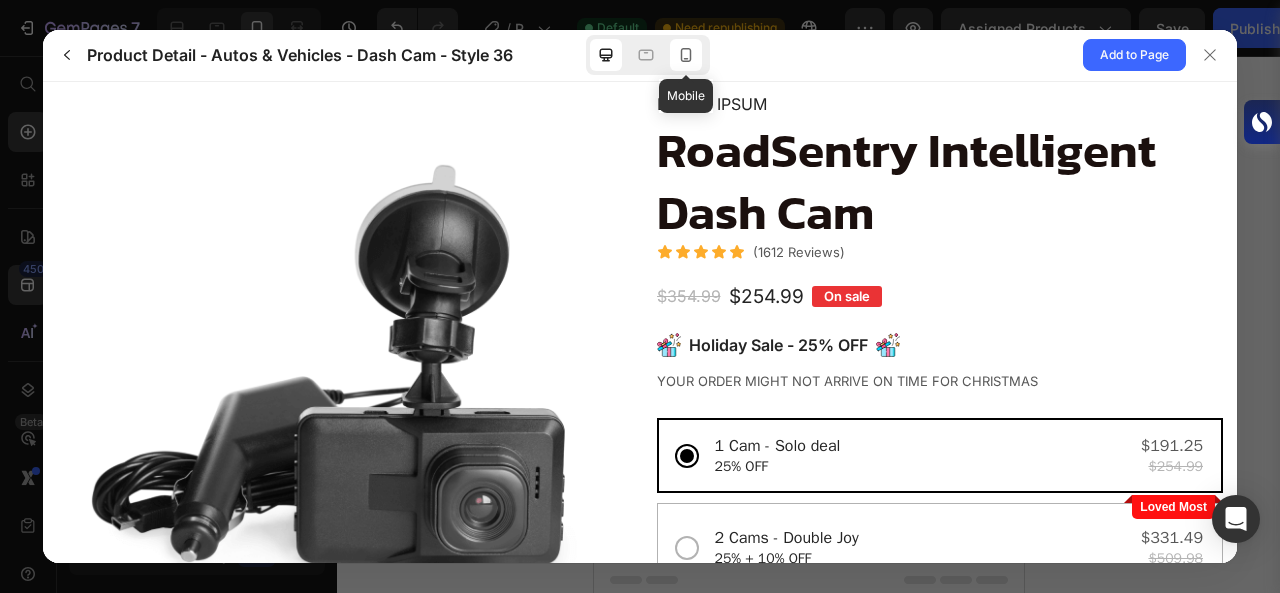 click 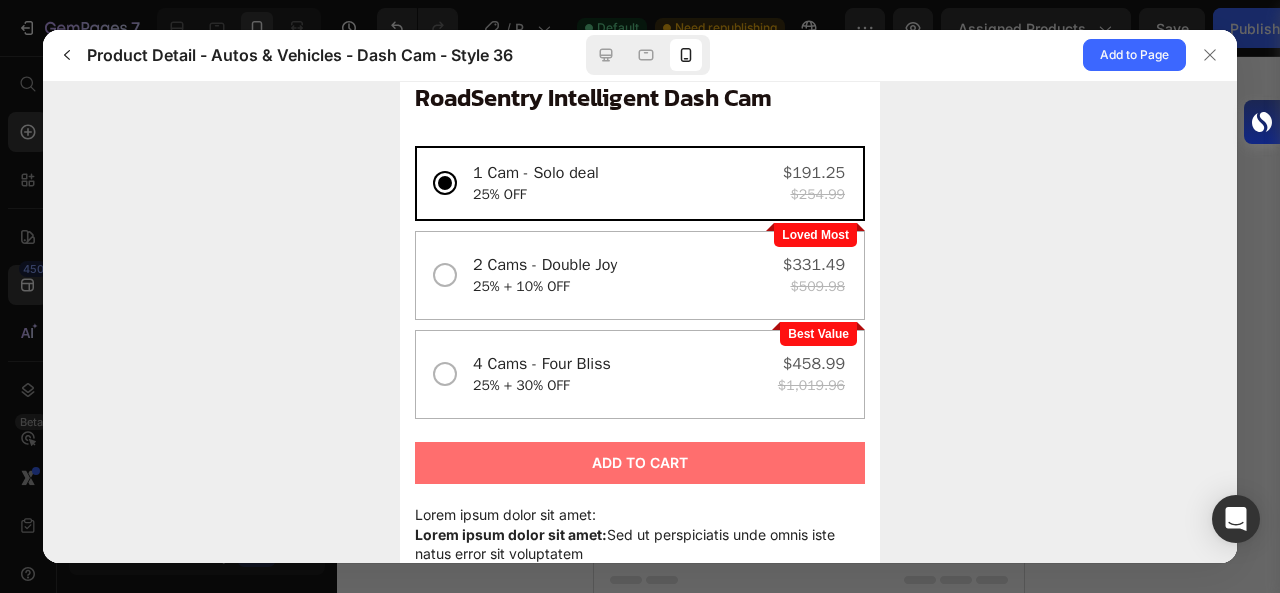 click on "Add to cart" 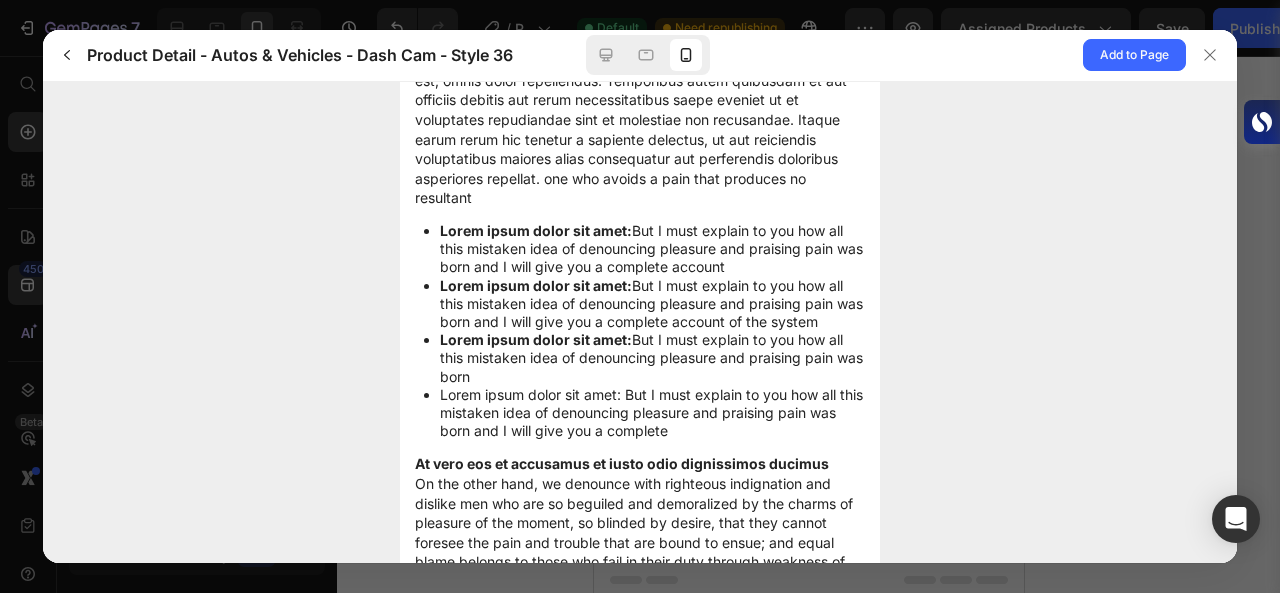 scroll, scrollTop: 1597, scrollLeft: 0, axis: vertical 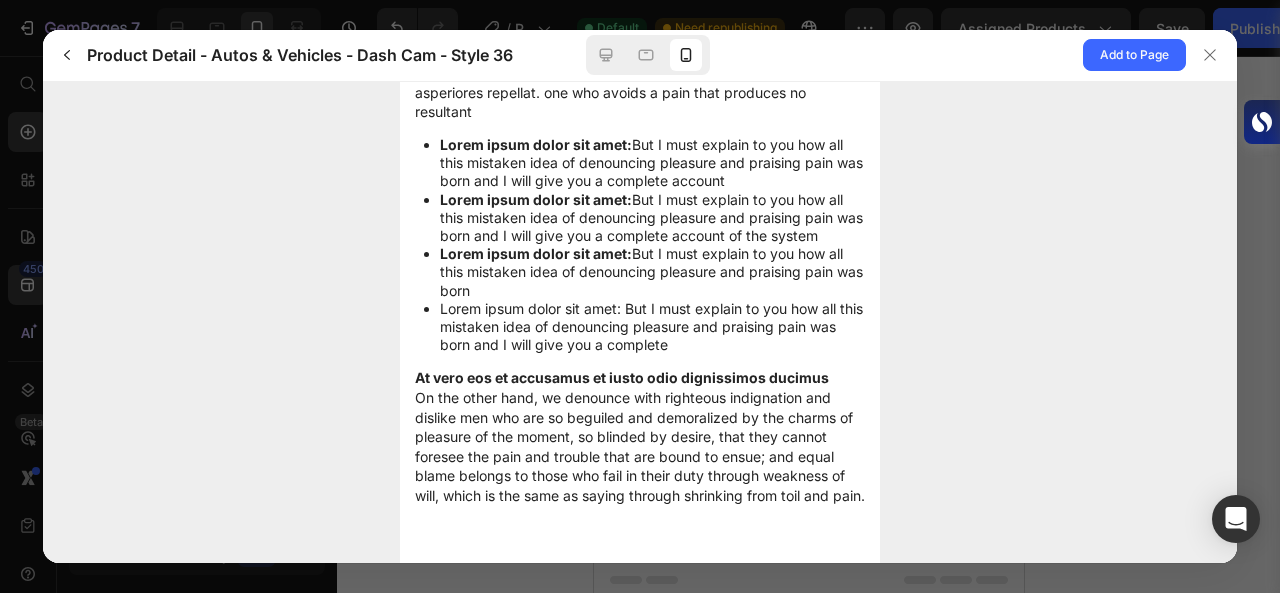 drag, startPoint x: 874, startPoint y: 256, endPoint x: 1283, endPoint y: 598, distance: 533.1463 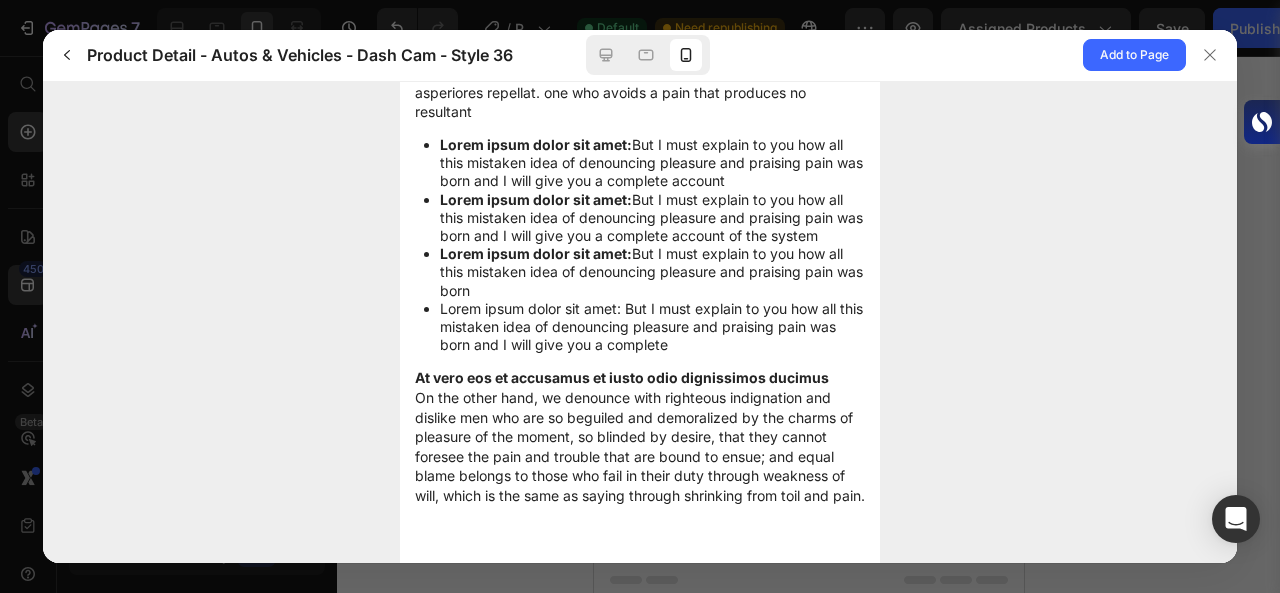 click on "Lorem ipsum dolor sit amet:
Lorem ipsum dolor sit amet:  Sed ut perspiciatis unde omnis iste natus error sit voluptatem
Lorem ipsum dolor sit amet:  Sed ut perspiciatis unde omnis iste natus error sit voluptatem
Lorem ipsum dolor sit amet:  Sed ut perspiciatis unde omnis iste natus error sit voluptatem
Lorem ipsum dolor sit amet:  But I must explain to you how all this mistaken idea of denouncing pleasure and praising pain was born and I will give you a complete
Lorem ipsum dolor sit amet:  But I must explain to you how all this mistaken idea of denouncing pleasure and praising pain was born and I will give you a complete account of the system
Lorem ipsum dolor sit amet:  But I must explain to you how all this mistaken idea of denouncing pleasure and praising pain was born and I will give you a complete account of the system, and expound the actual teachings
Lorem ipsum dolor sit amet:
Lorem ipsum dolor sit amet:
Lorem ipsum dolor sit amet:" at bounding box center (640, -1) 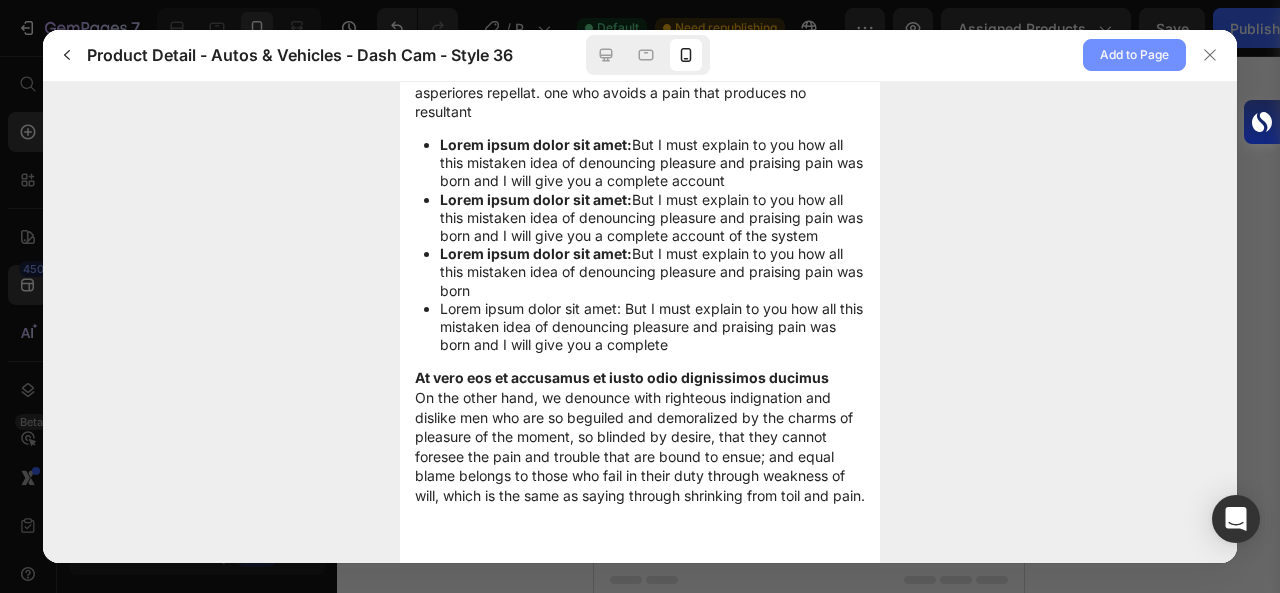 click on "Add to Page" 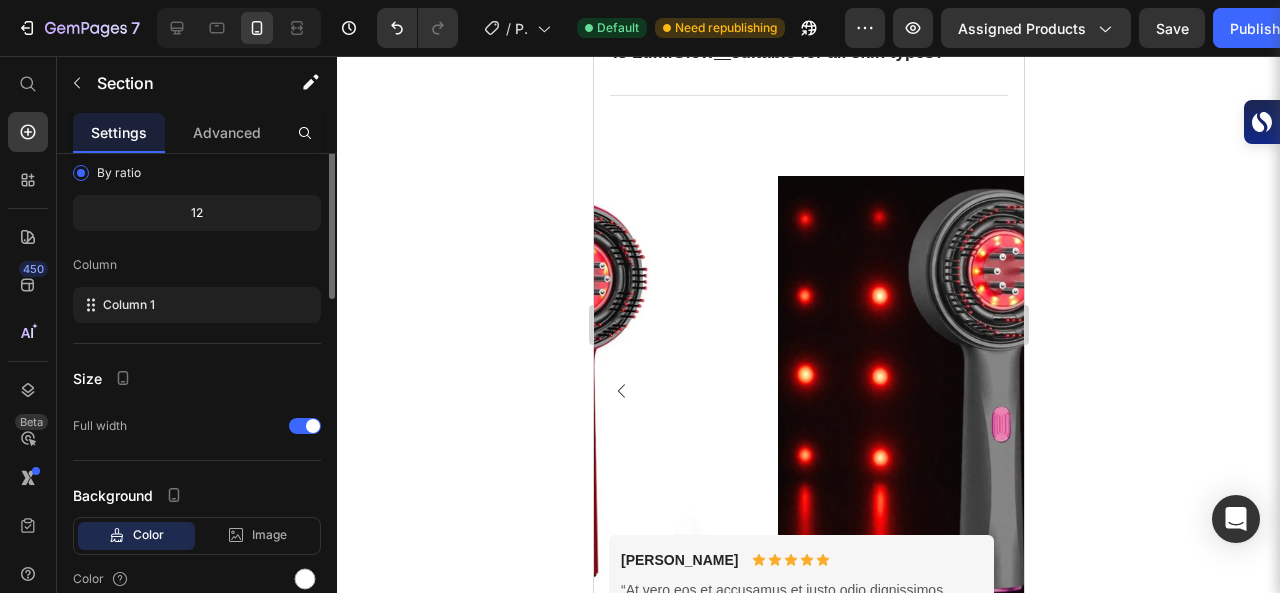 scroll, scrollTop: 0, scrollLeft: 0, axis: both 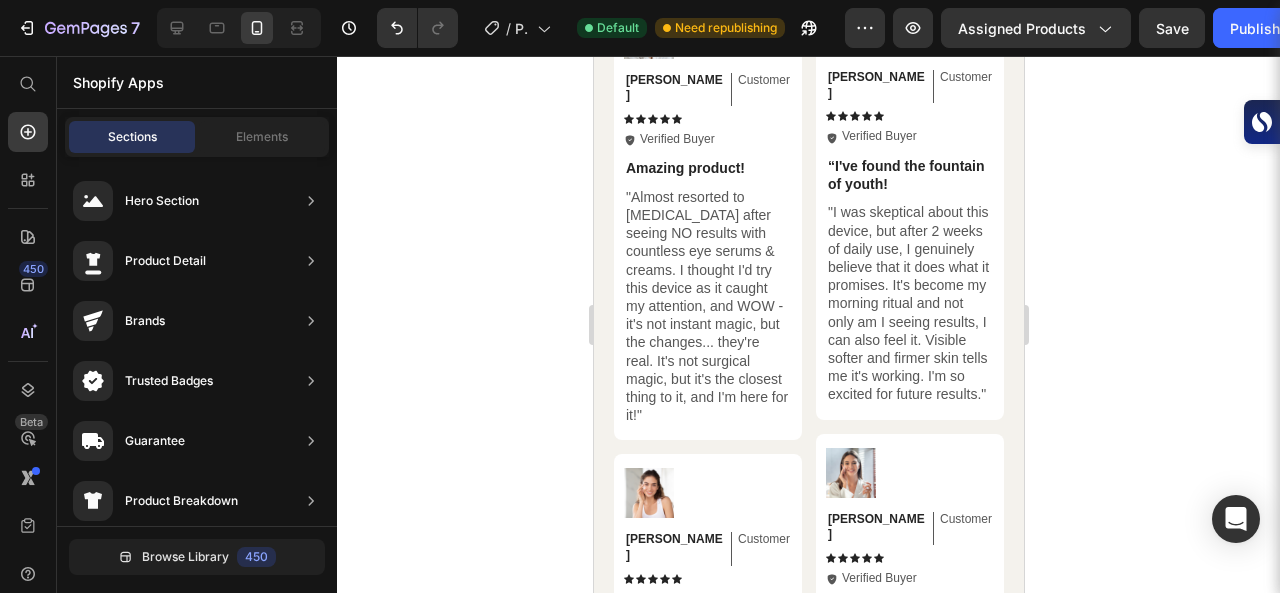 click on "7  Version history  /  Product Page - [DATE] 00:42:49 Default Need republishing Preview Assigned Products  Save   Publish" 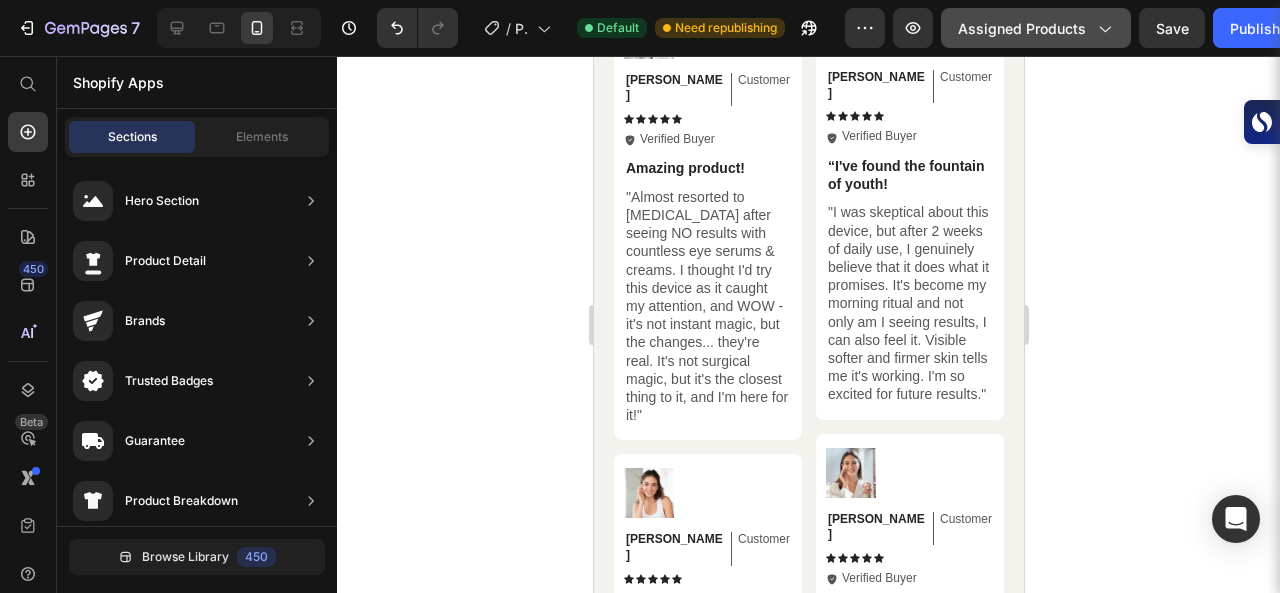 click on "Assigned Products" 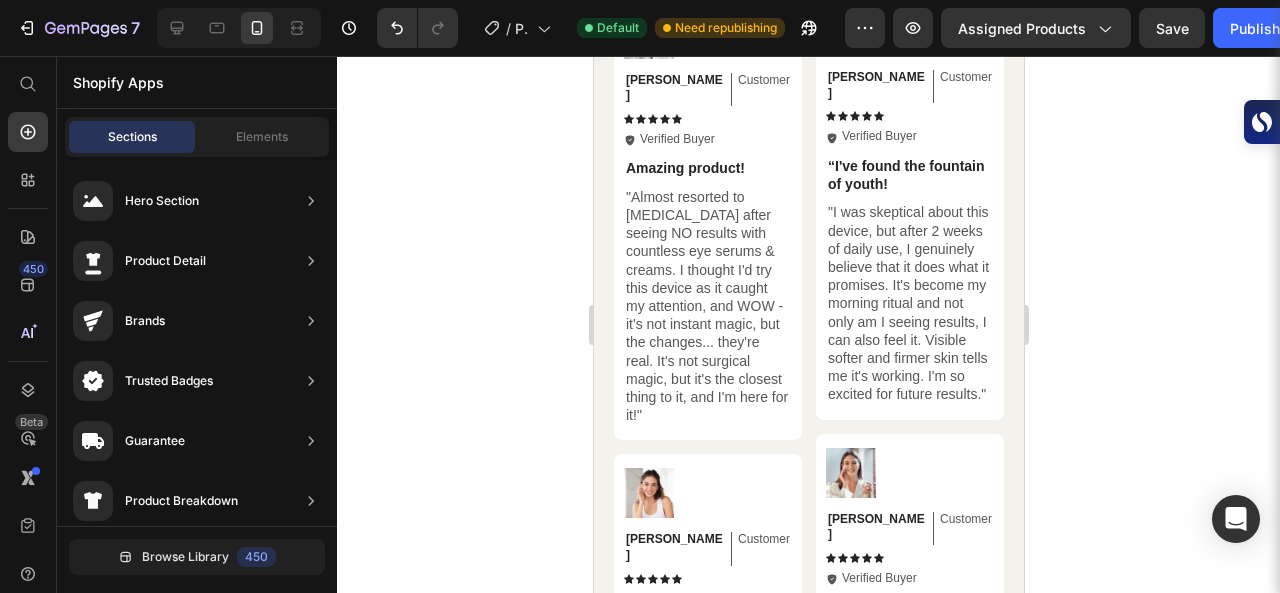 click 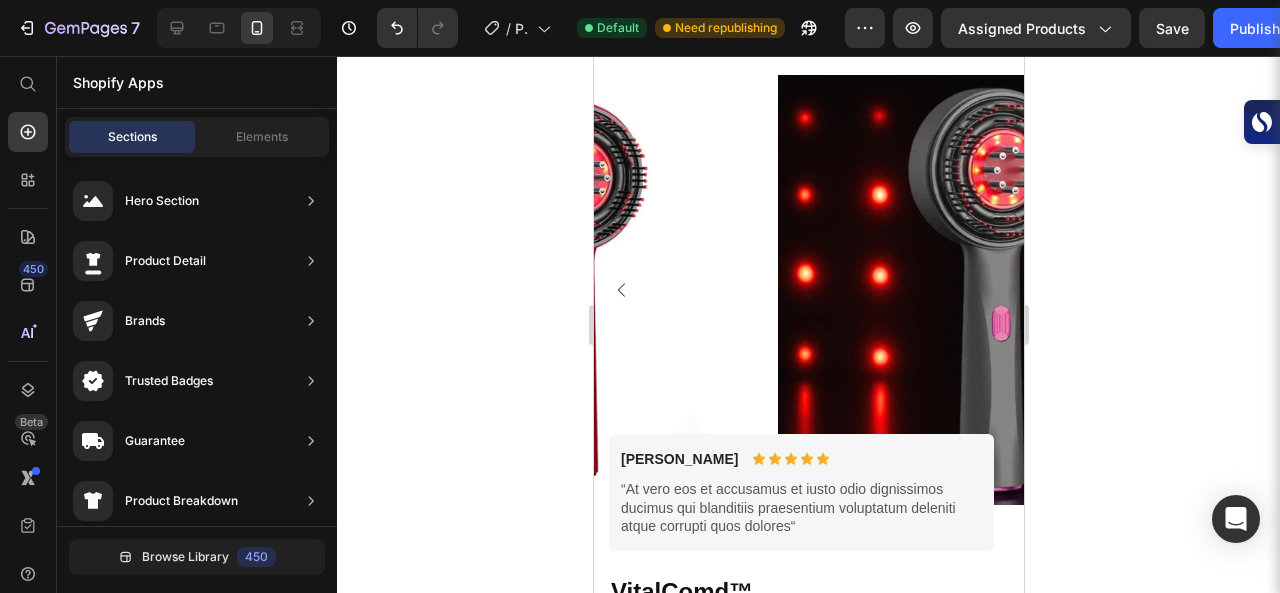scroll, scrollTop: 10199, scrollLeft: 0, axis: vertical 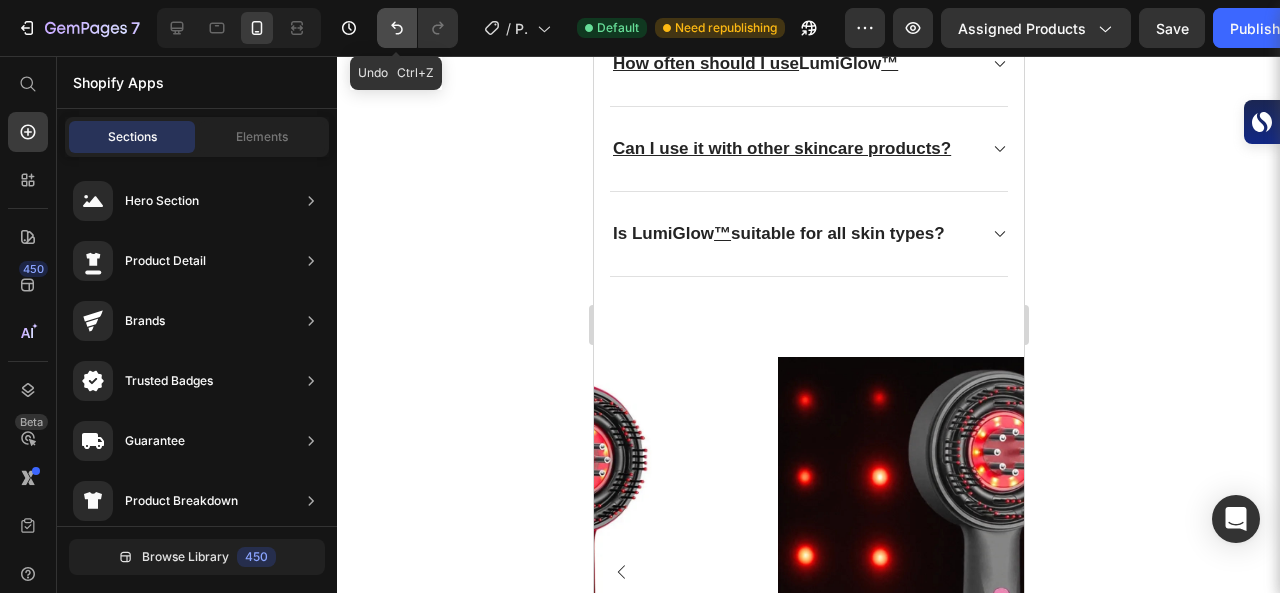 click 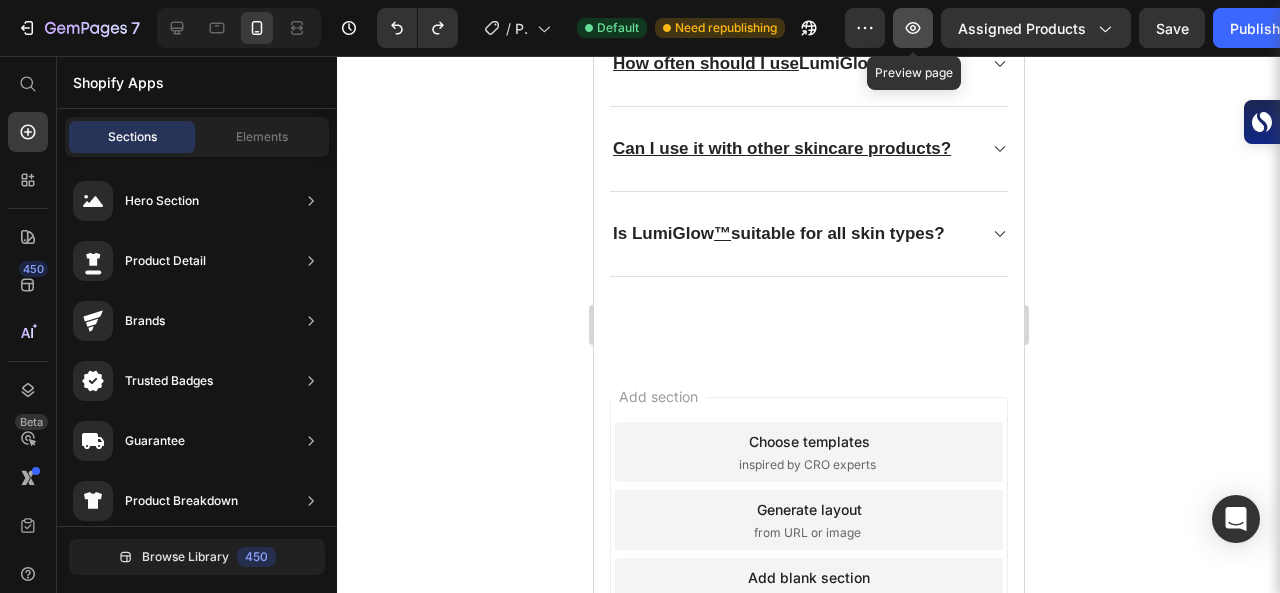 click 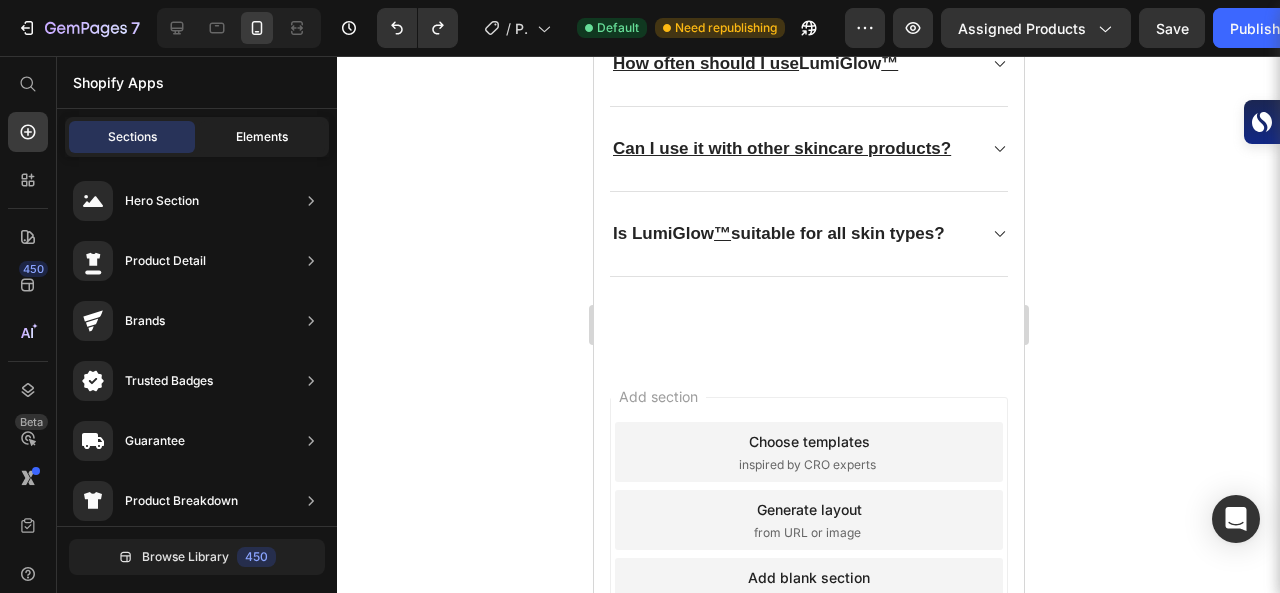 click on "Elements" at bounding box center (262, 137) 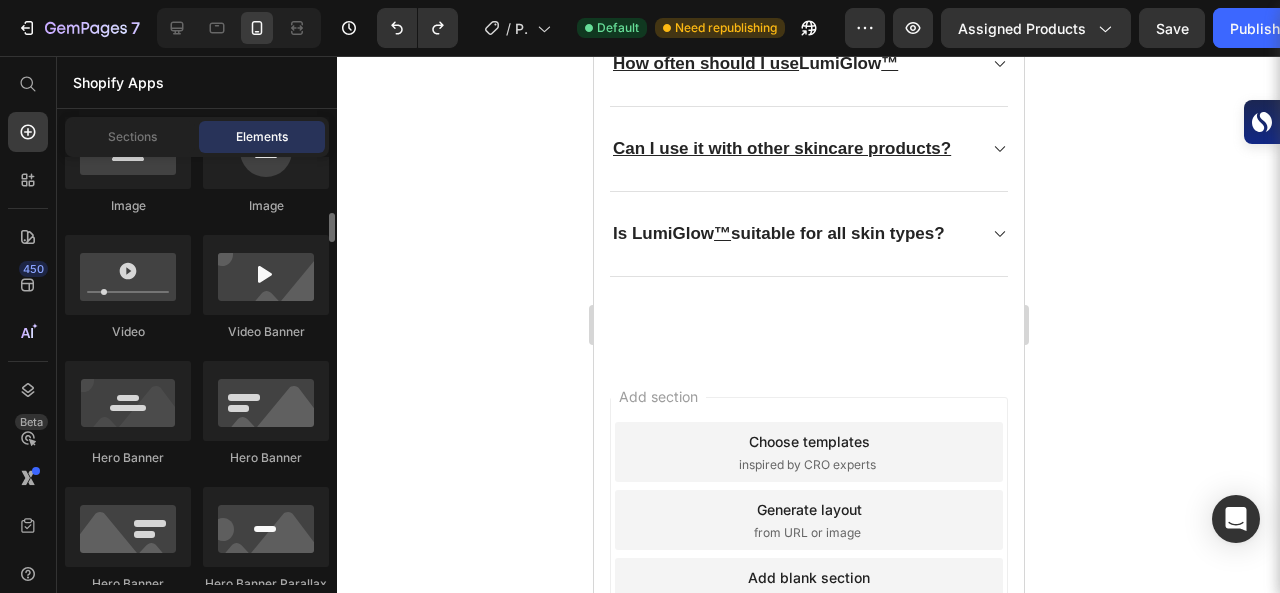 scroll, scrollTop: 834, scrollLeft: 0, axis: vertical 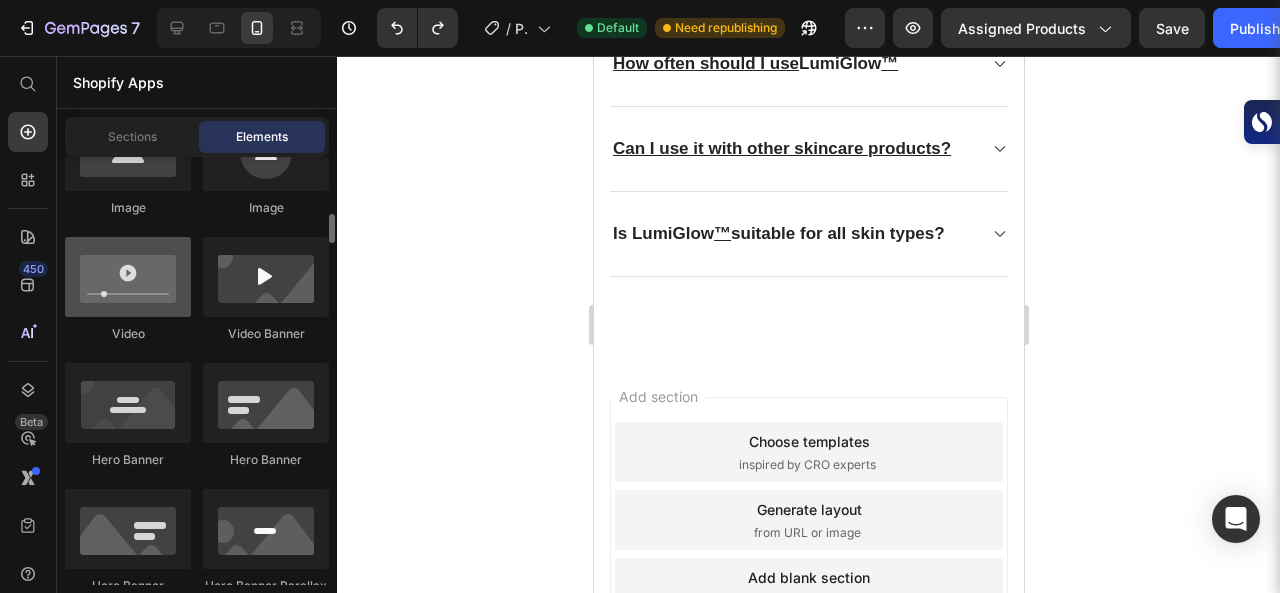 click at bounding box center (128, 277) 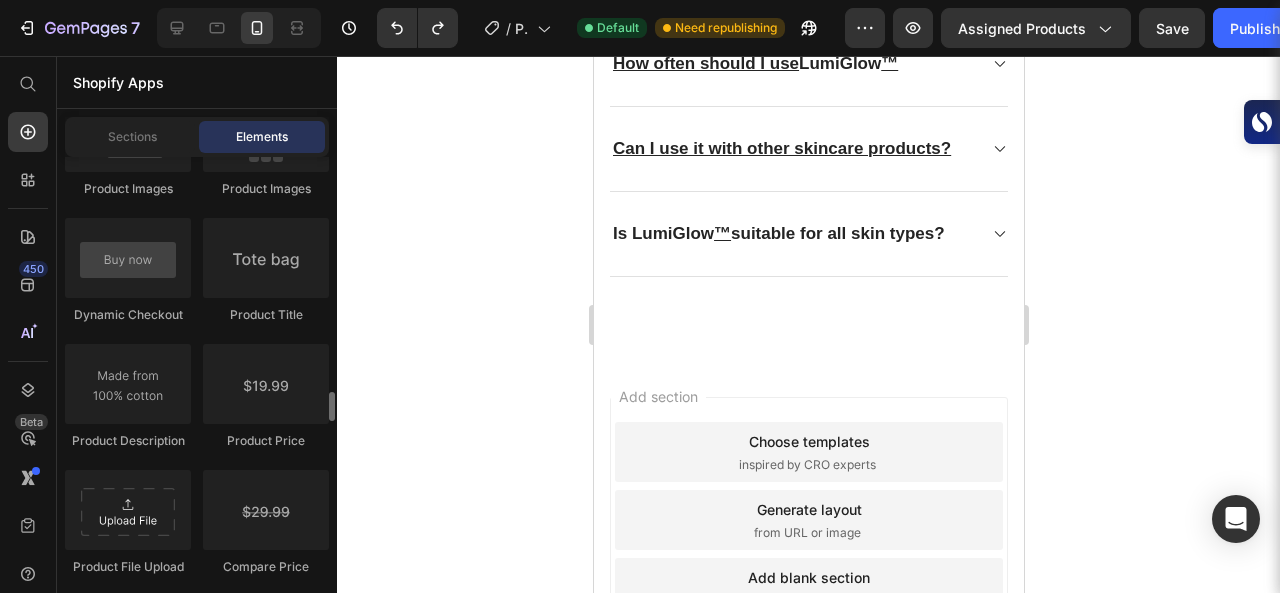 scroll, scrollTop: 3282, scrollLeft: 0, axis: vertical 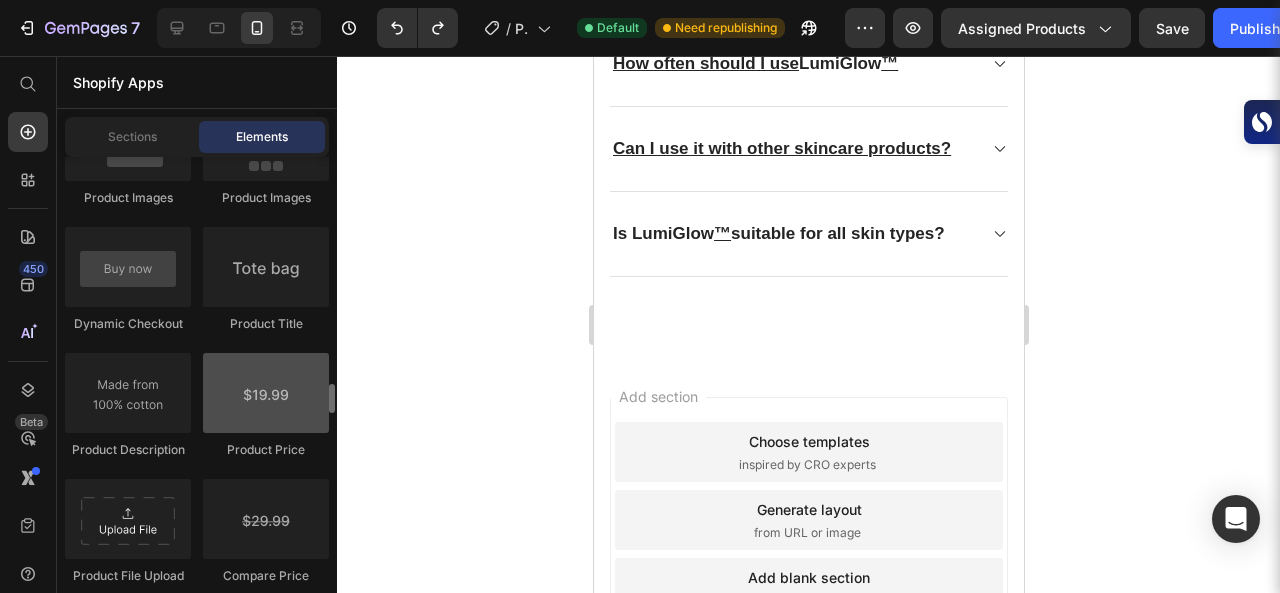 click at bounding box center [266, 393] 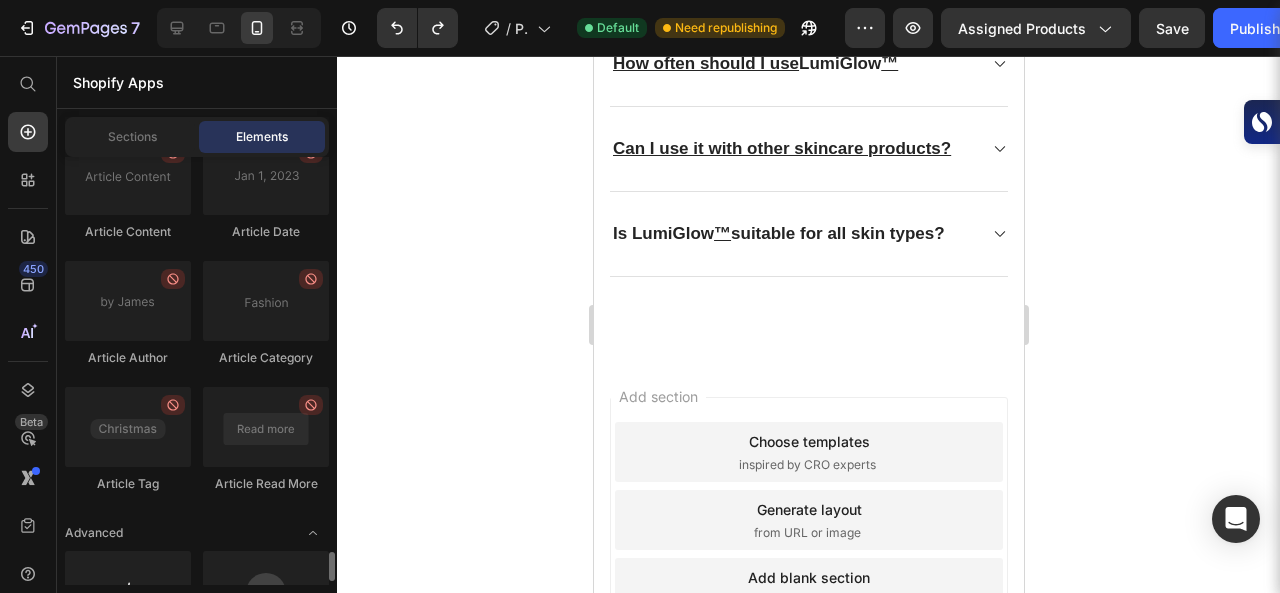 scroll, scrollTop: 5757, scrollLeft: 0, axis: vertical 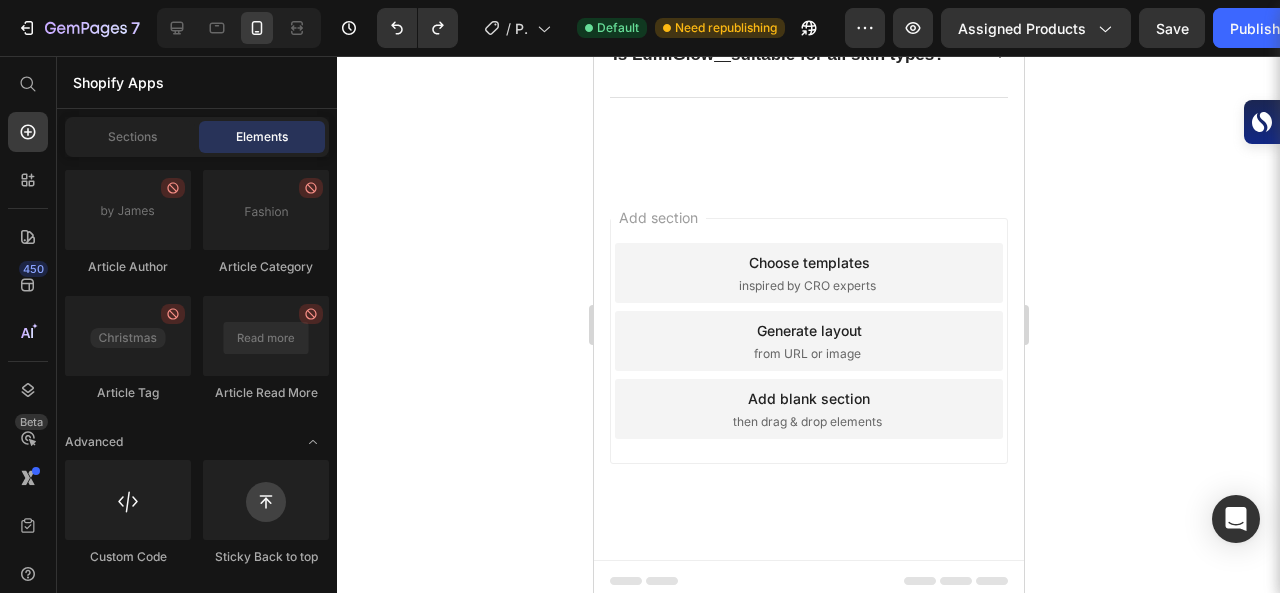 click on "then drag & drop elements" at bounding box center [806, 422] 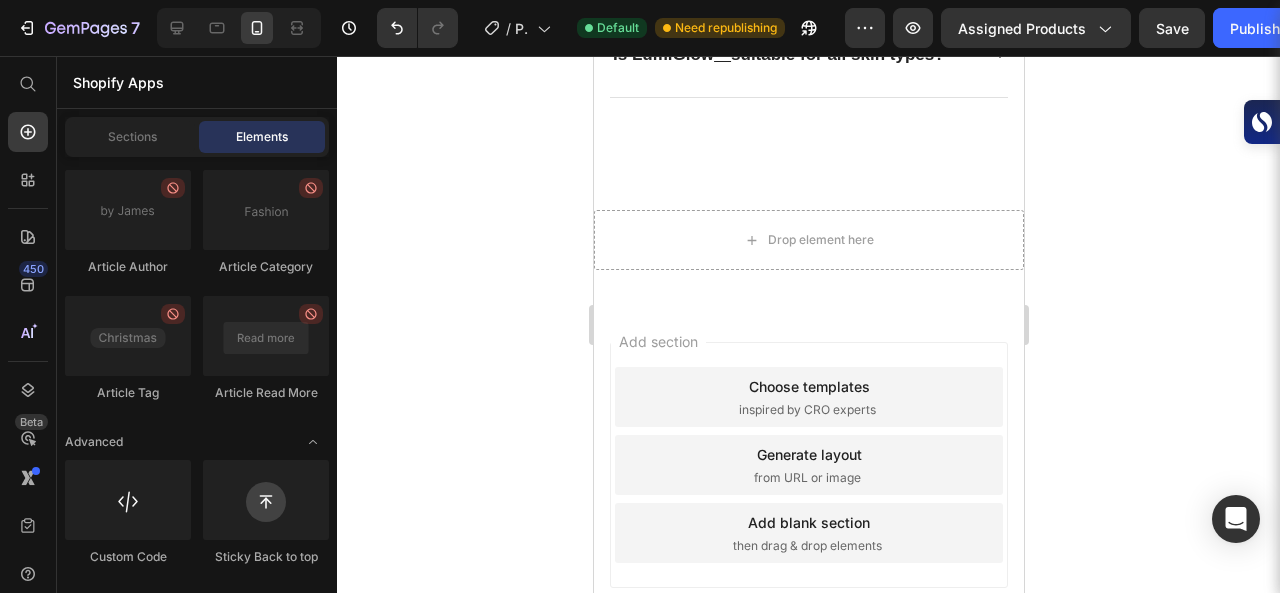 click on "inspired by CRO experts" at bounding box center [806, 410] 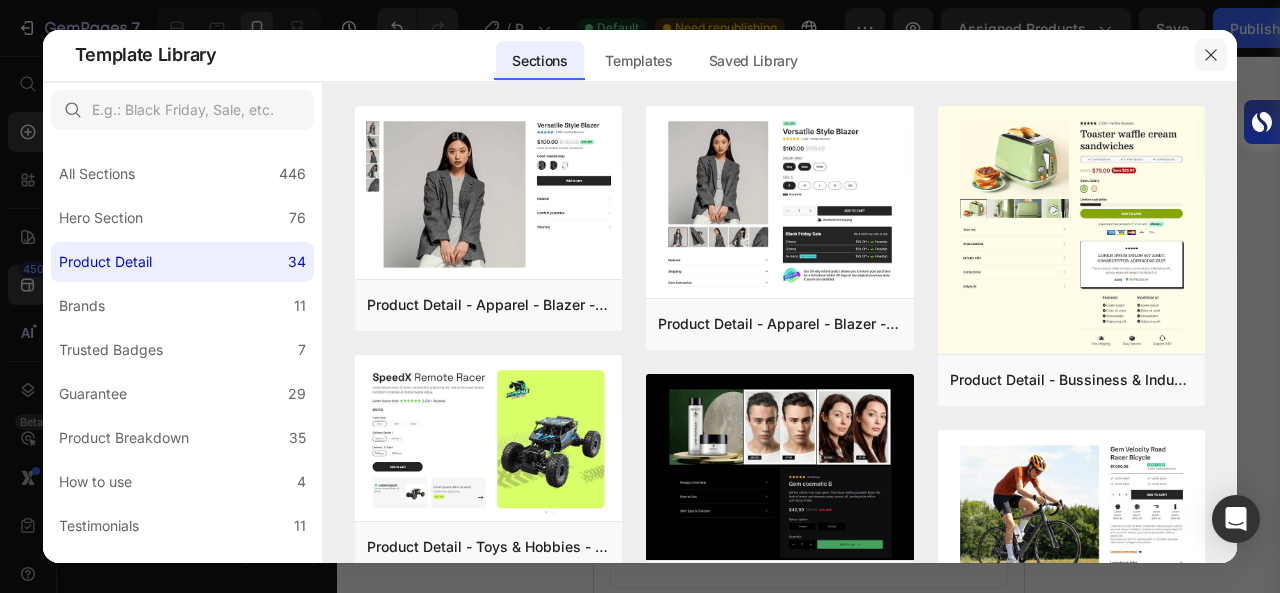 click 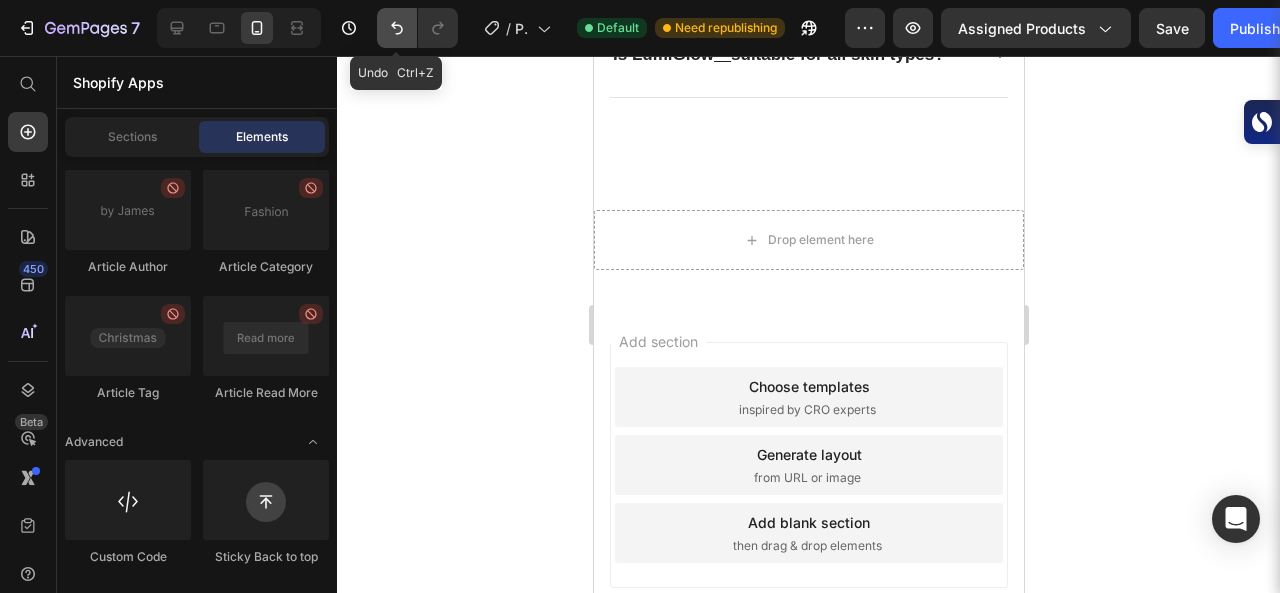 click 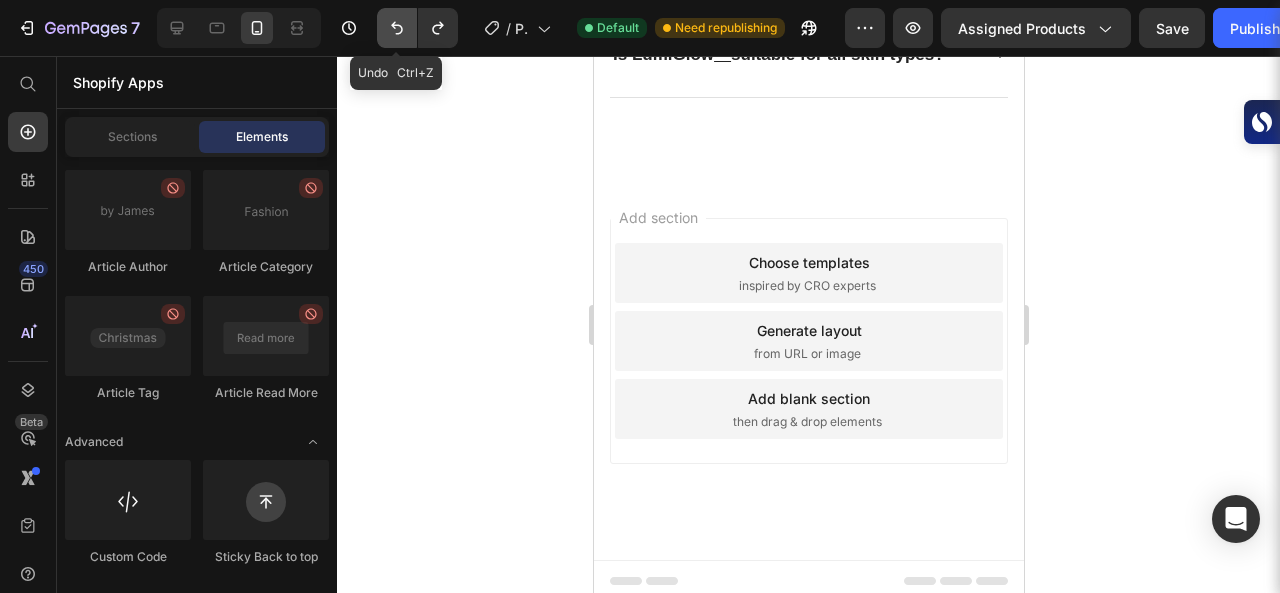 click 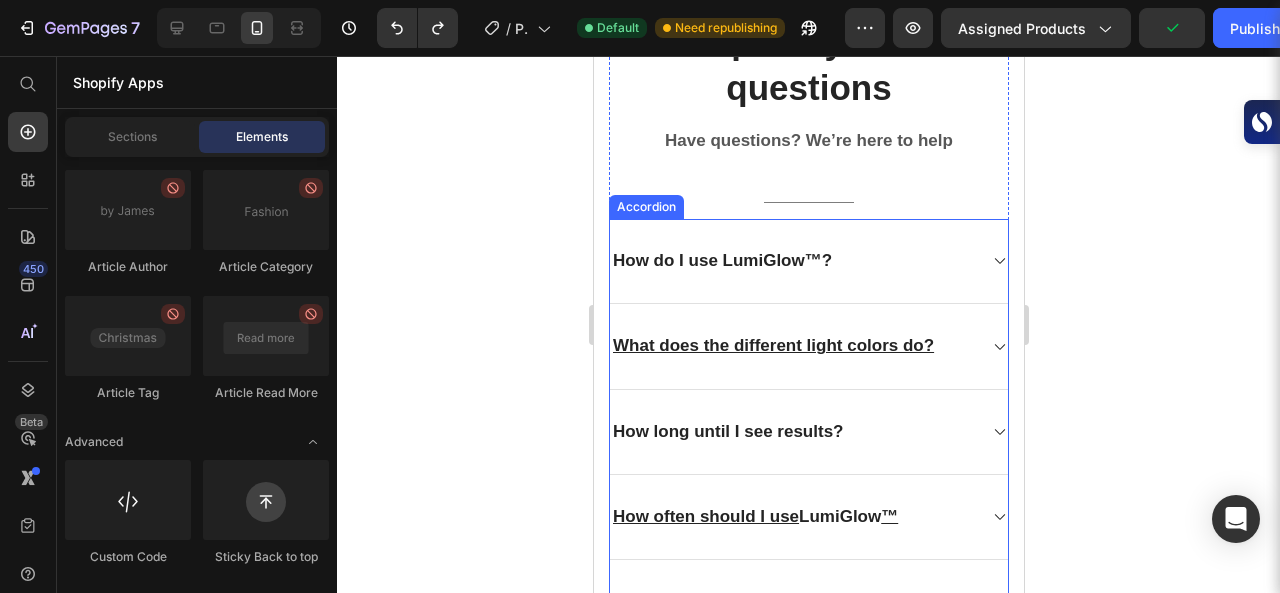 scroll, scrollTop: 9940, scrollLeft: 0, axis: vertical 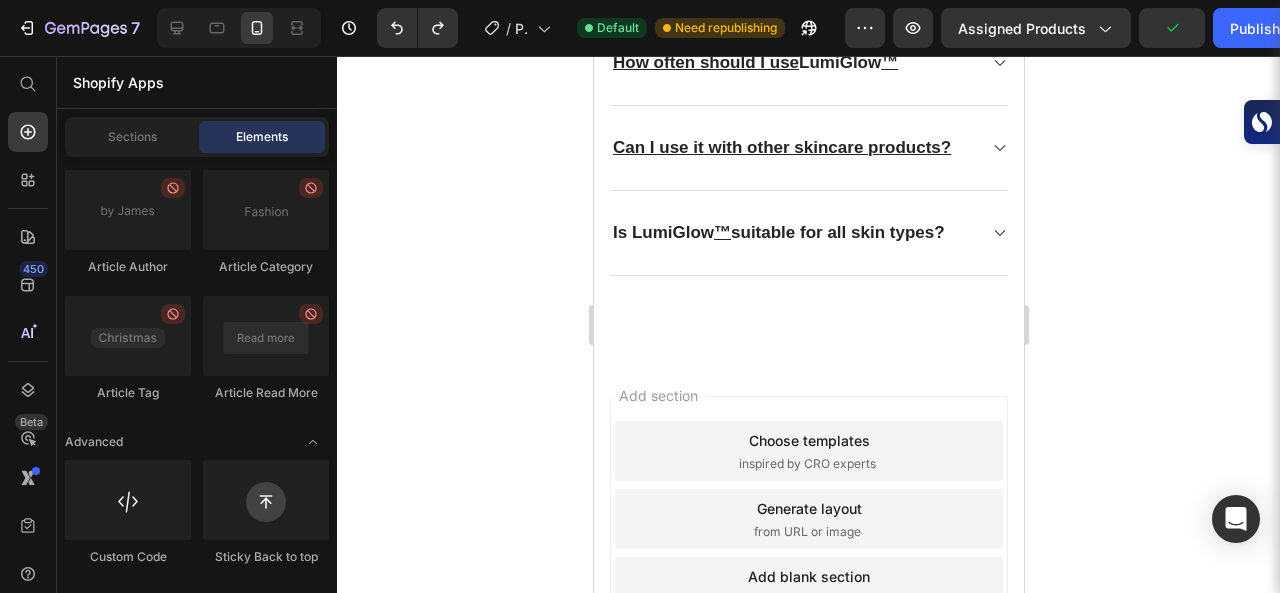 click on "Choose templates" at bounding box center (808, 440) 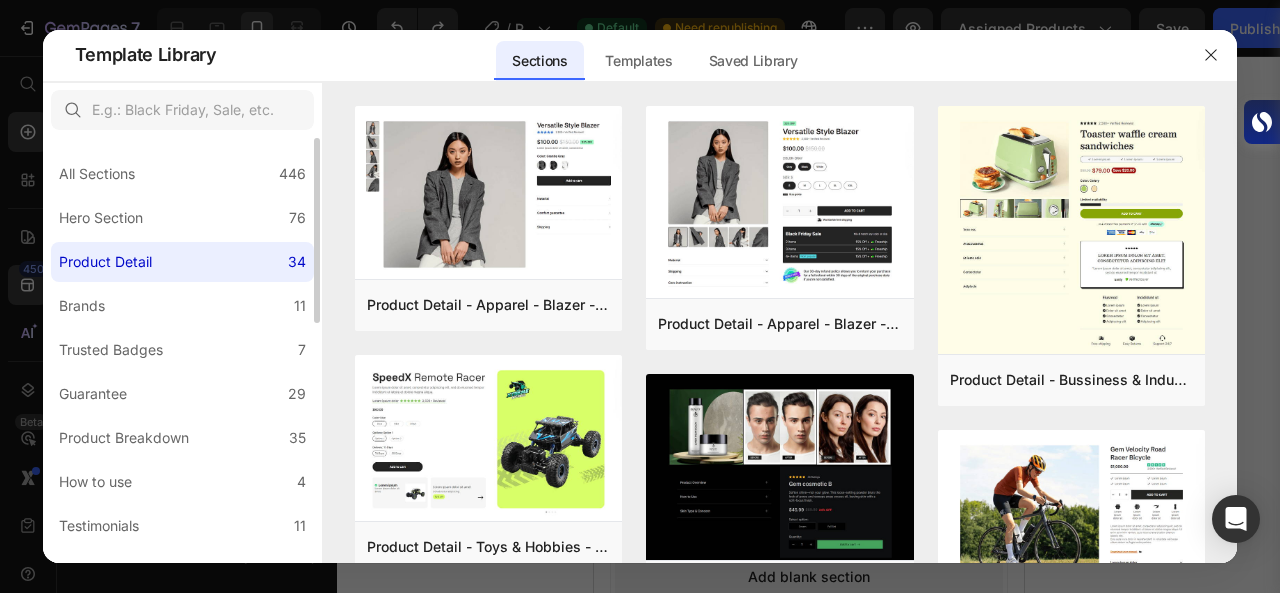 click on "Product Detail" at bounding box center (105, 262) 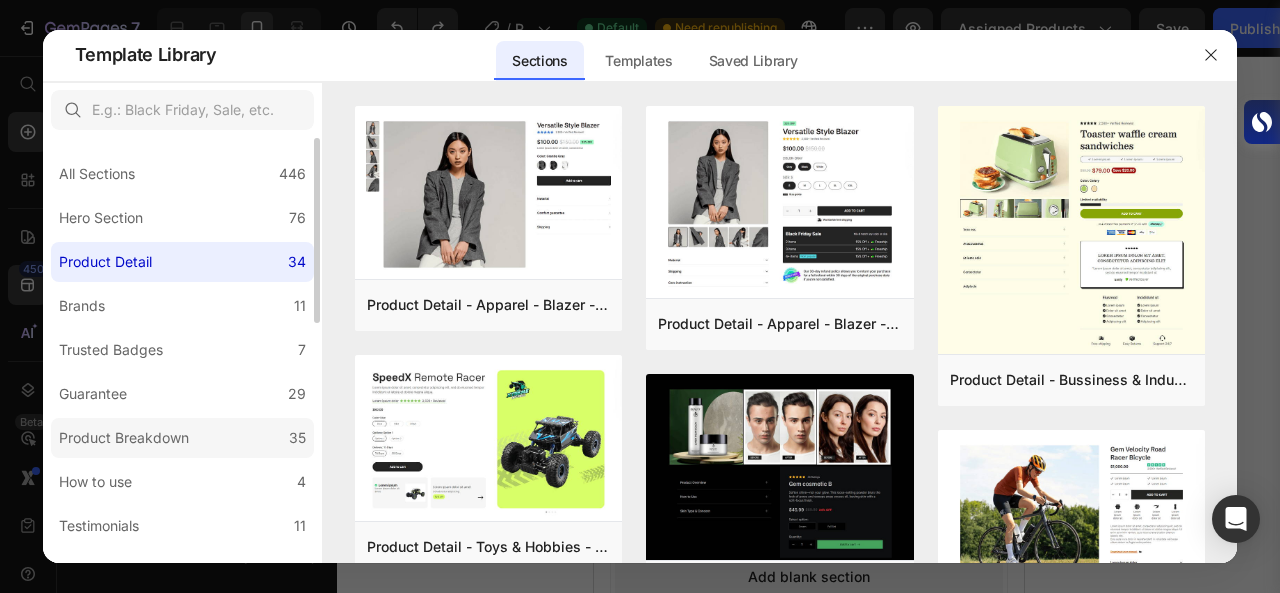 click on "Product Breakdown" at bounding box center (124, 438) 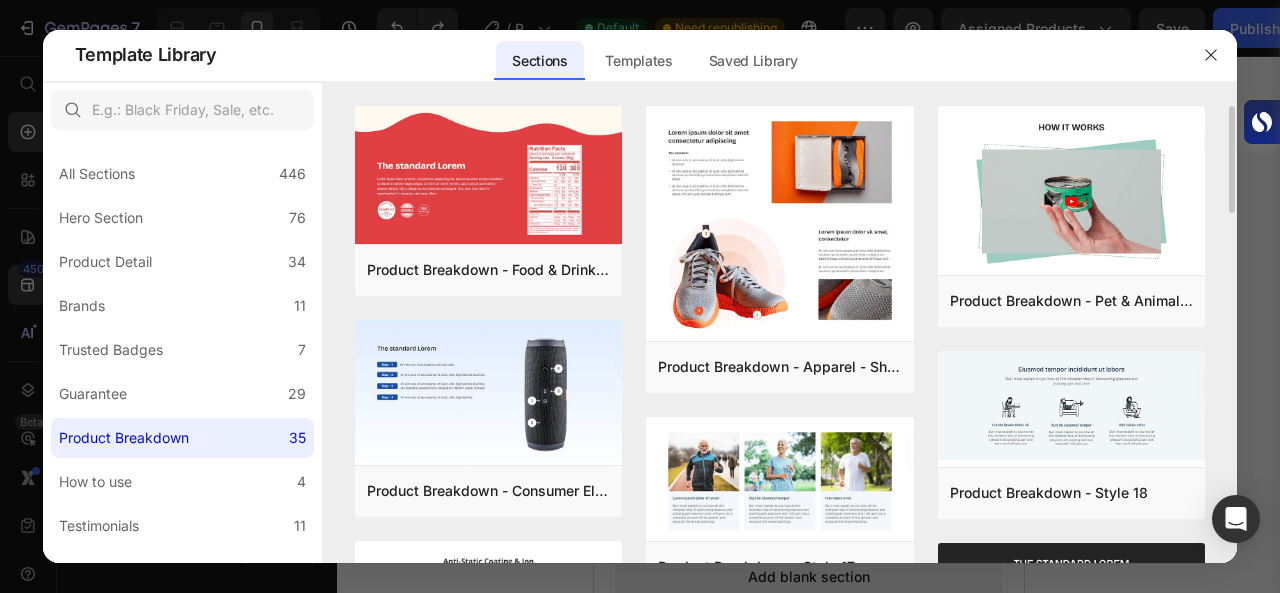 click on "Product Breakdown - Food & Drink - Style 9 Add to page  Preview  Product Breakdown - Consumer Electronics - Bluetooth Speaker - Style 8 Add to page  Preview  Features - Style 2 Add to page  Preview  Features - Style 11 Add to page  Preview  Features - Style 5 Add to page  Preview  Product Information - Style 3 Add to page  Preview  Product Breakdown - Apparel - Shoes - Style 7 Add to page  Preview   Product Breakdown - Style 17 Add to page  Preview  Features - Style 1 Add to page  Preview  Content - Style 8 Add to page  Preview  Features - Style 15 Add to page  Preview  Features - Style 4 Add to page  Preview  Product Breakdown - Pet & Animals - Cat Food - Style 24 Add to page  Preview   Product Breakdown - Style 18 Add to page  Preview  Product Breakdown - Sport - bicycle - Style 14 Add to page  Preview  Features - Style 3 Add to page  Preview  Product Information - Style 1 Add to page  Preview  Features - Style 6 Add to page  Preview   Product Breakdown - Food & Drink - Style 9 Add to page  Preview" at bounding box center [780, 335] 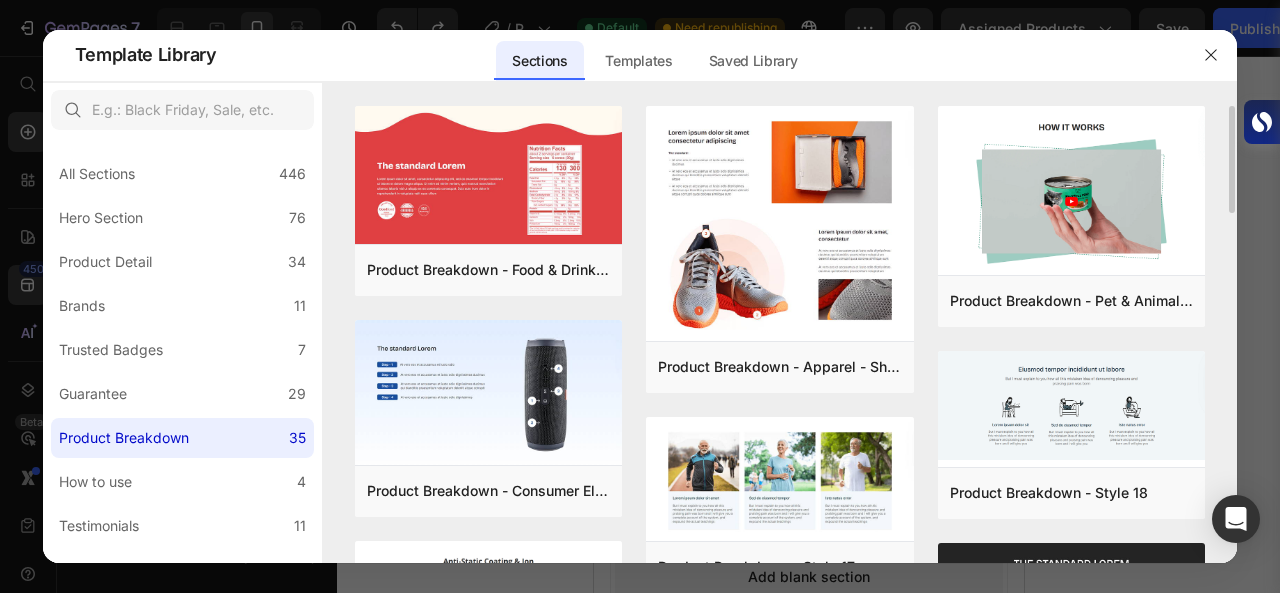 click on "Product Breakdown - Food & Drink - Style 9 Add to page  Preview  Product Breakdown - Consumer Electronics - Bluetooth Speaker - Style 8 Add to page  Preview  Features - Style 2 Add to page  Preview  Features - Style 11 Add to page  Preview  Features - Style 5 Add to page  Preview  Product Information - Style 3 Add to page  Preview  Product Breakdown - Apparel - Shoes - Style 7 Add to page  Preview   Product Breakdown - Style 17 Add to page  Preview  Features - Style 1 Add to page  Preview  Content - Style 8 Add to page  Preview  Features - Style 15 Add to page  Preview  Features - Style 4 Add to page  Preview  Product Breakdown - Pet & Animals - Cat Food - Style 24 Add to page  Preview   Product Breakdown - Style 18 Add to page  Preview  Product Breakdown - Sport - bicycle - Style 14 Add to page  Preview  Features - Style 3 Add to page  Preview  Product Information - Style 1 Add to page  Preview  Features - Style 6 Add to page  Preview   Product Breakdown - Food & Drink - Style 9 Add to page  Preview" at bounding box center [780, 335] 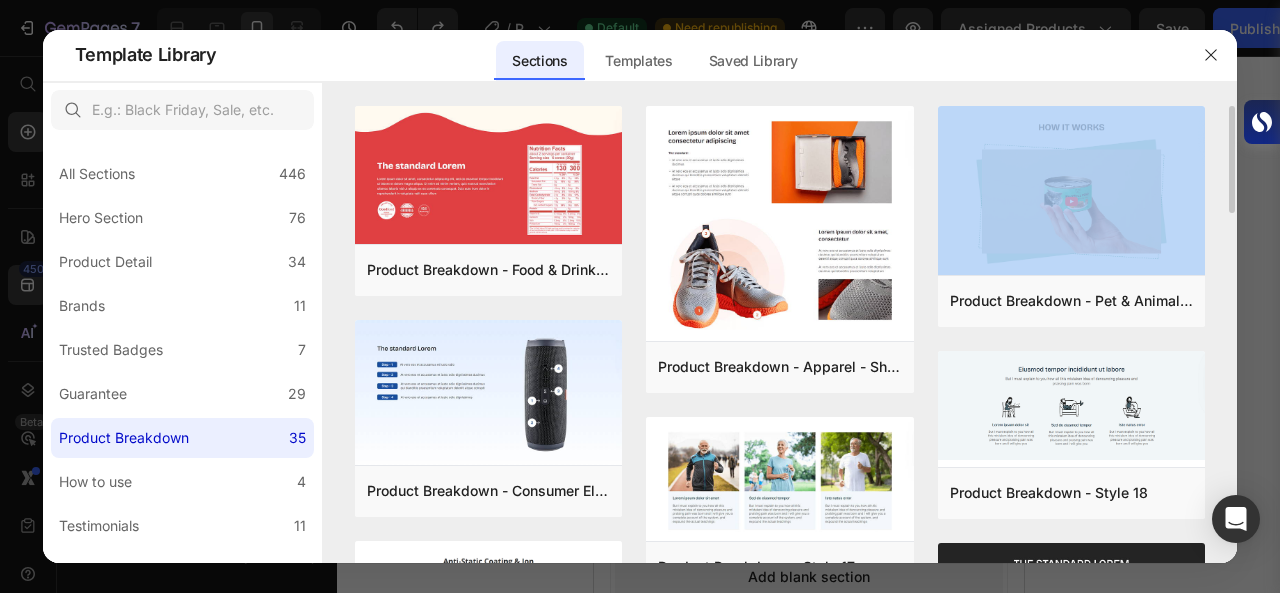 drag, startPoint x: 1232, startPoint y: 193, endPoint x: 1226, endPoint y: 278, distance: 85.2115 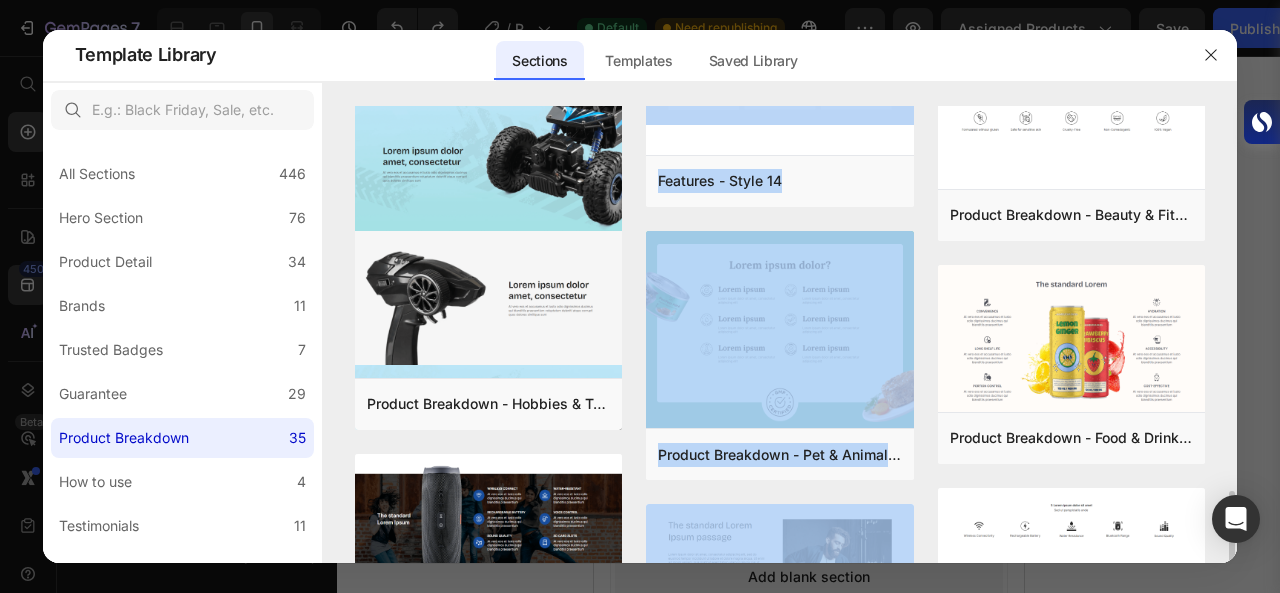 scroll, scrollTop: 2264, scrollLeft: 0, axis: vertical 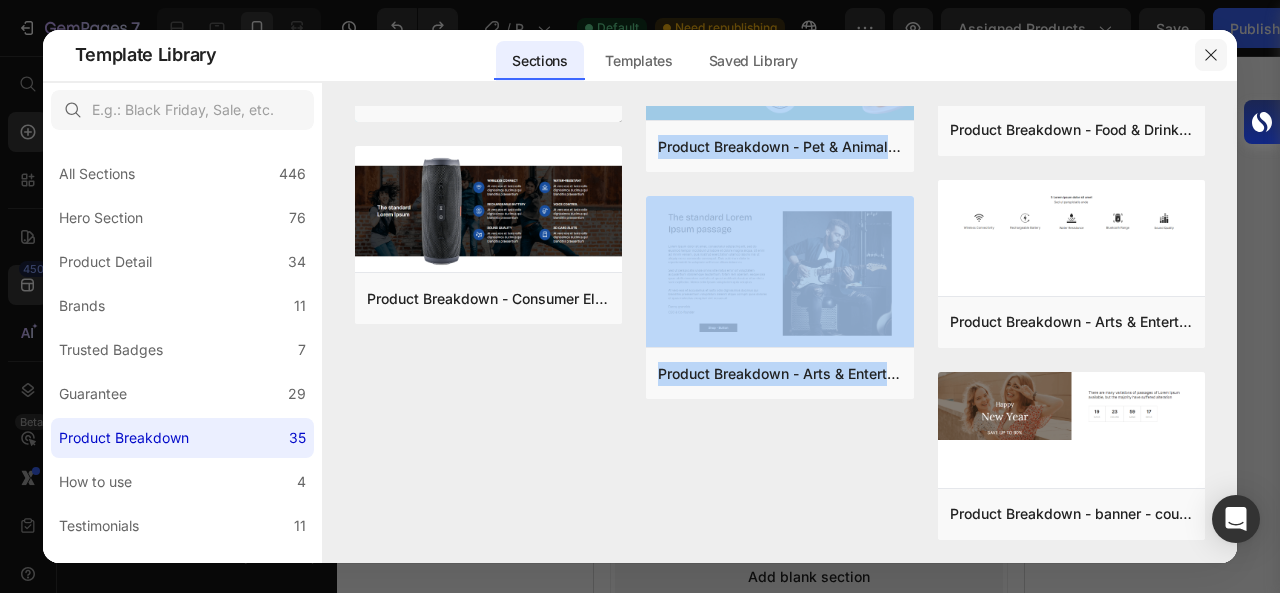 click 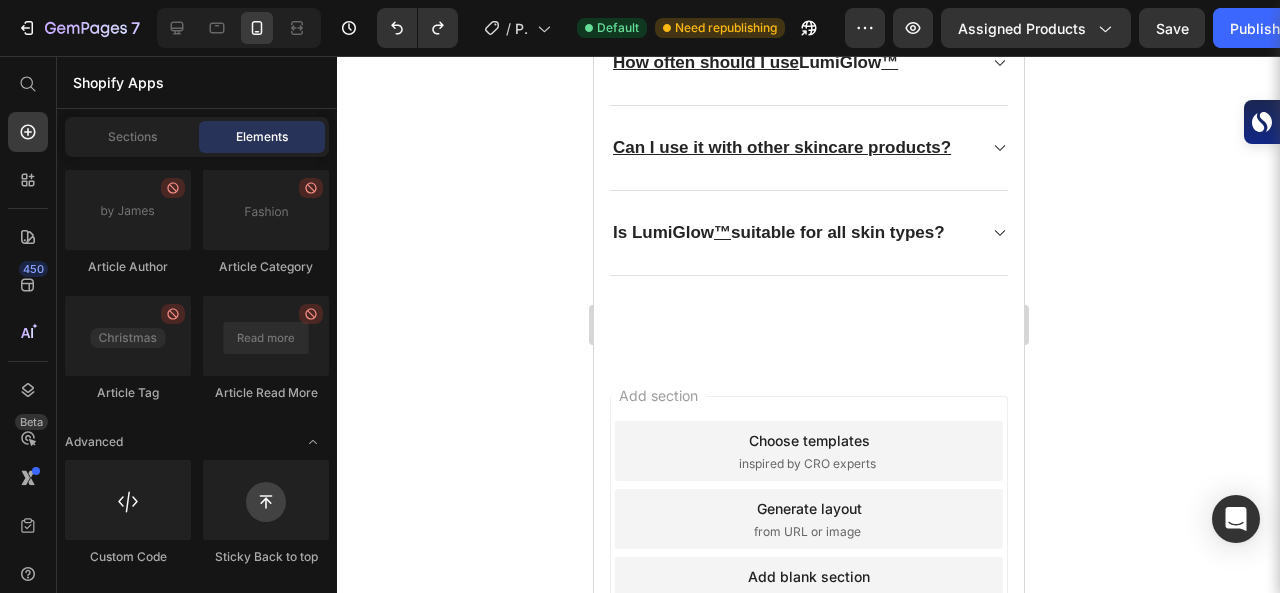 scroll, scrollTop: 10118, scrollLeft: 0, axis: vertical 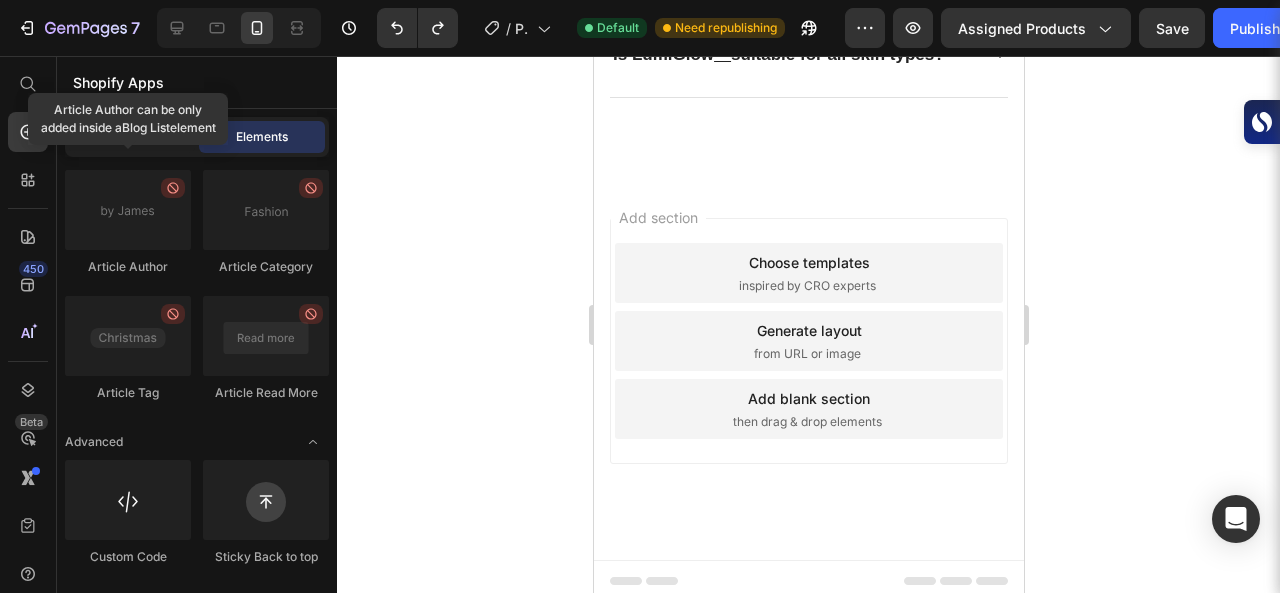 click on "Sections" at bounding box center (132, 137) 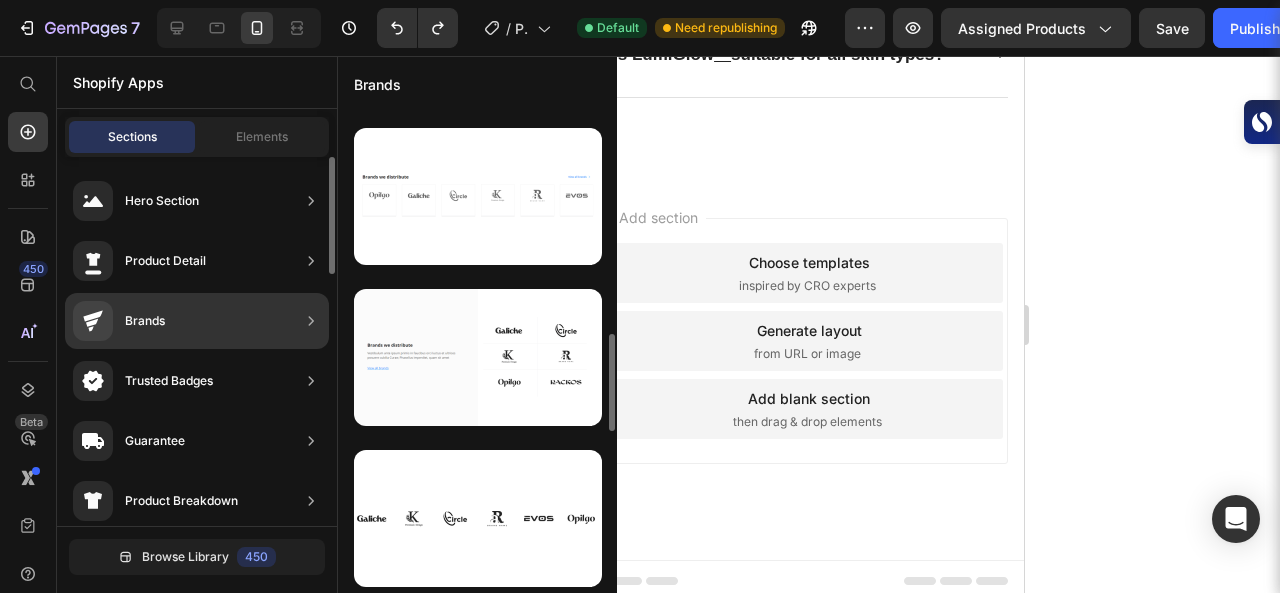 scroll, scrollTop: 470, scrollLeft: 0, axis: vertical 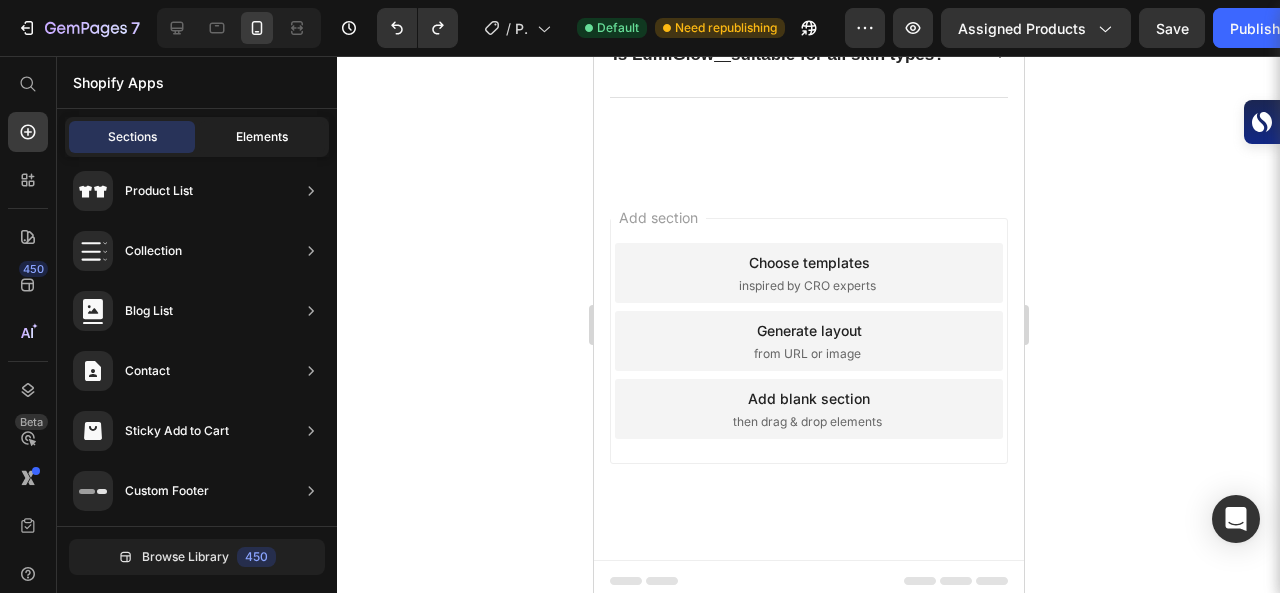 click on "Elements" at bounding box center (262, 137) 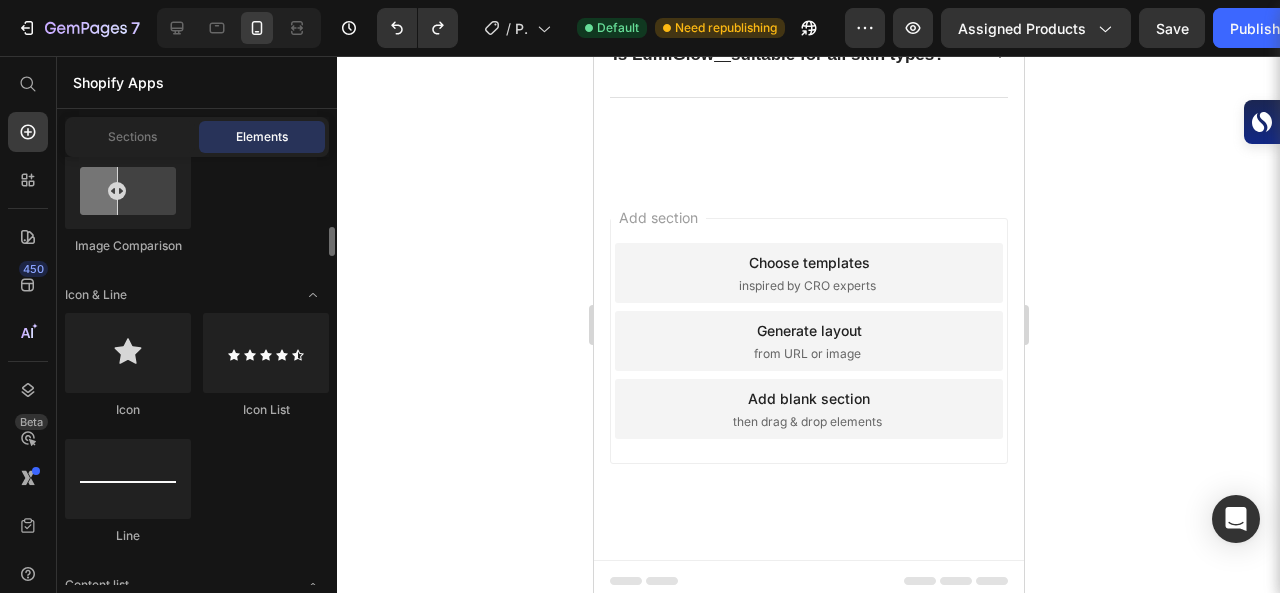 scroll, scrollTop: 1280, scrollLeft: 0, axis: vertical 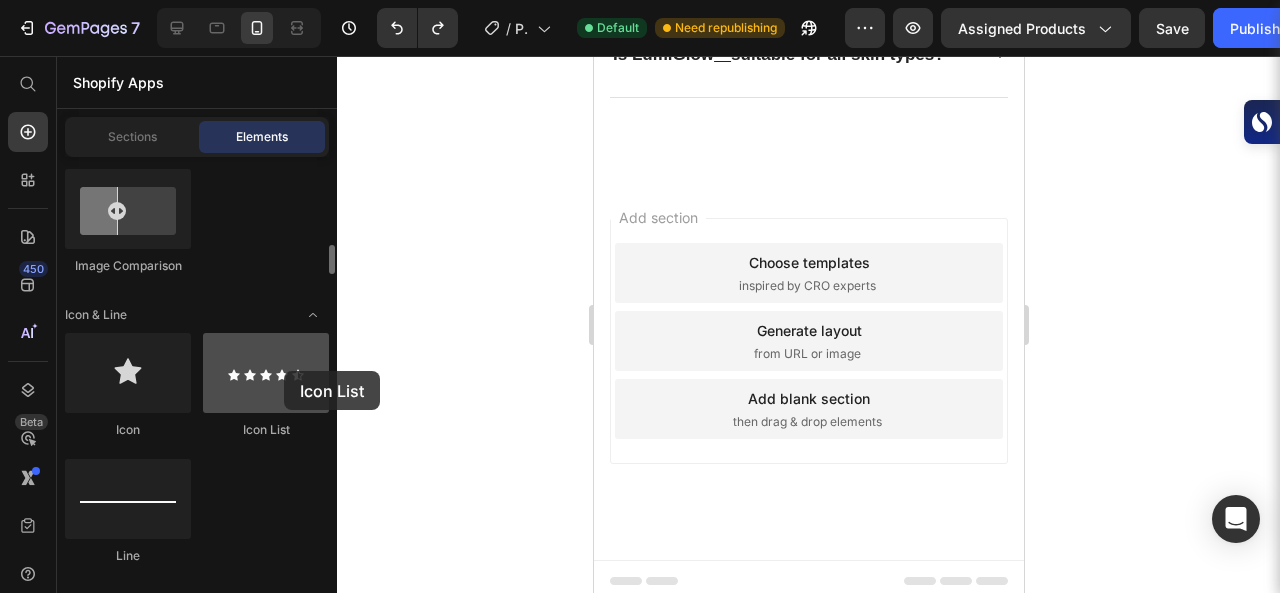 click at bounding box center (266, 373) 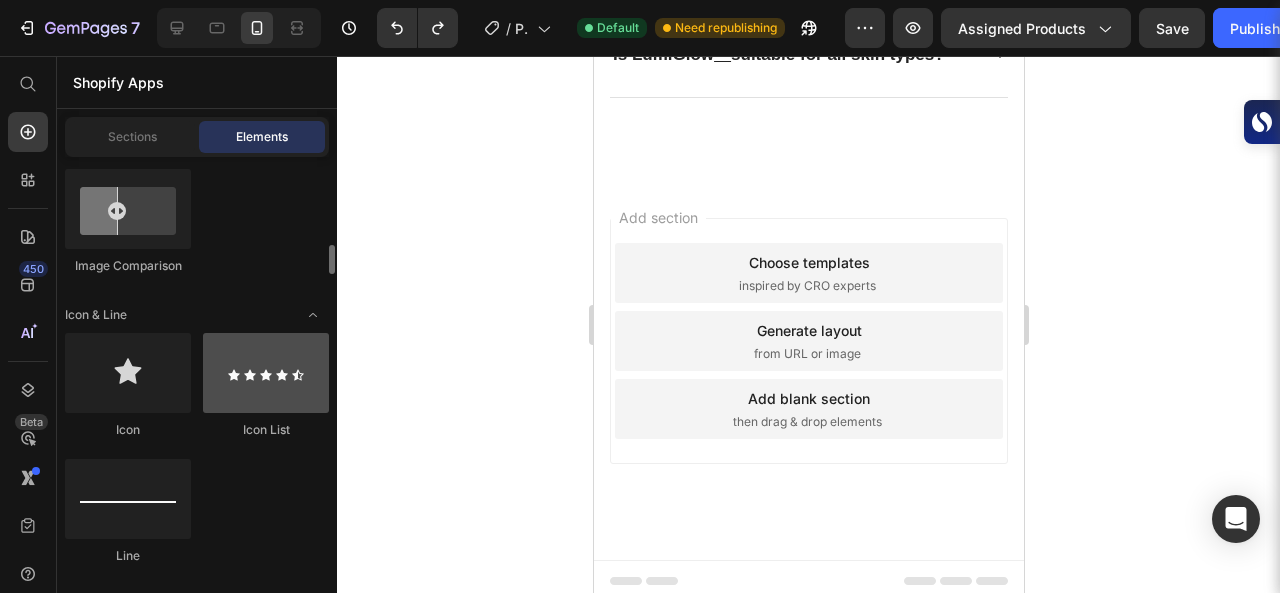 click at bounding box center [266, 373] 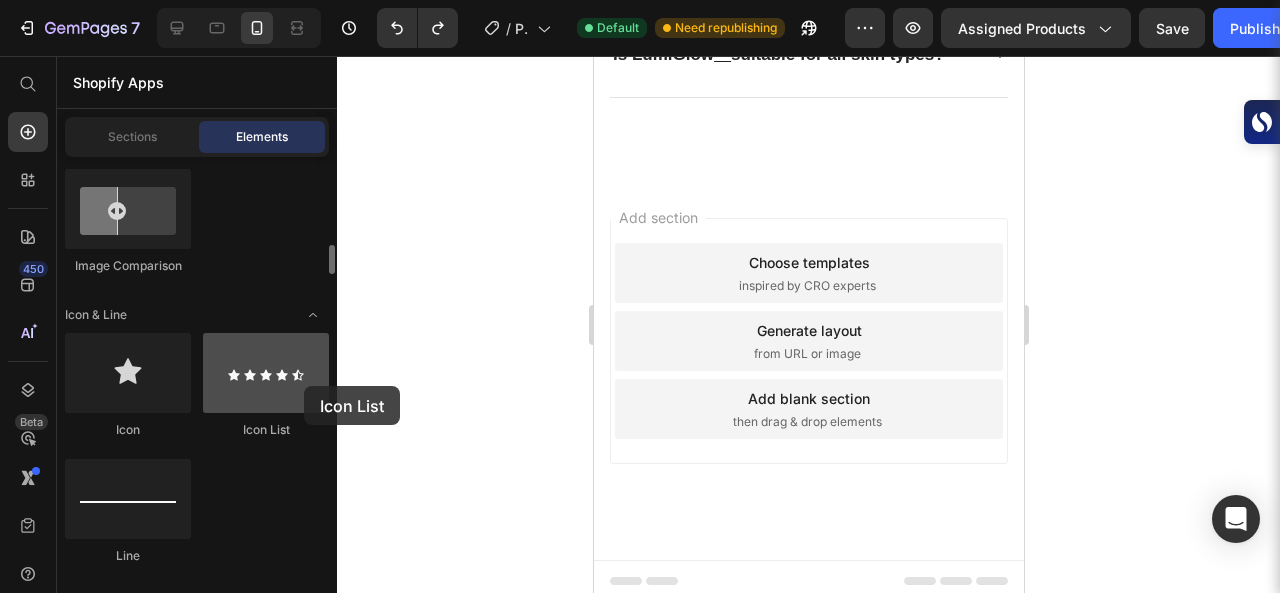 click at bounding box center [266, 373] 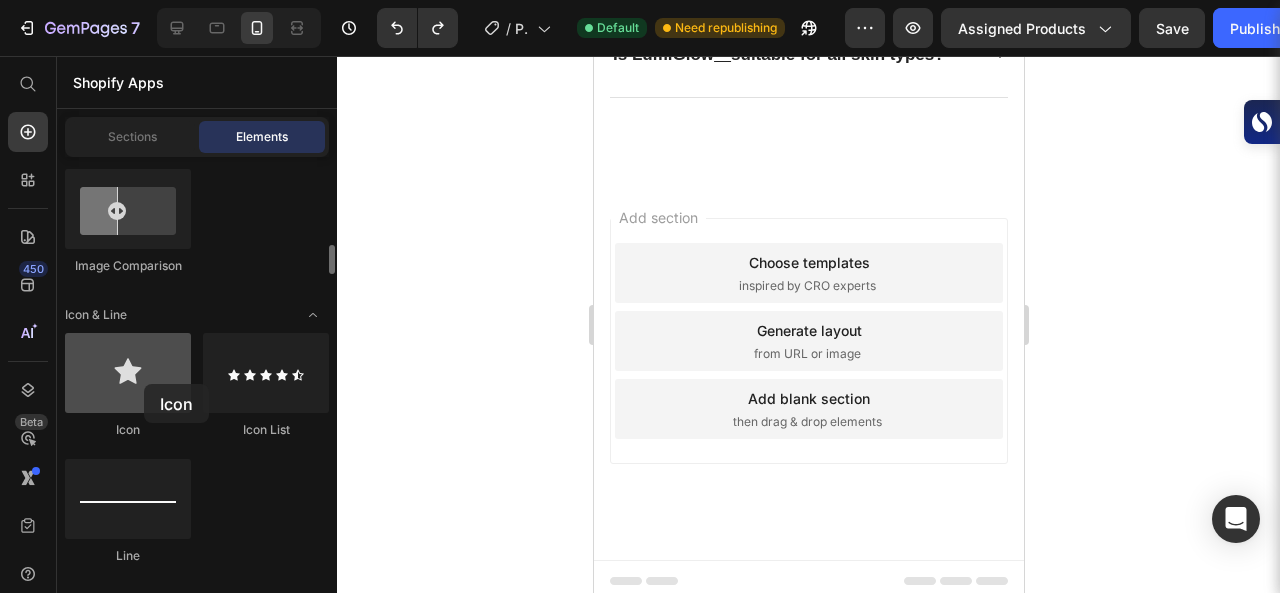 click at bounding box center (128, 373) 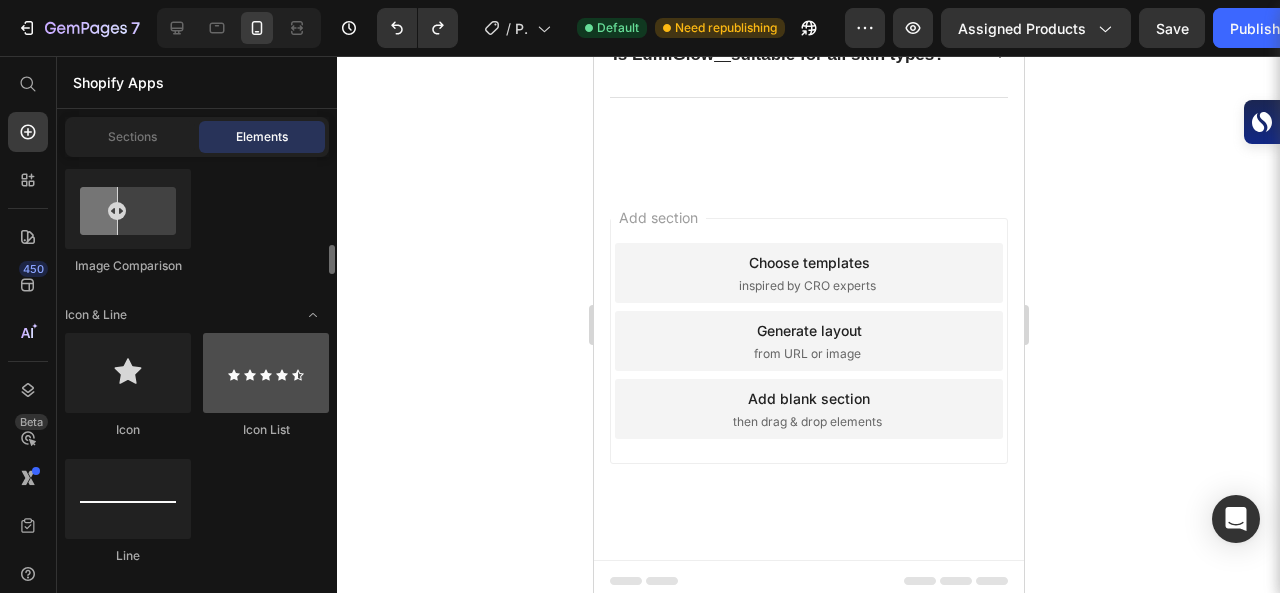 click at bounding box center [266, 373] 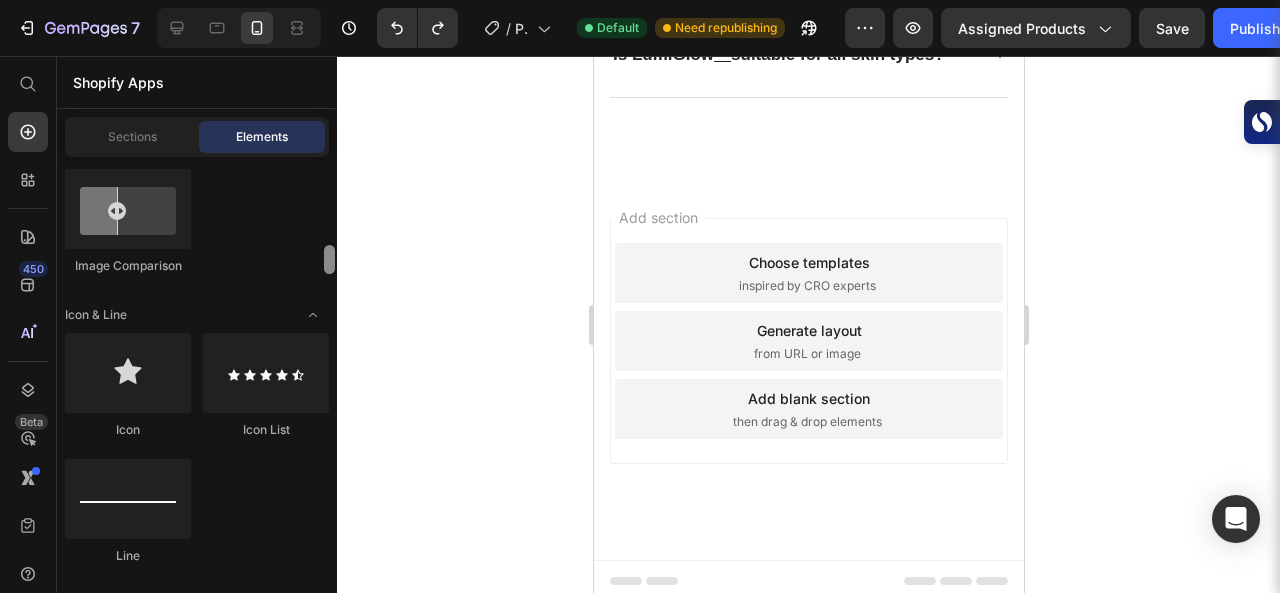 scroll, scrollTop: 1708, scrollLeft: 0, axis: vertical 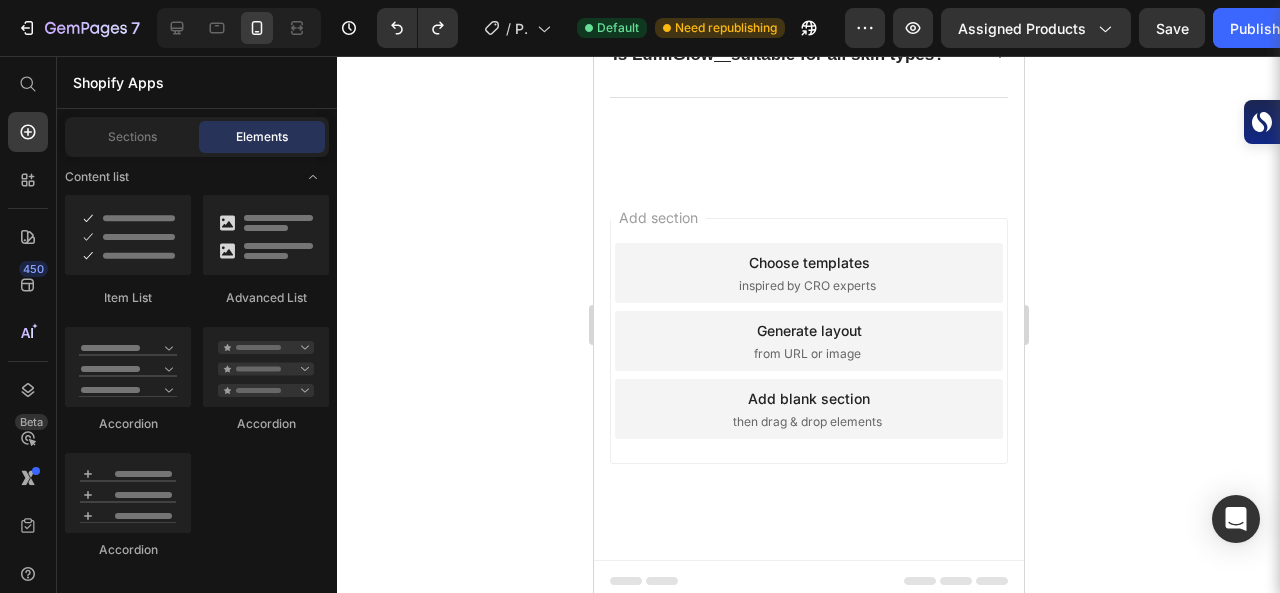 click at bounding box center (329, -57) 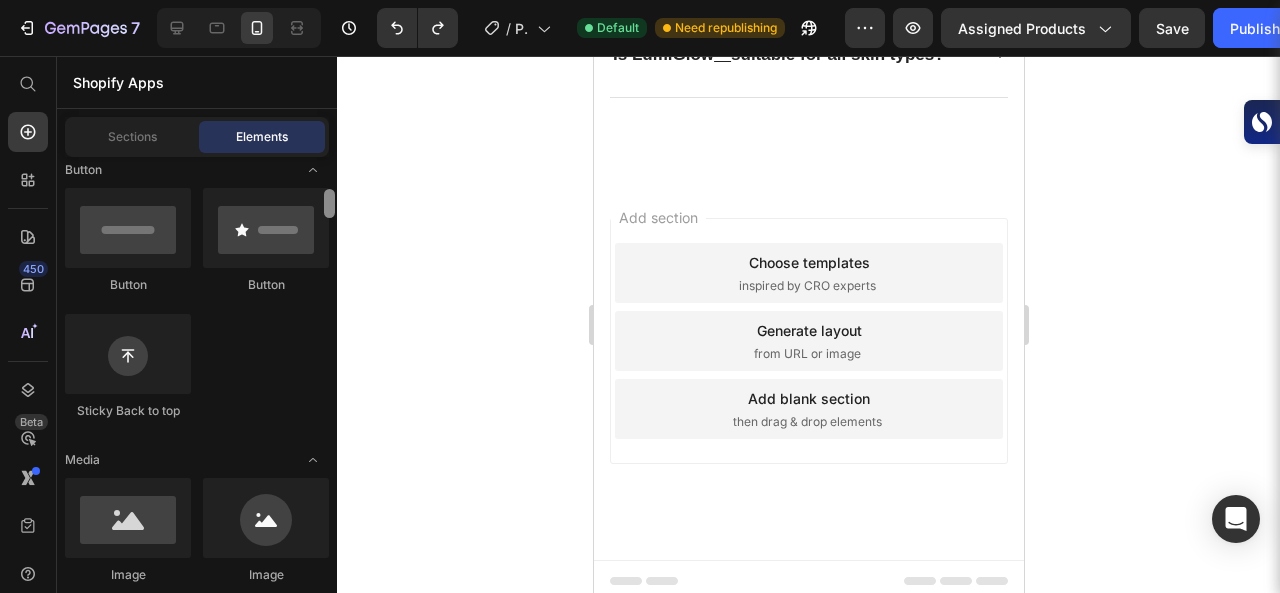 scroll, scrollTop: 0, scrollLeft: 0, axis: both 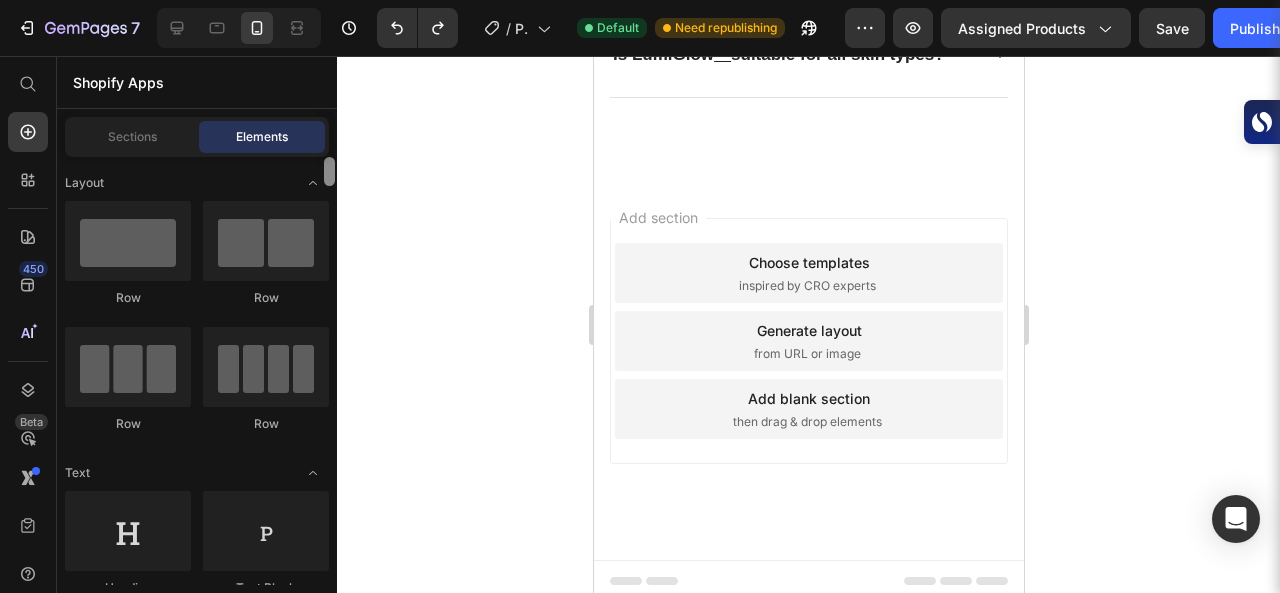 drag, startPoint x: 324, startPoint y: 293, endPoint x: 337, endPoint y: 127, distance: 166.50826 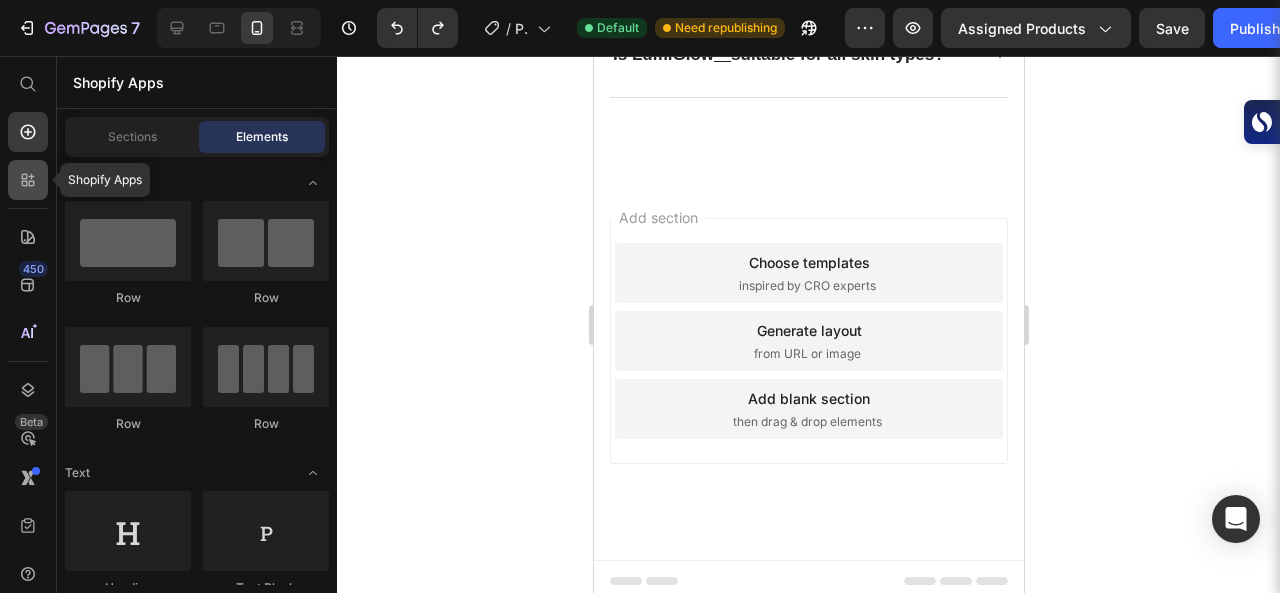 click 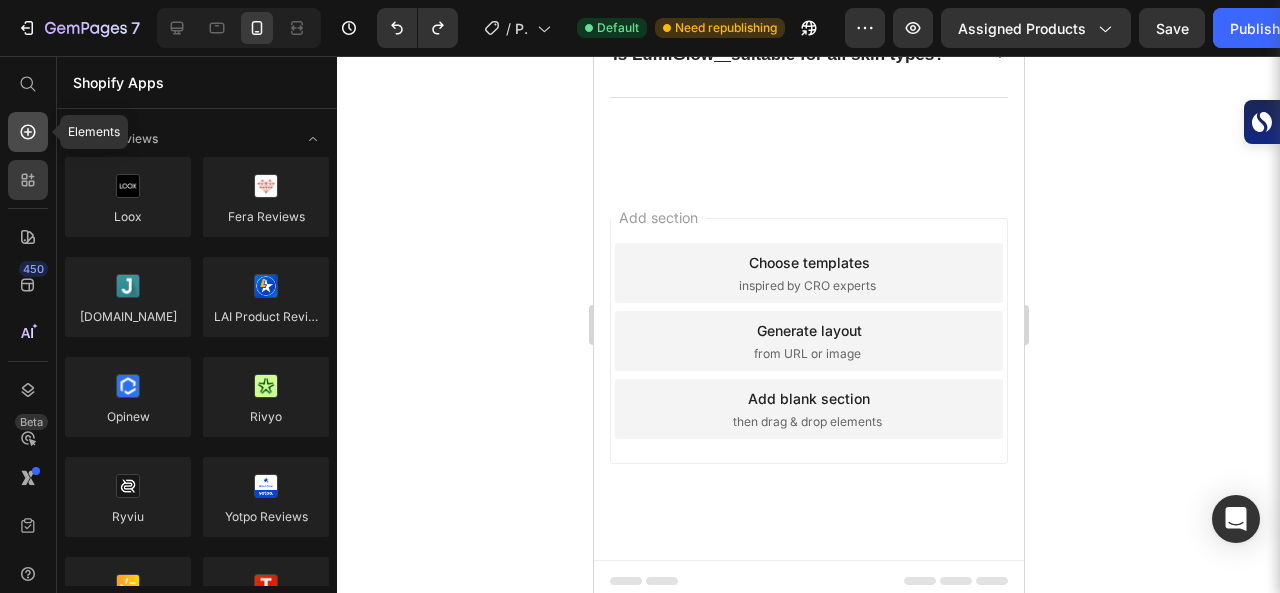 click 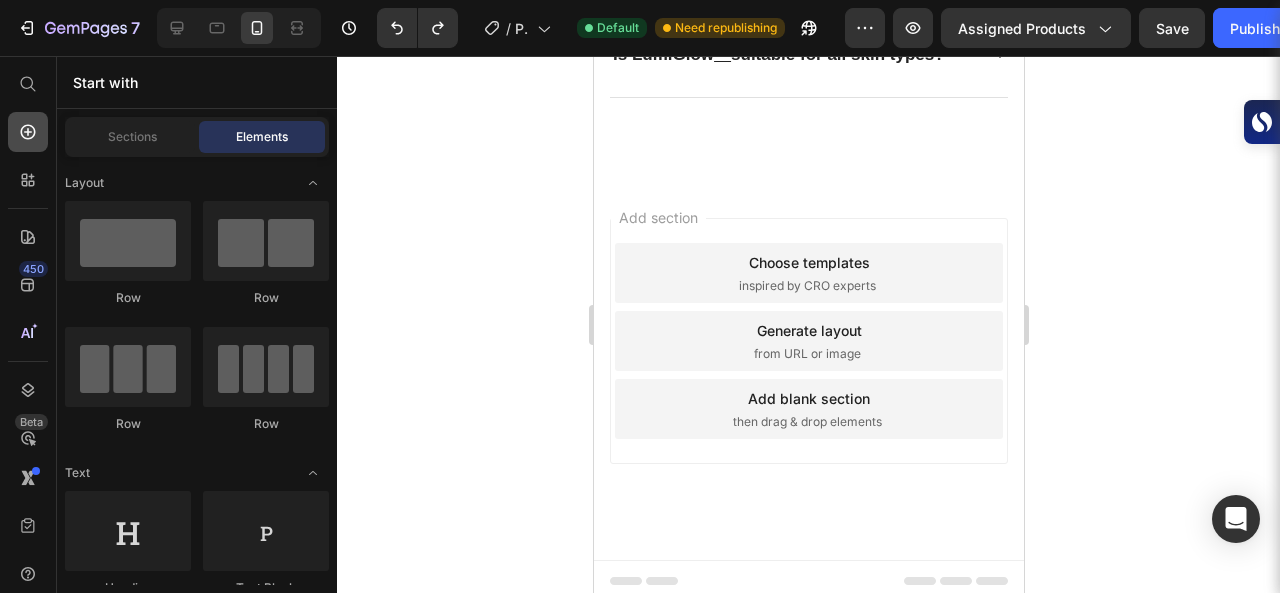 click 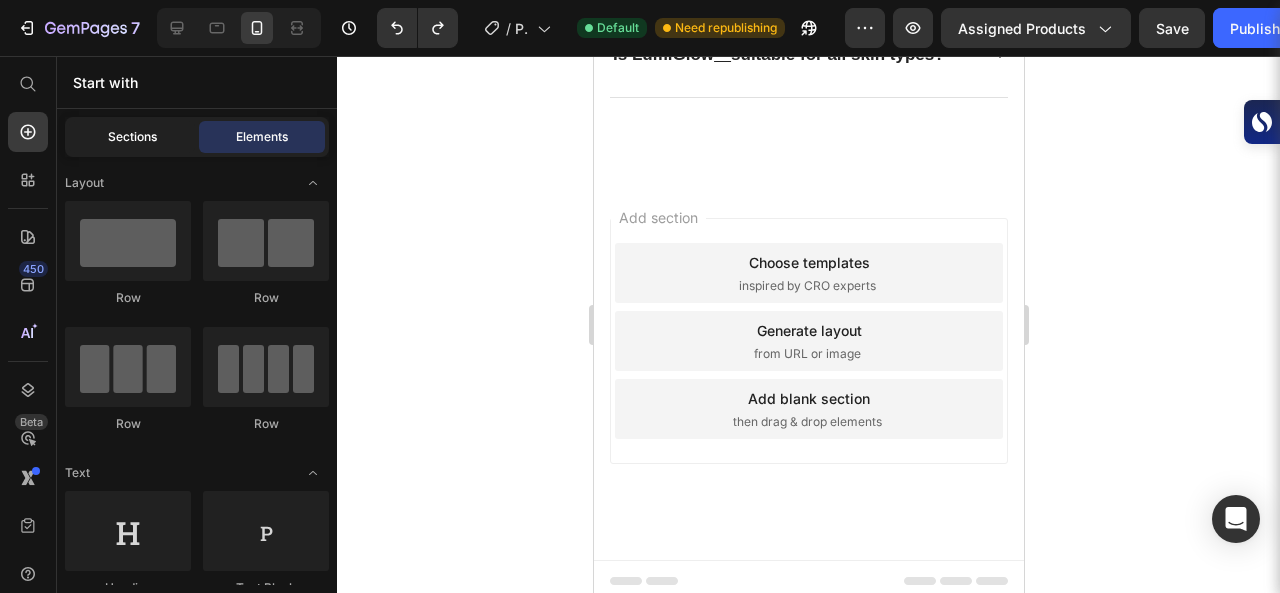 click on "Sections" at bounding box center (132, 137) 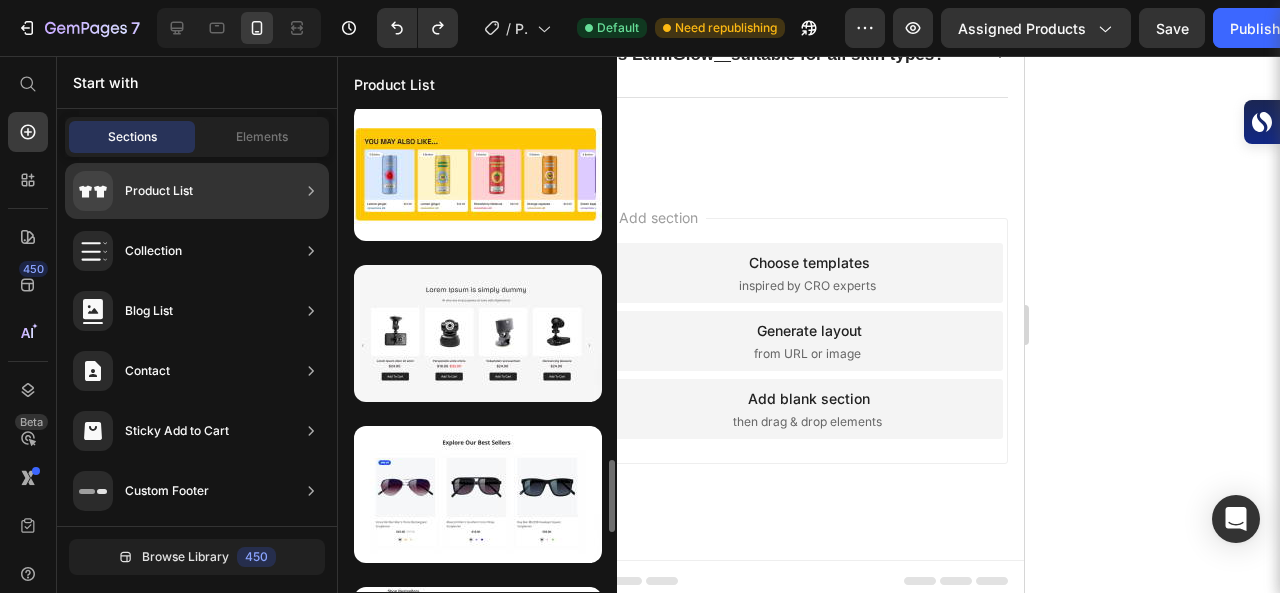 scroll, scrollTop: 2134, scrollLeft: 0, axis: vertical 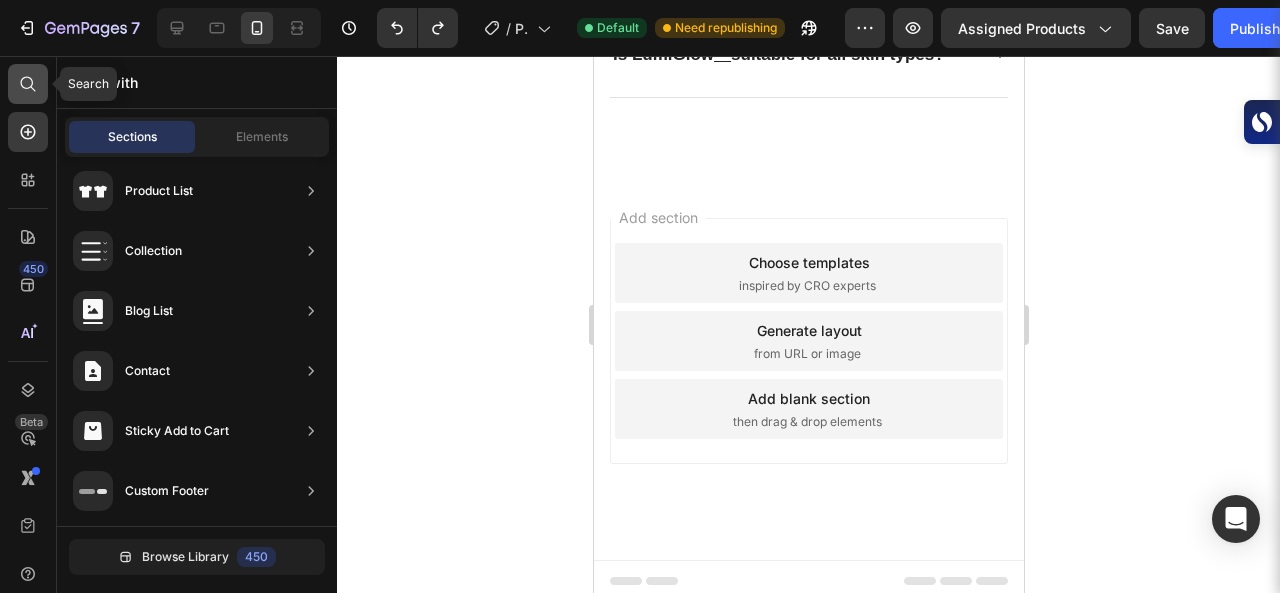 click 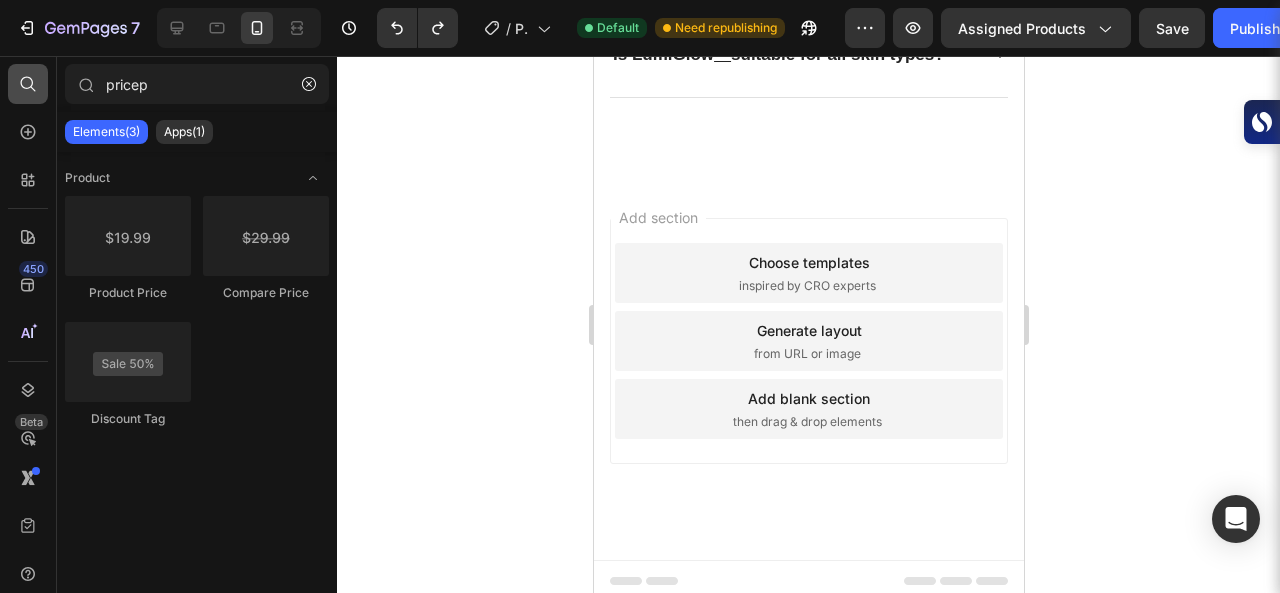 type on "price" 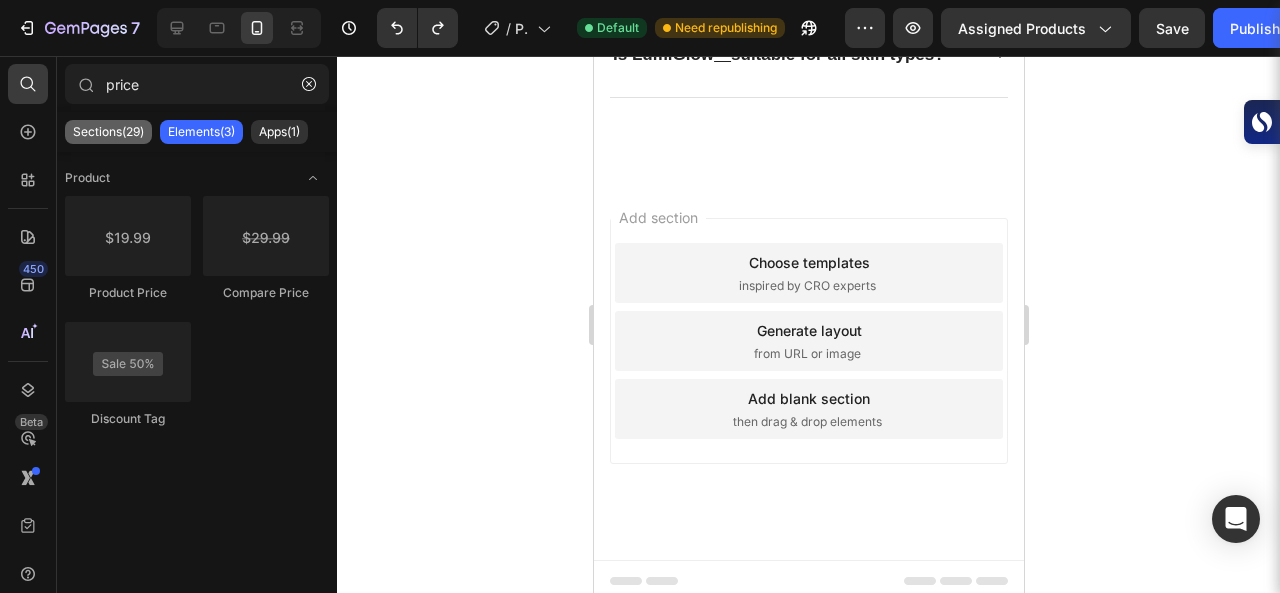 click on "Sections(29)" at bounding box center [108, 132] 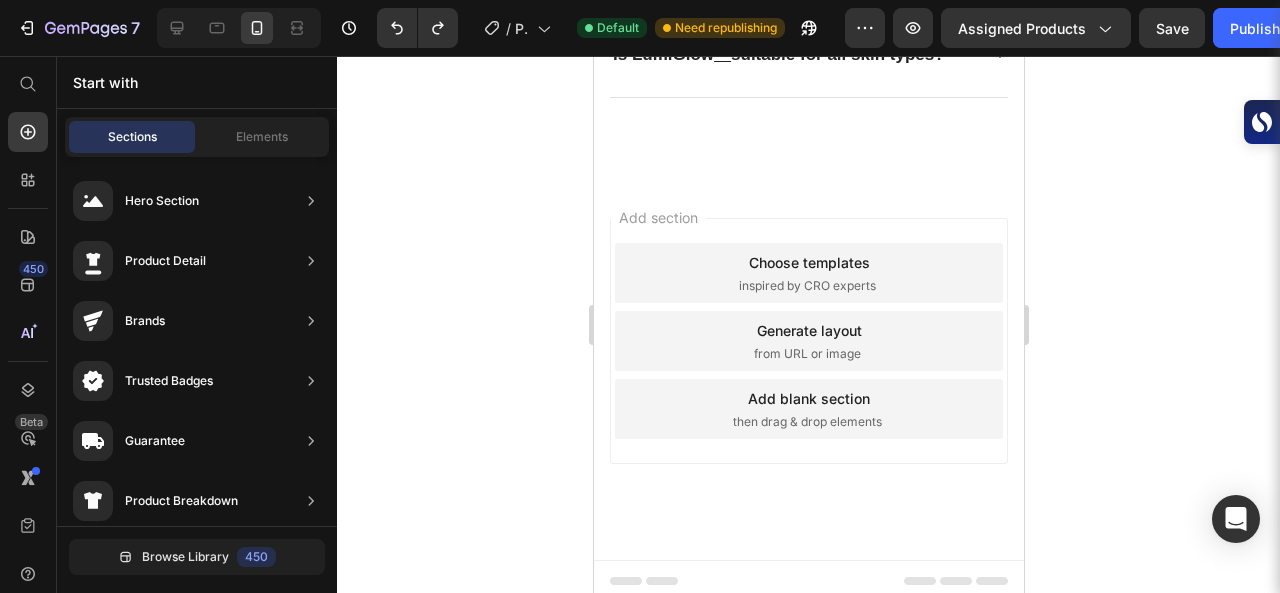 click on "Choose templates inspired by CRO experts" at bounding box center (808, 273) 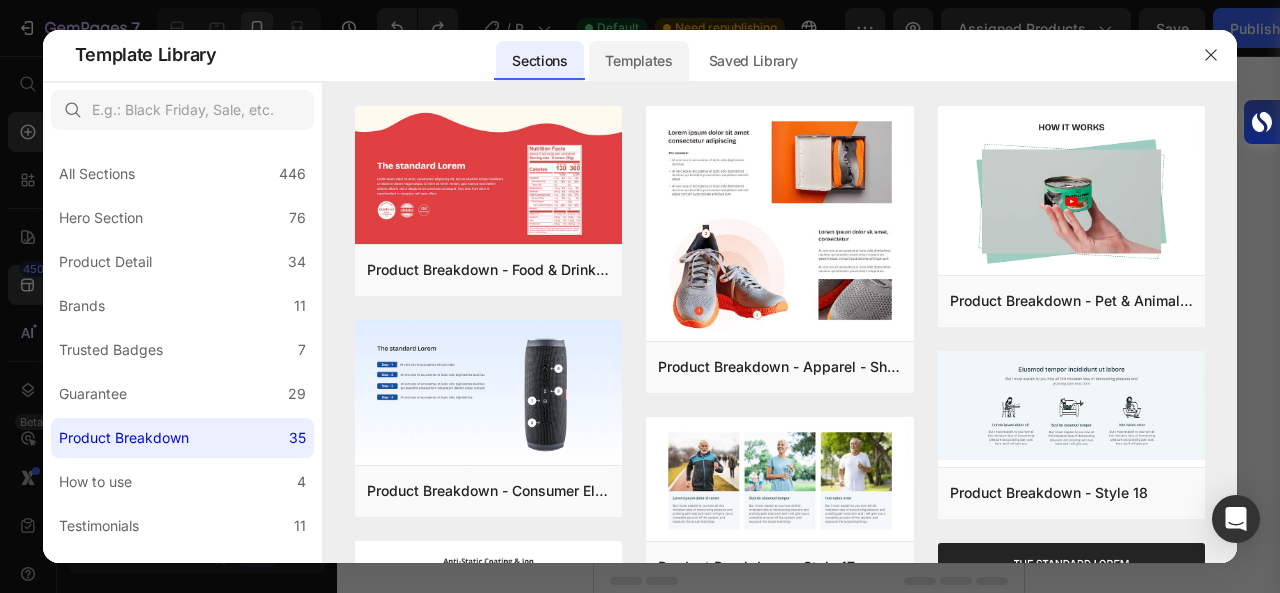 click on "Templates" 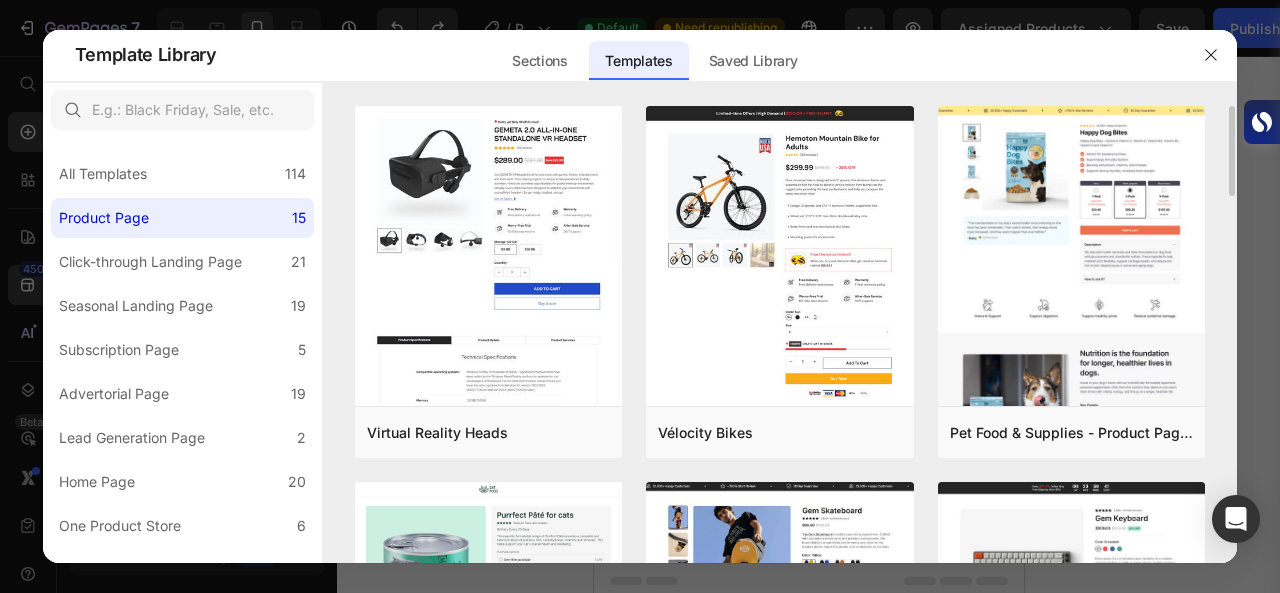 drag, startPoint x: 1232, startPoint y: 146, endPoint x: 1234, endPoint y: 187, distance: 41.04875 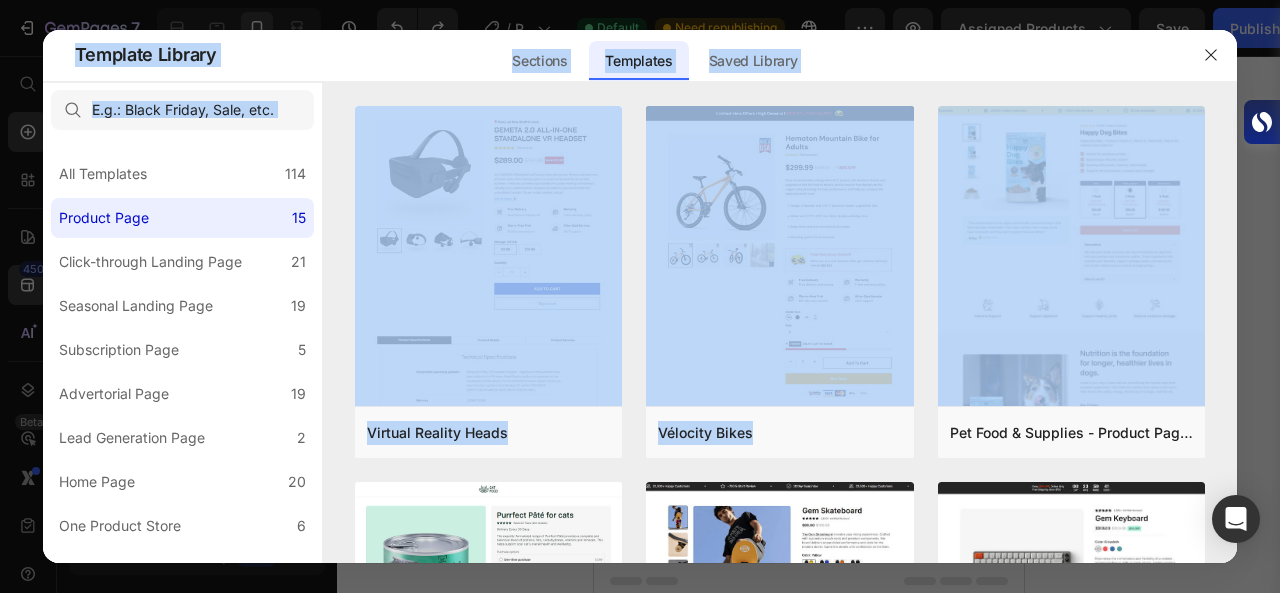 drag, startPoint x: 1232, startPoint y: 169, endPoint x: 1239, endPoint y: 253, distance: 84.29116 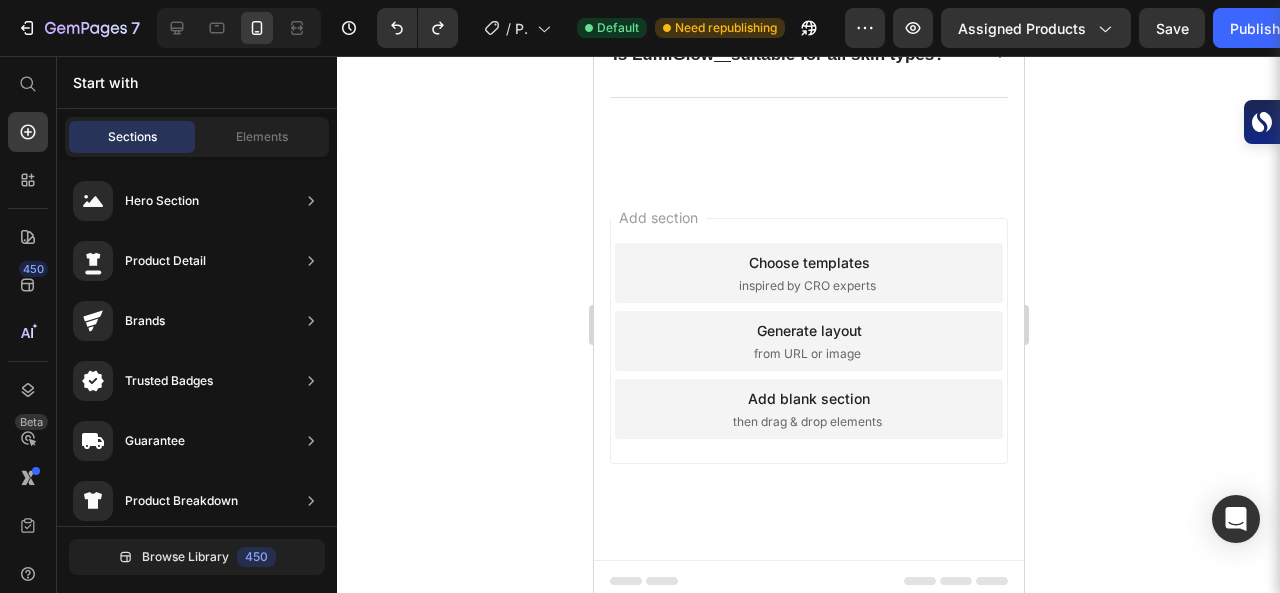 click on "Choose templates" at bounding box center (808, 262) 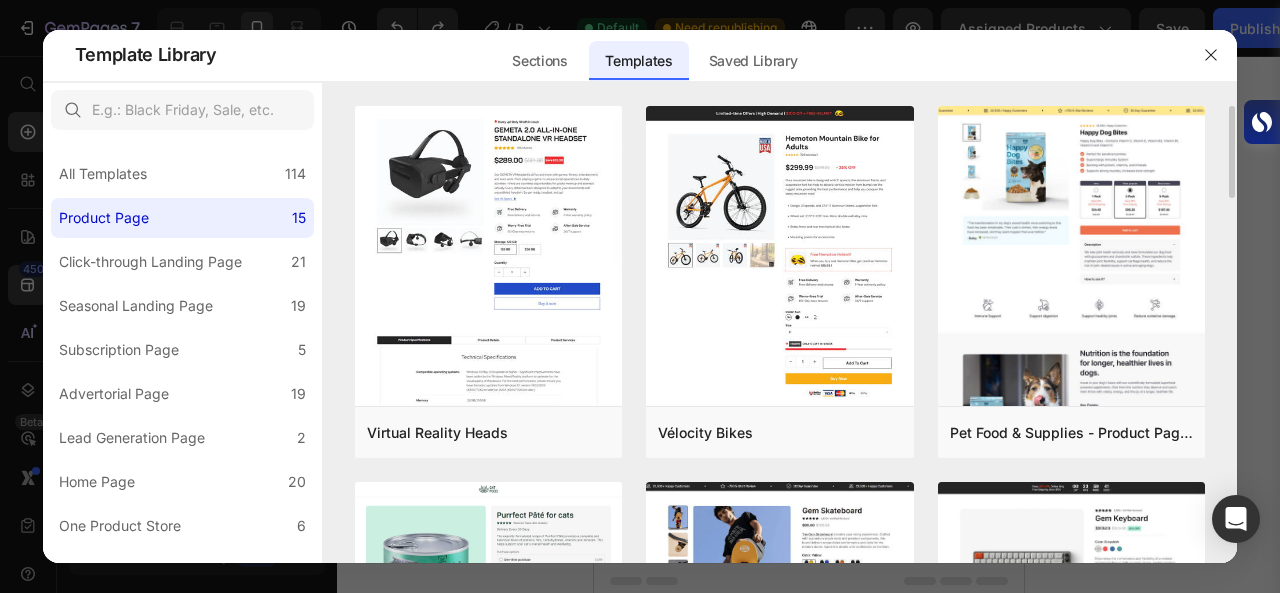 drag, startPoint x: 1231, startPoint y: 179, endPoint x: 1207, endPoint y: 242, distance: 67.41662 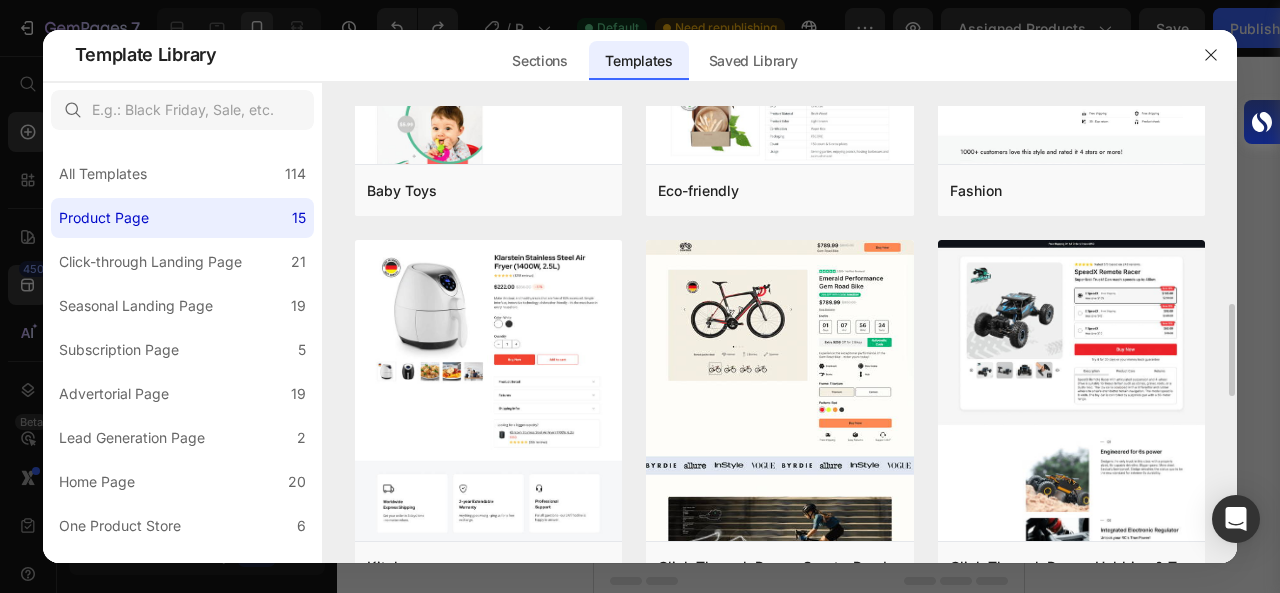 scroll, scrollTop: 982, scrollLeft: 0, axis: vertical 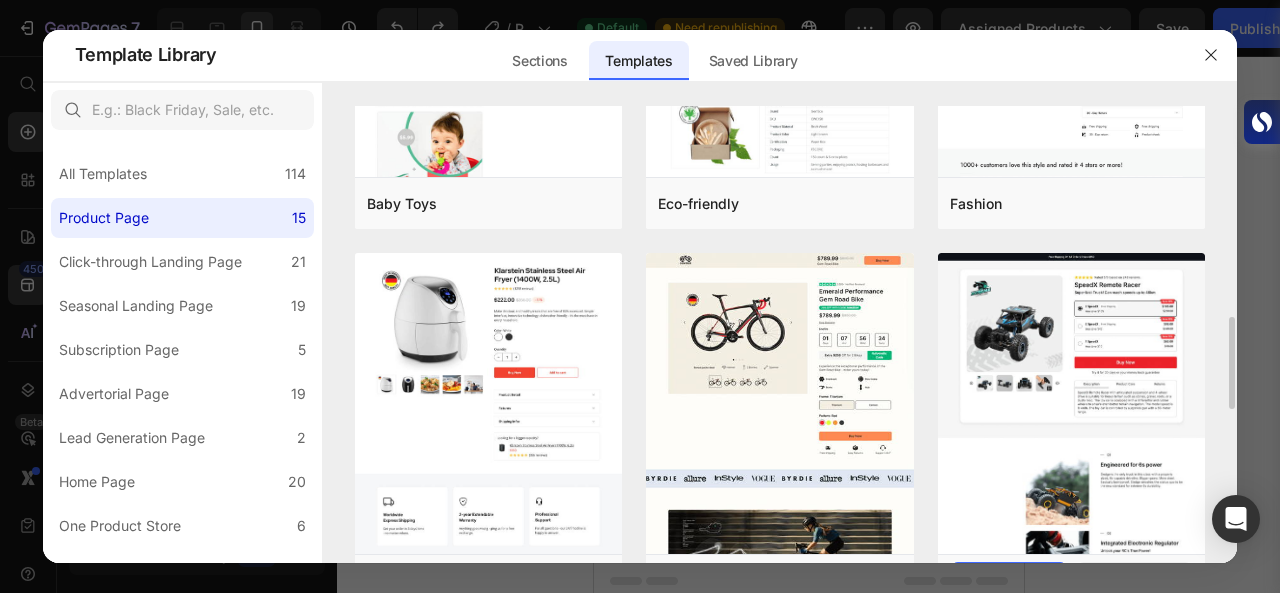 click at bounding box center (1072, 978) 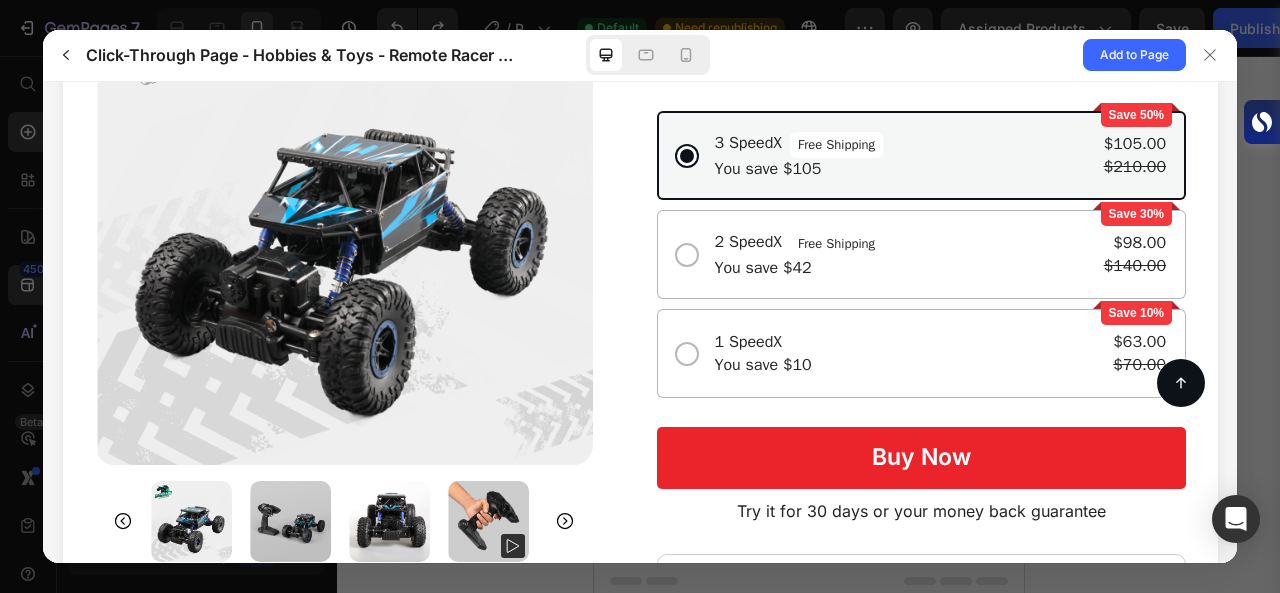 scroll, scrollTop: 212, scrollLeft: 0, axis: vertical 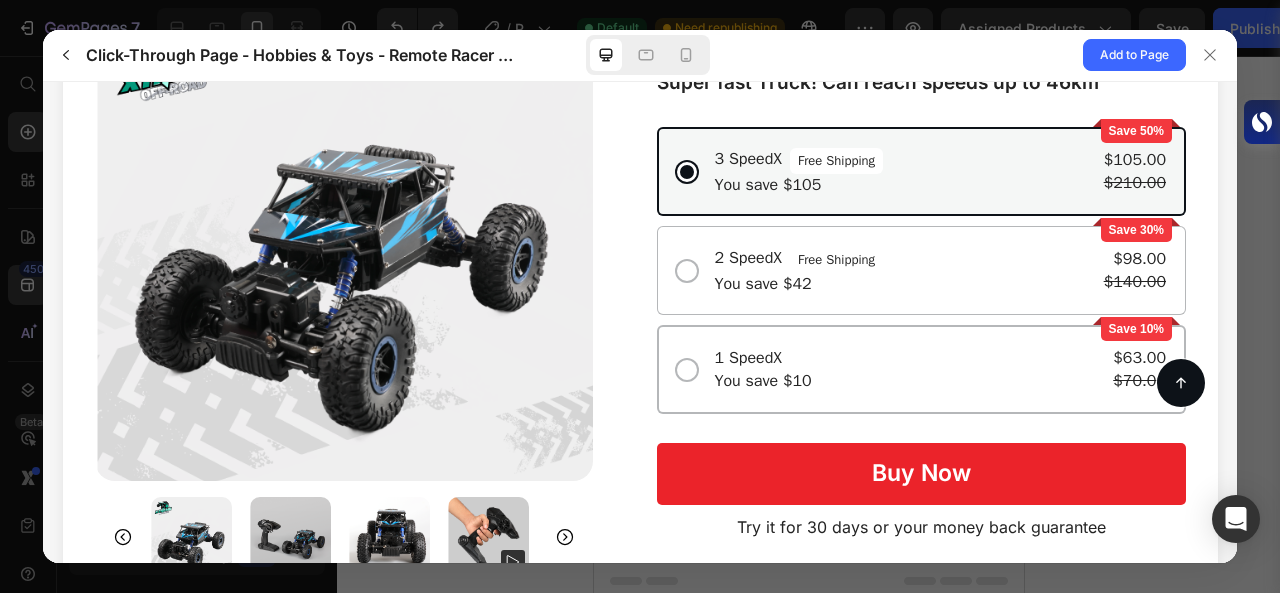 click on "$63.00" at bounding box center (1138, 357) 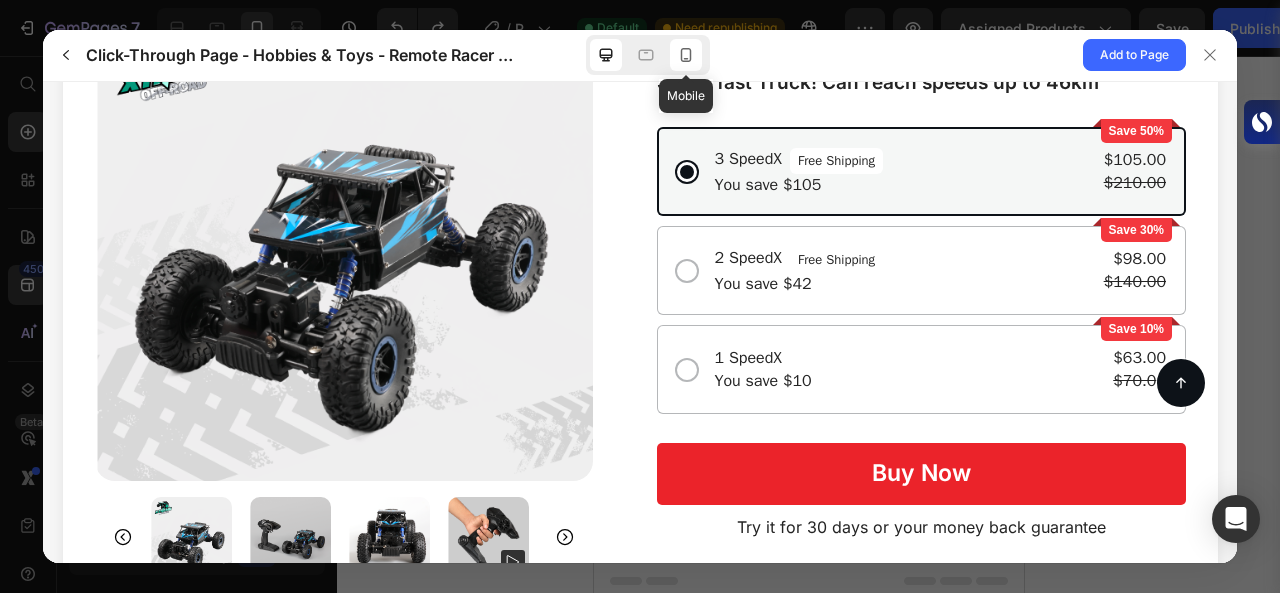 click 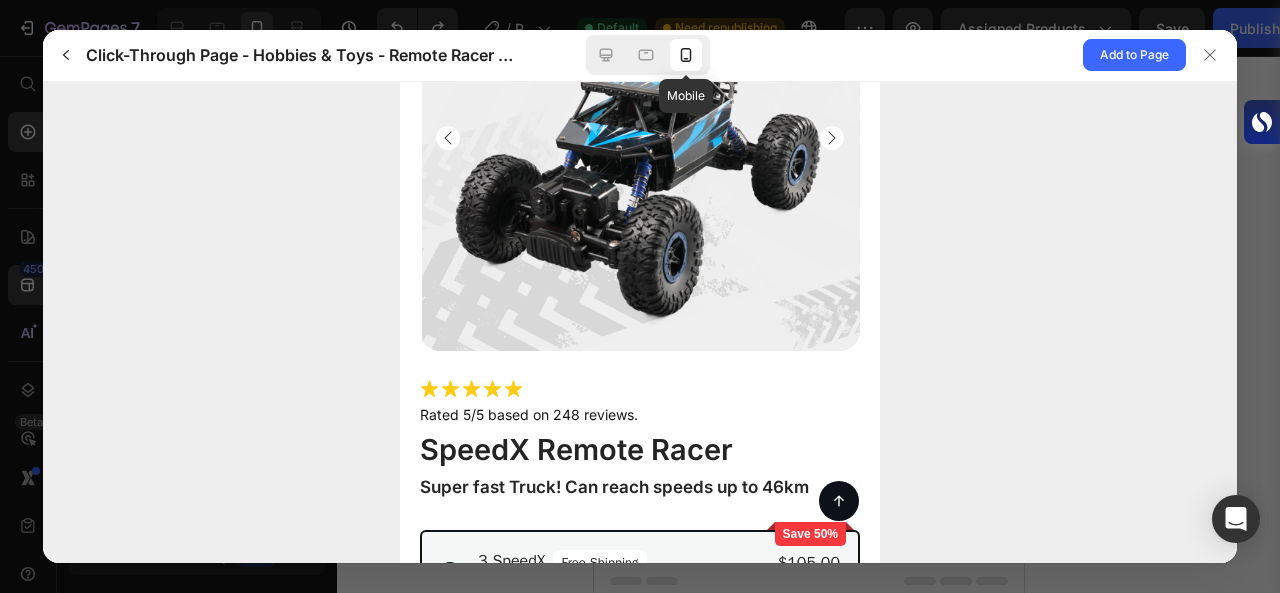 scroll, scrollTop: 179, scrollLeft: 0, axis: vertical 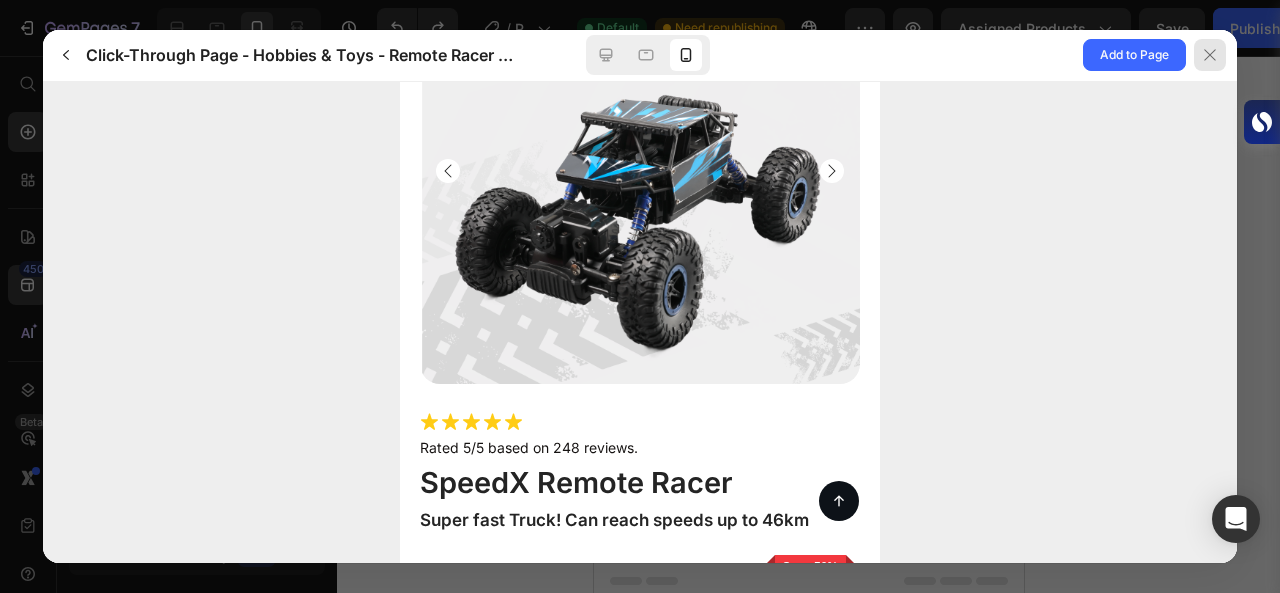 click 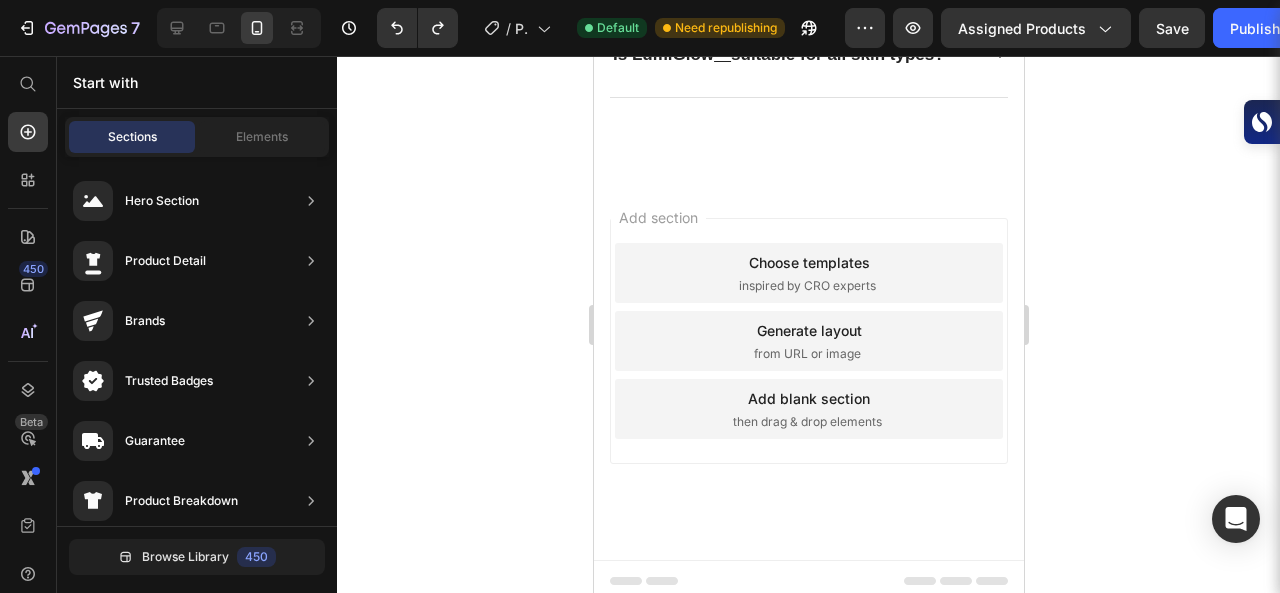 click on "Choose templates" at bounding box center (808, 262) 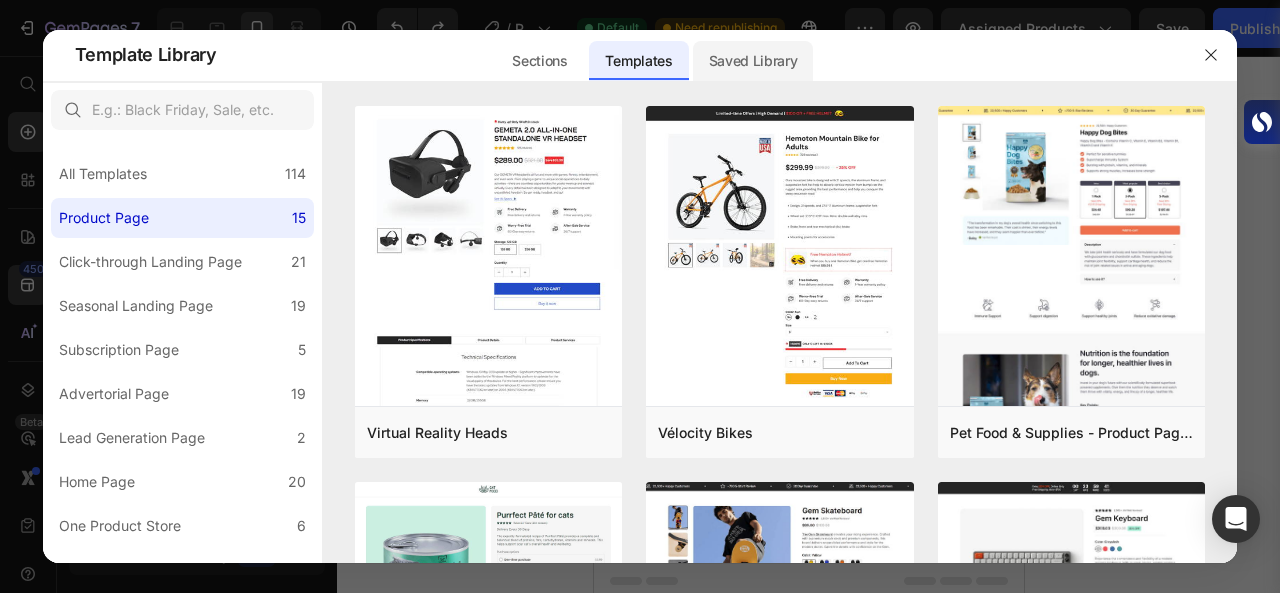 click on "Saved Library" 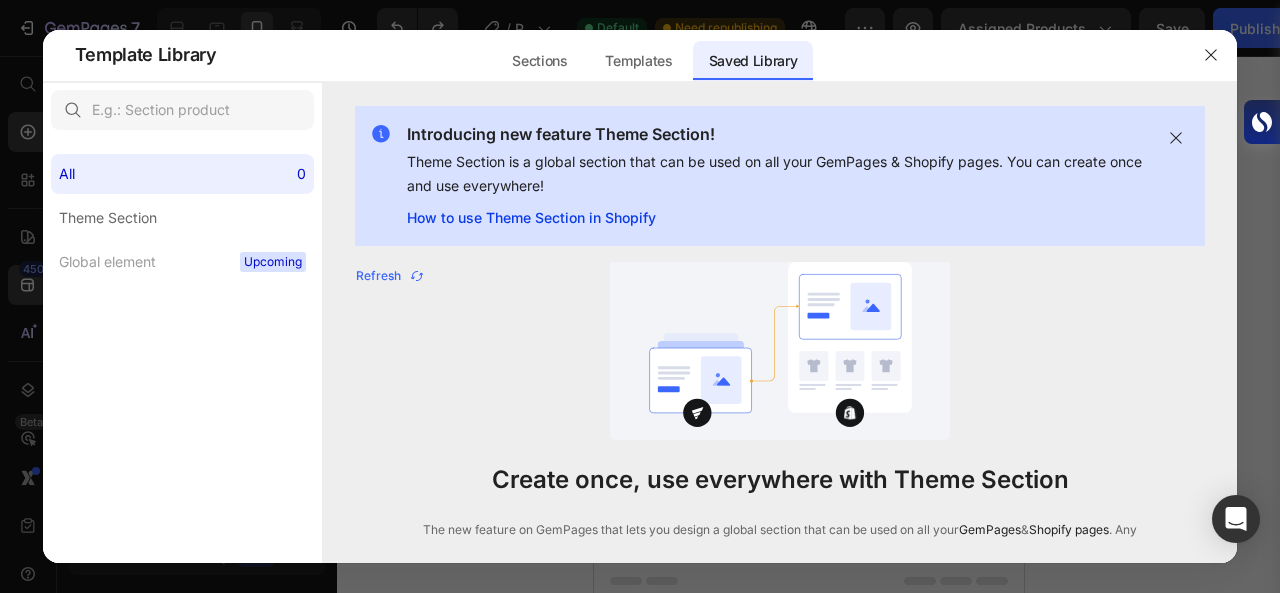 click on "How to use Theme Section in Shopify" at bounding box center (776, 218) 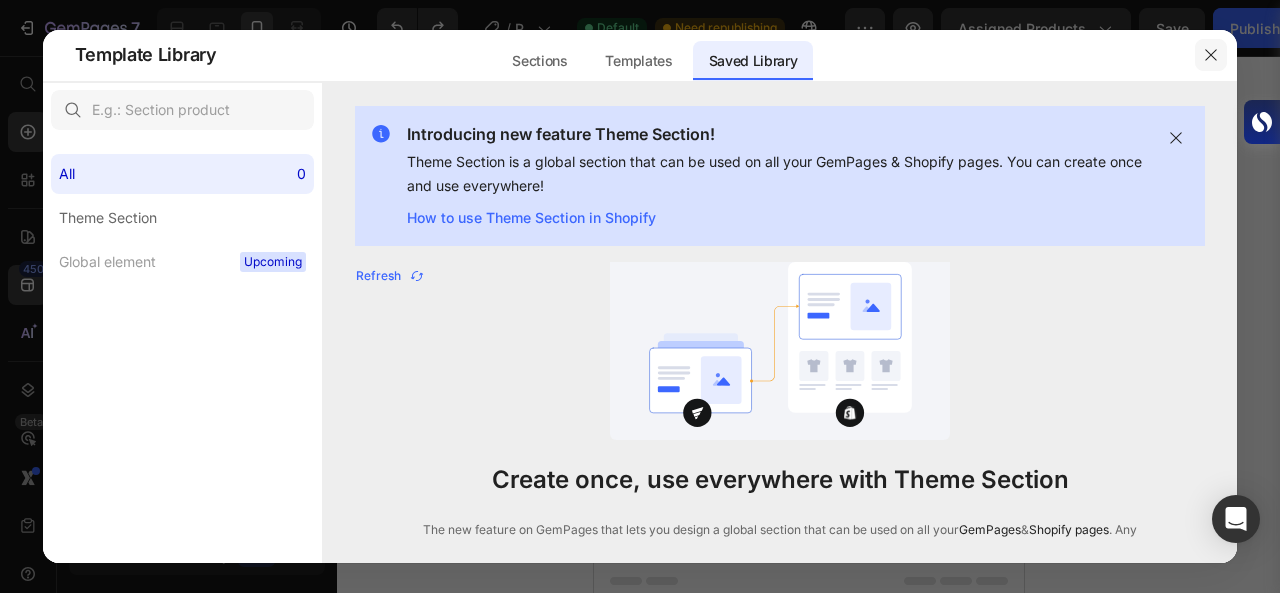 click 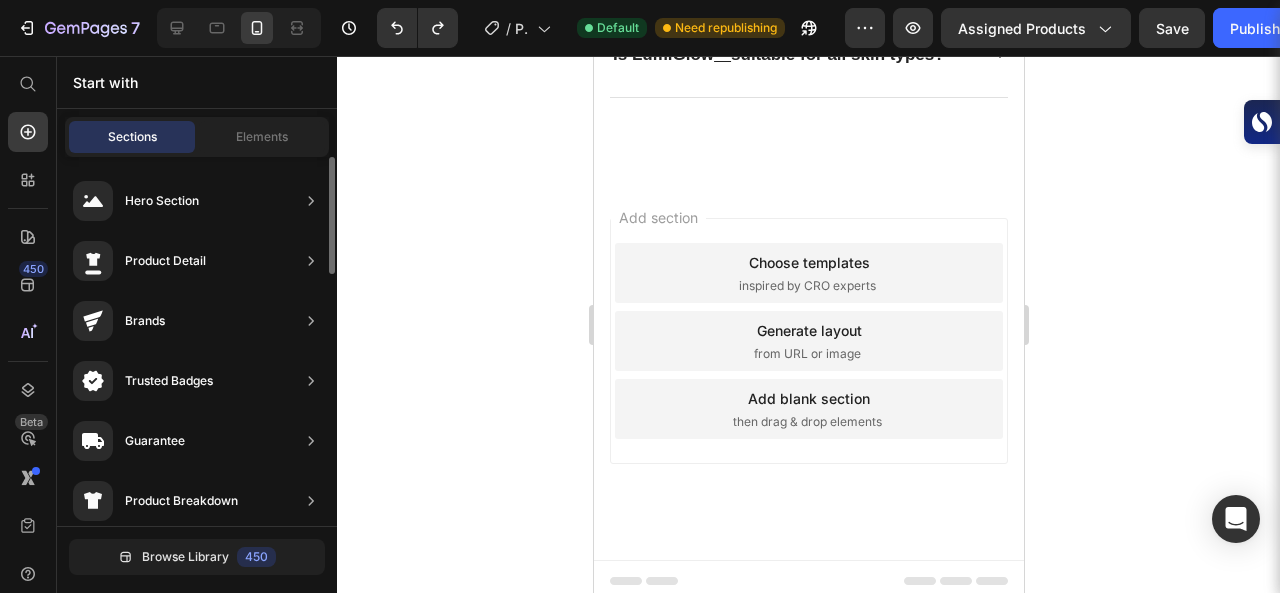 scroll, scrollTop: 1114, scrollLeft: 0, axis: vertical 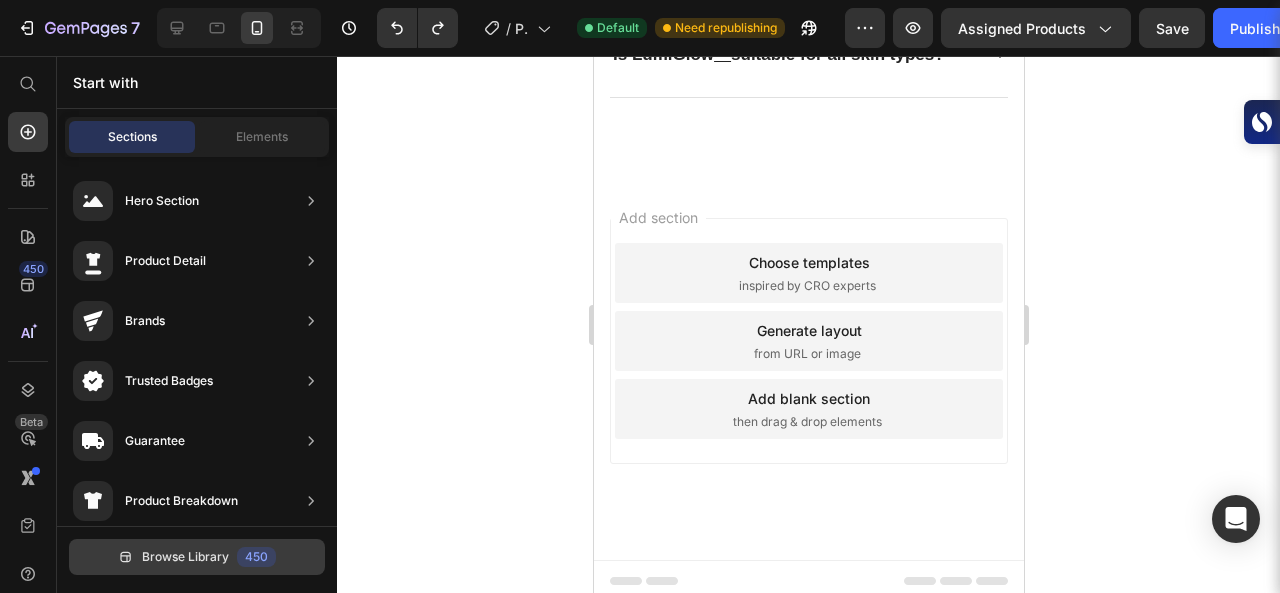 click on "Browse Library" at bounding box center [185, 557] 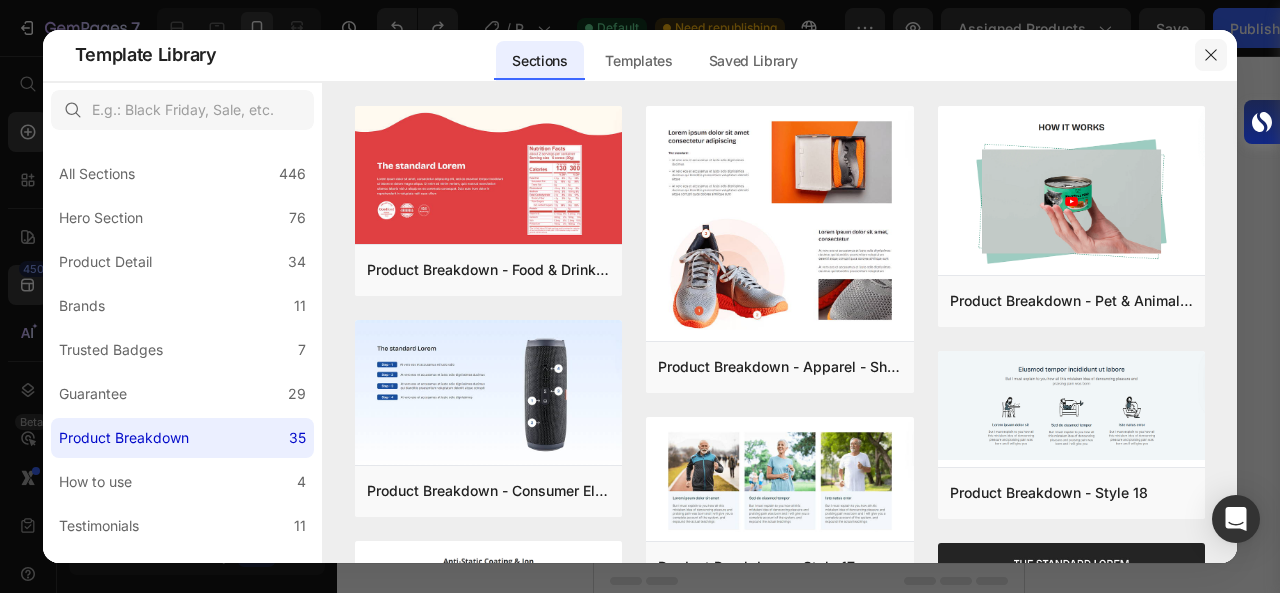 click at bounding box center (1211, 55) 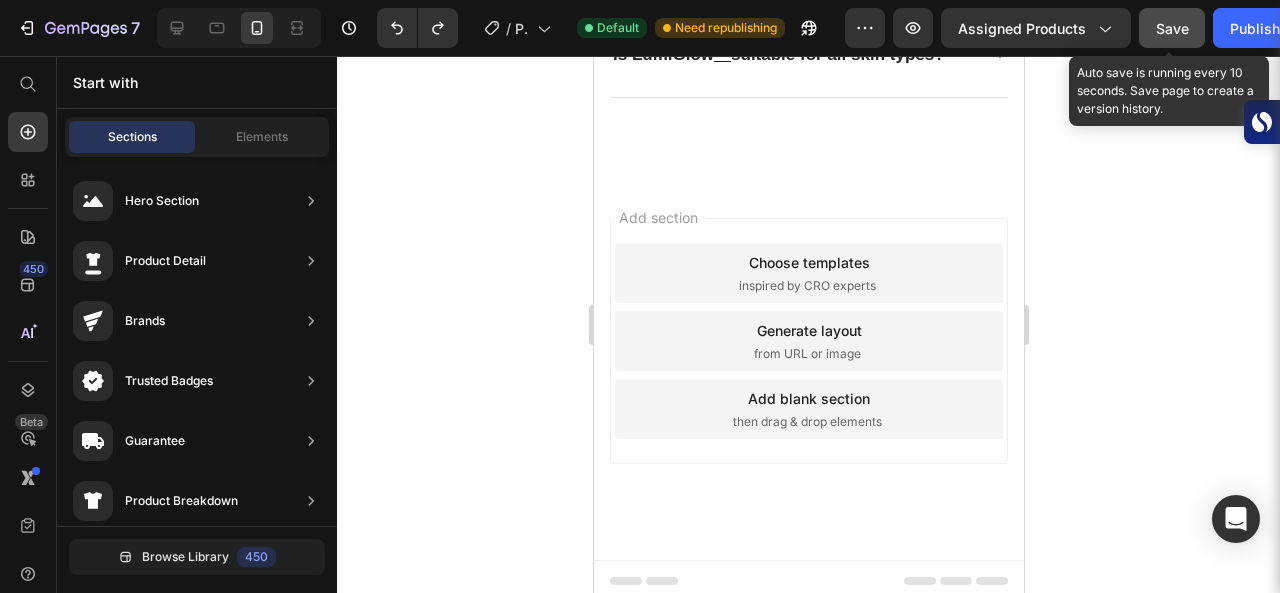 click on "Save" at bounding box center [1172, 28] 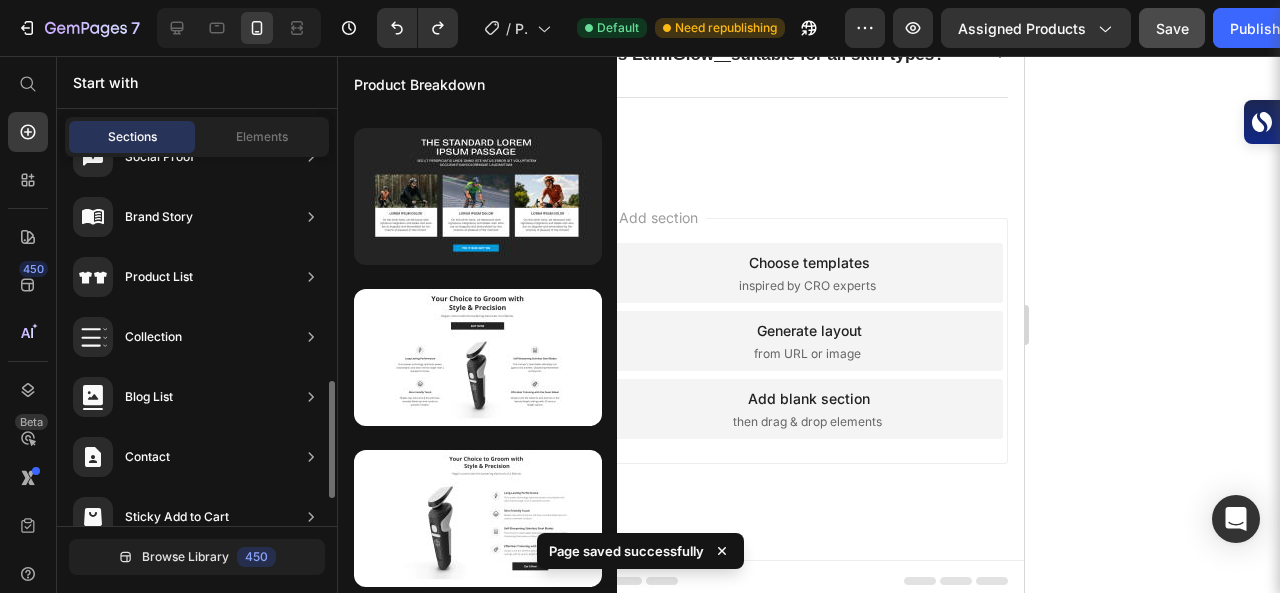 scroll, scrollTop: 790, scrollLeft: 0, axis: vertical 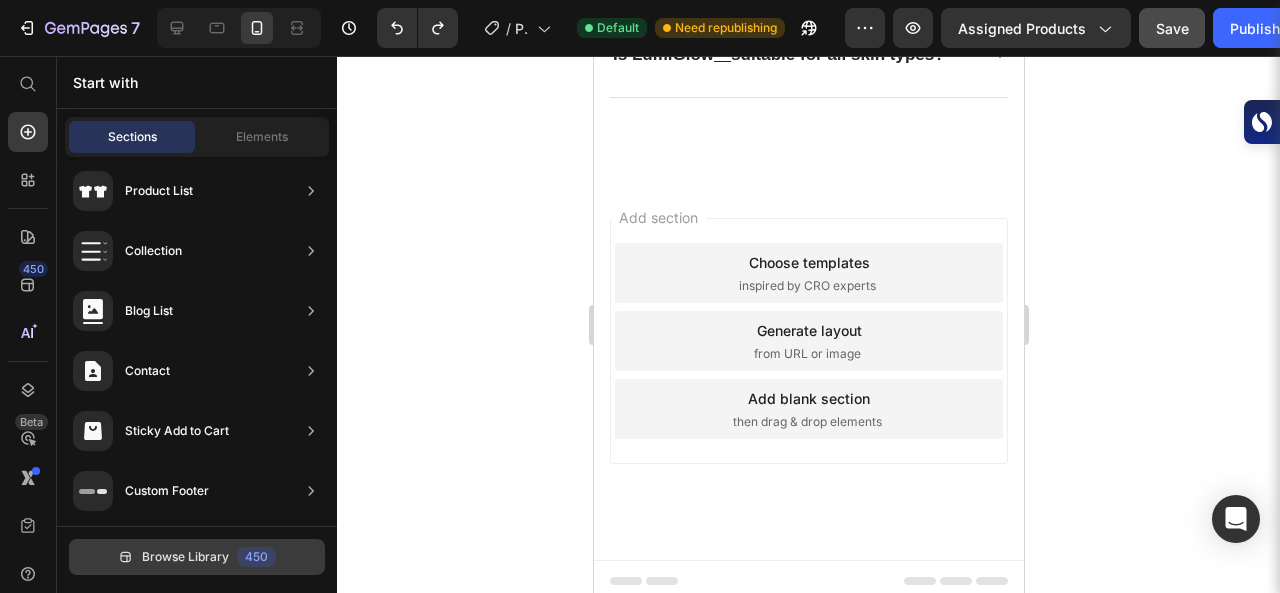 click on "Browse Library" at bounding box center [185, 557] 